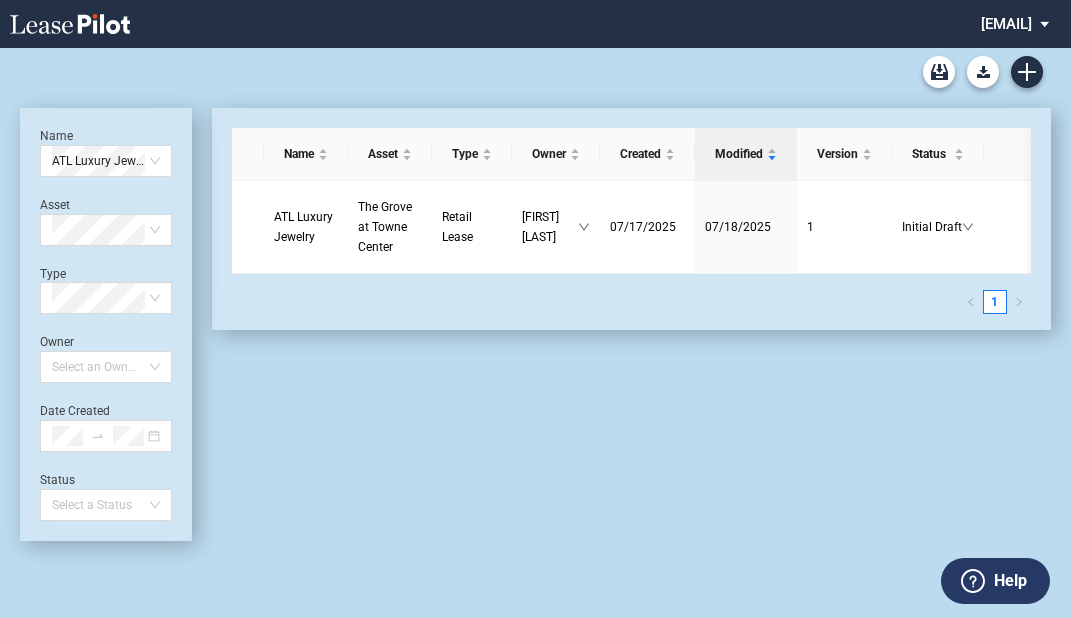scroll, scrollTop: 0, scrollLeft: 0, axis: both 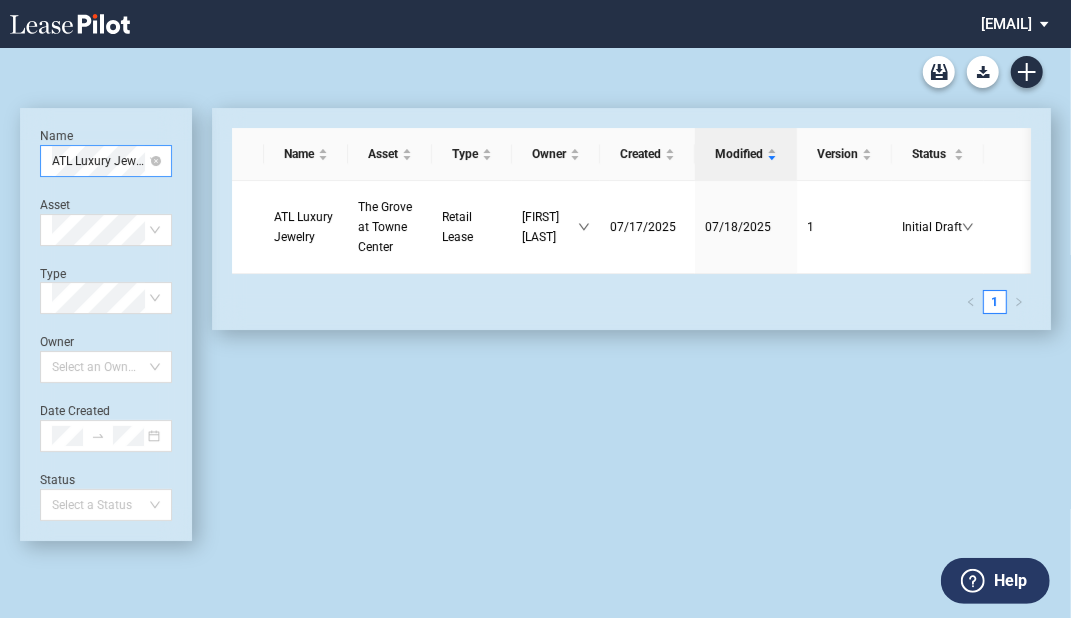 click on "ATL Luxury Jewelry" at bounding box center (106, 161) 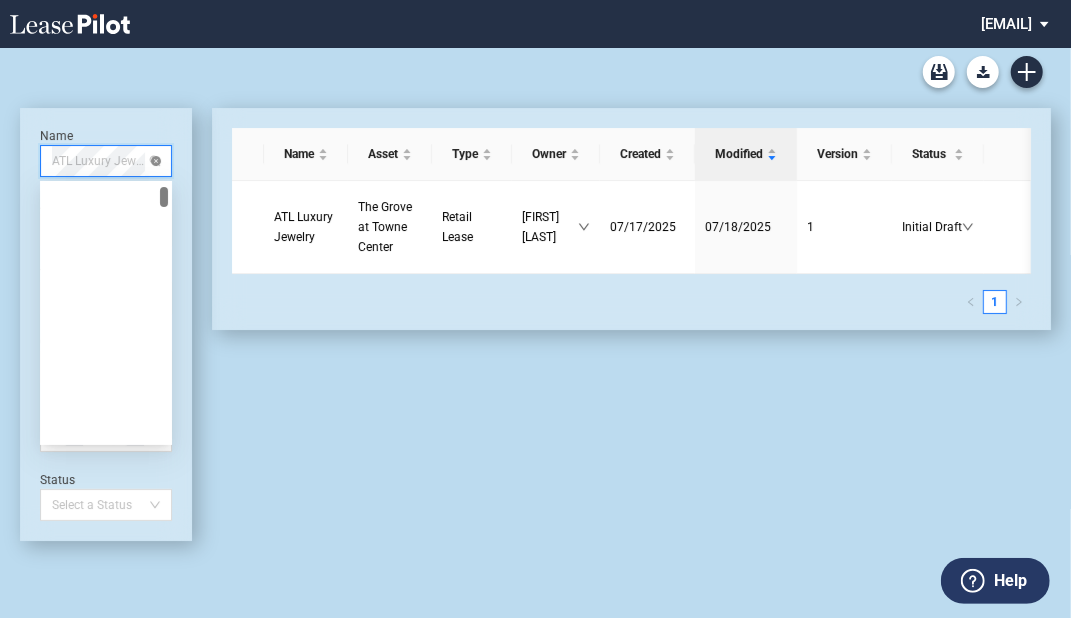 scroll, scrollTop: 320, scrollLeft: 0, axis: vertical 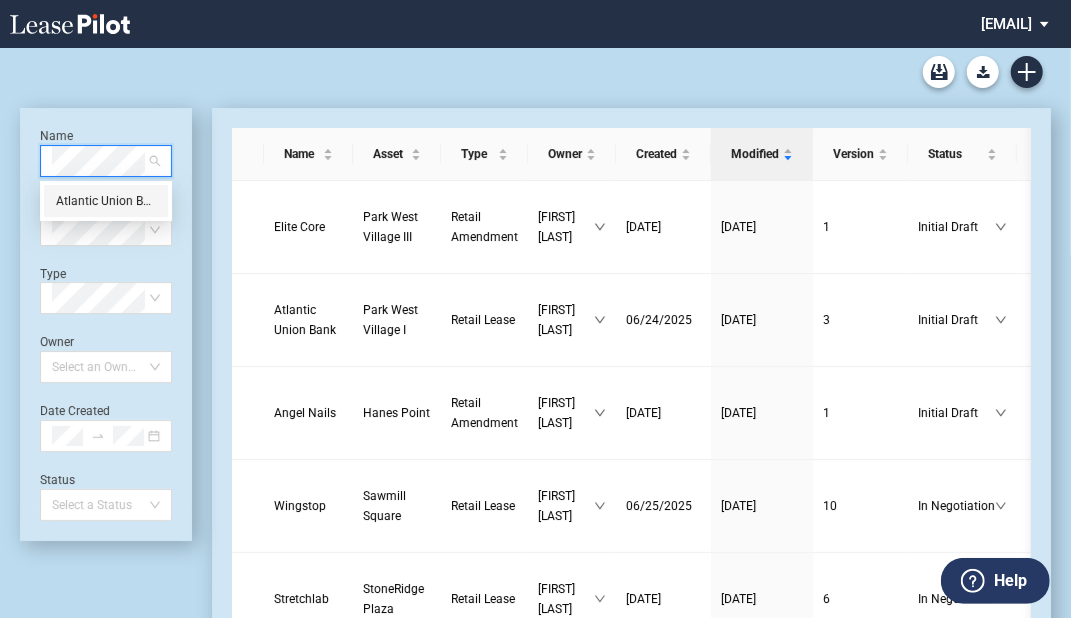 click on "Atlantic Union Bank" at bounding box center [106, 201] 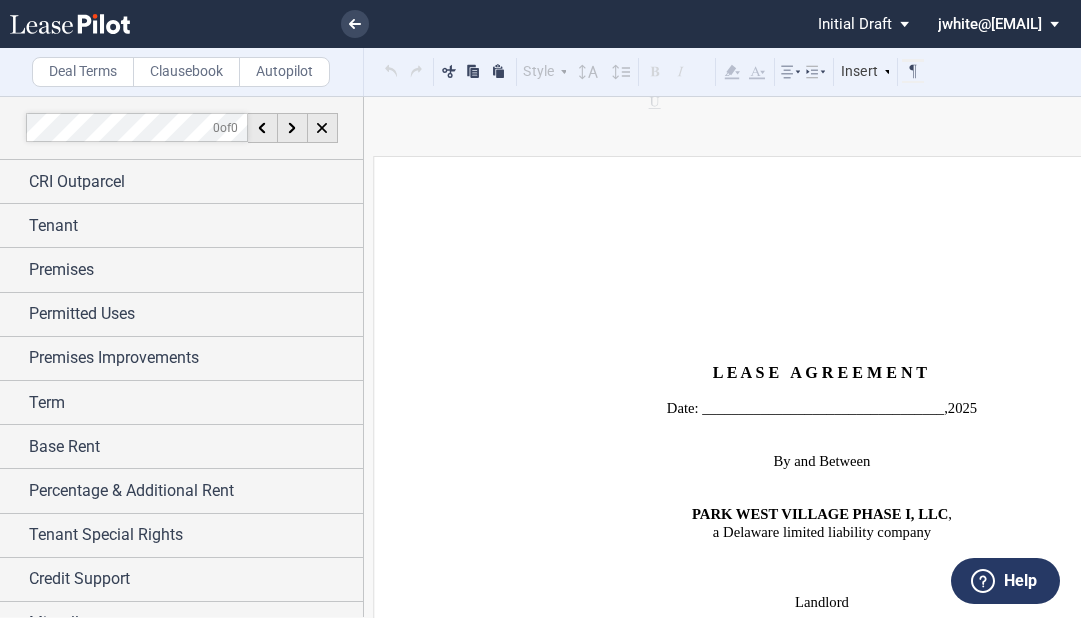 scroll, scrollTop: 0, scrollLeft: 0, axis: both 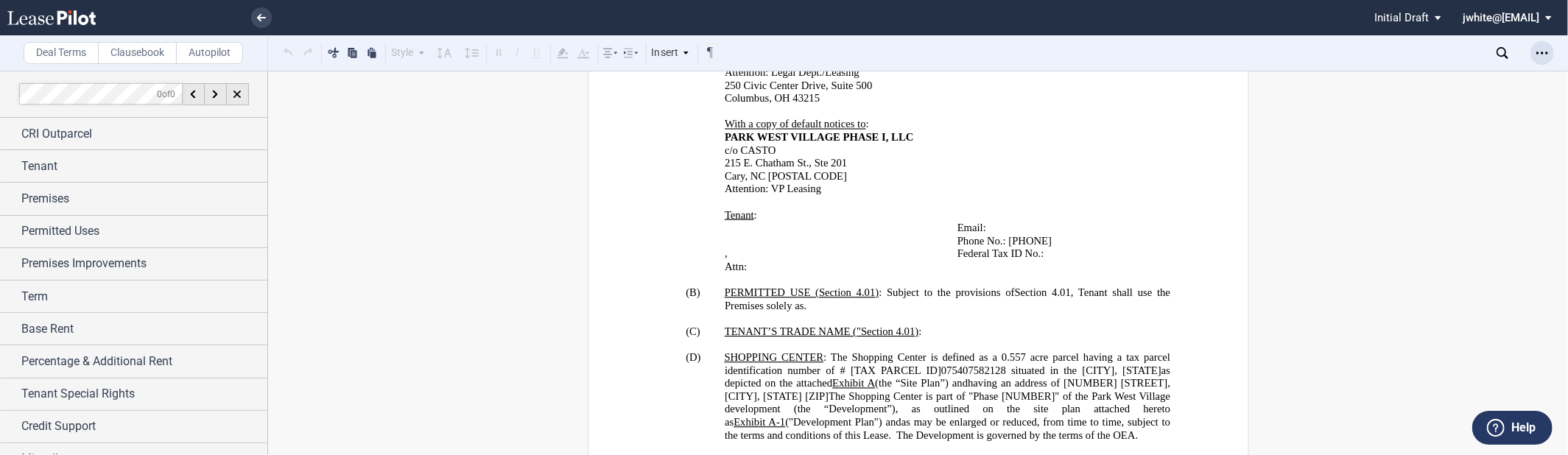 click 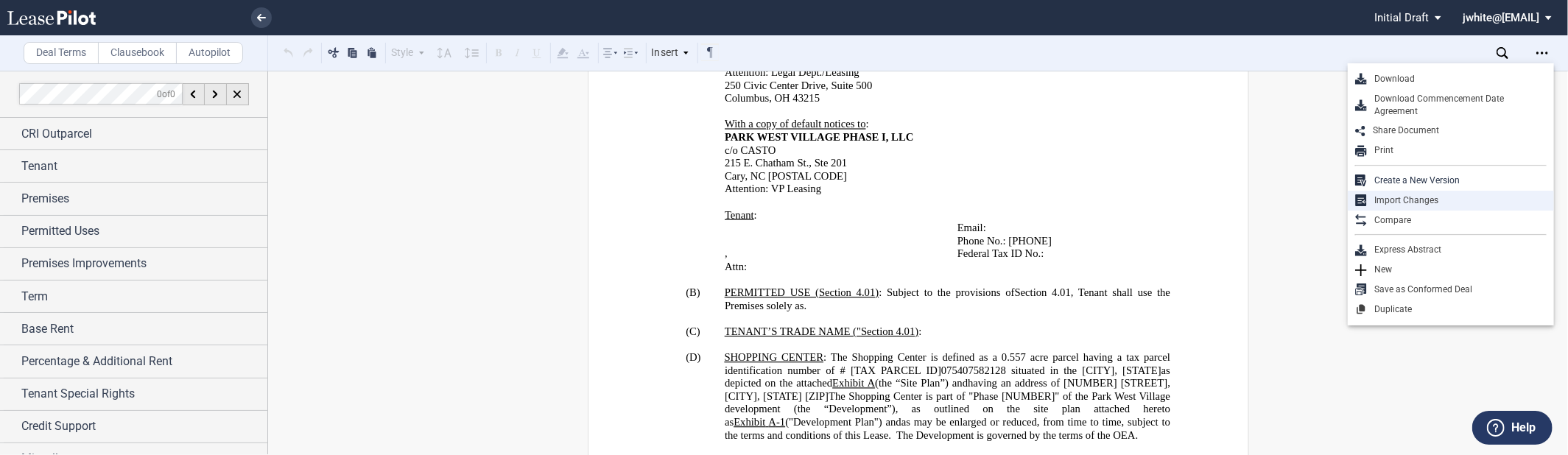 click on "Import Changes" at bounding box center [1457, 200] 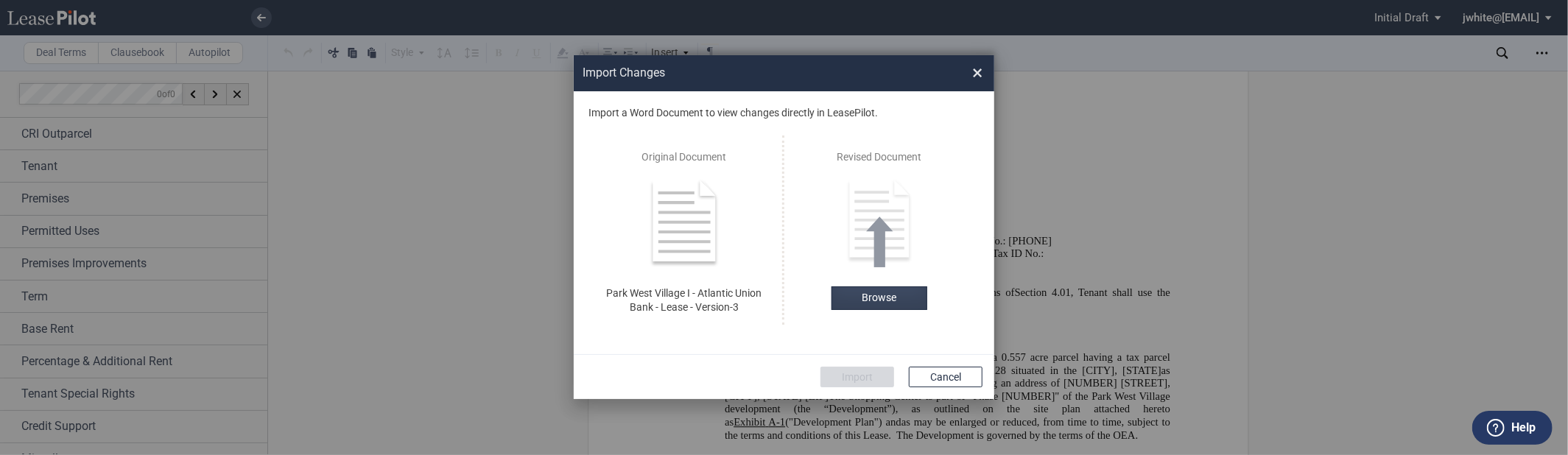 click on "Browse" 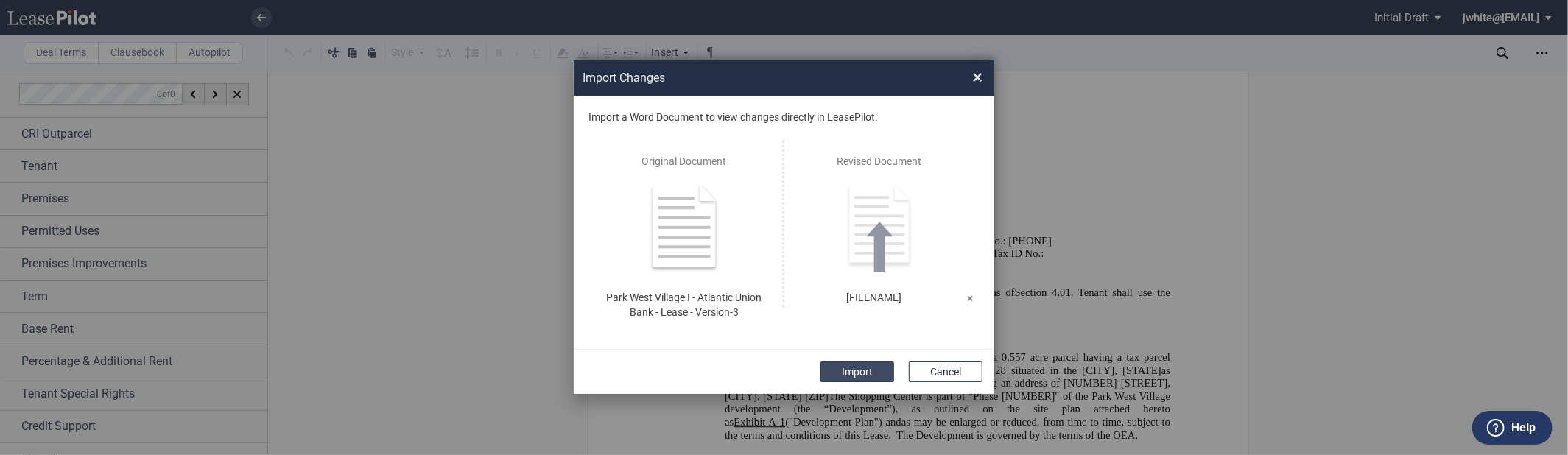 click on "Import" 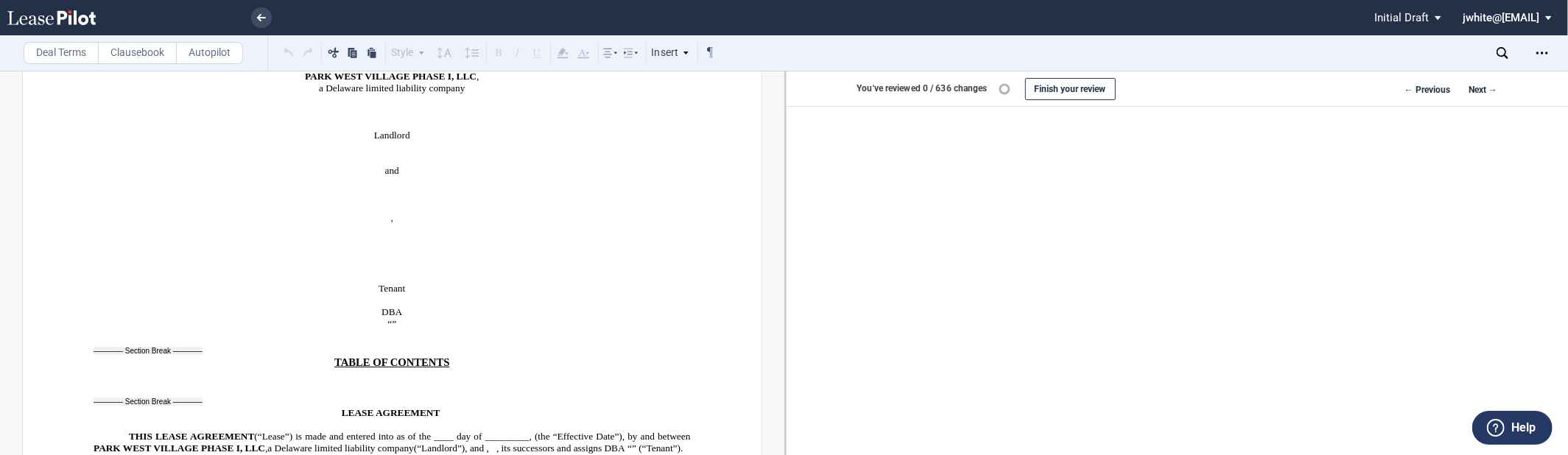 scroll, scrollTop: 114, scrollLeft: 0, axis: vertical 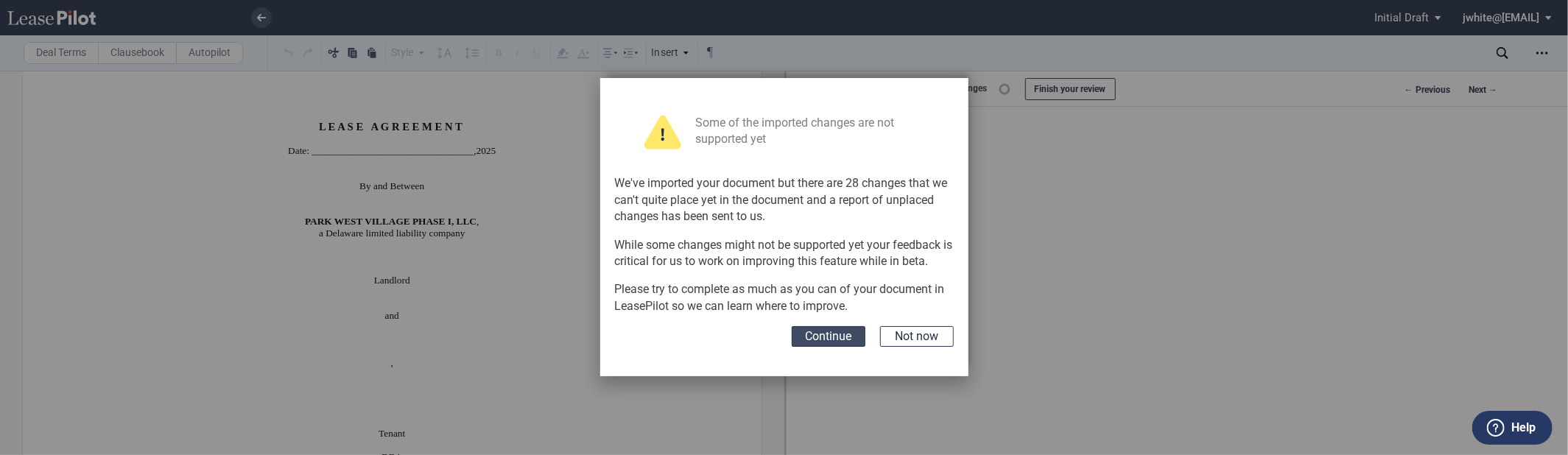 click on "Continue" at bounding box center (829, 336) 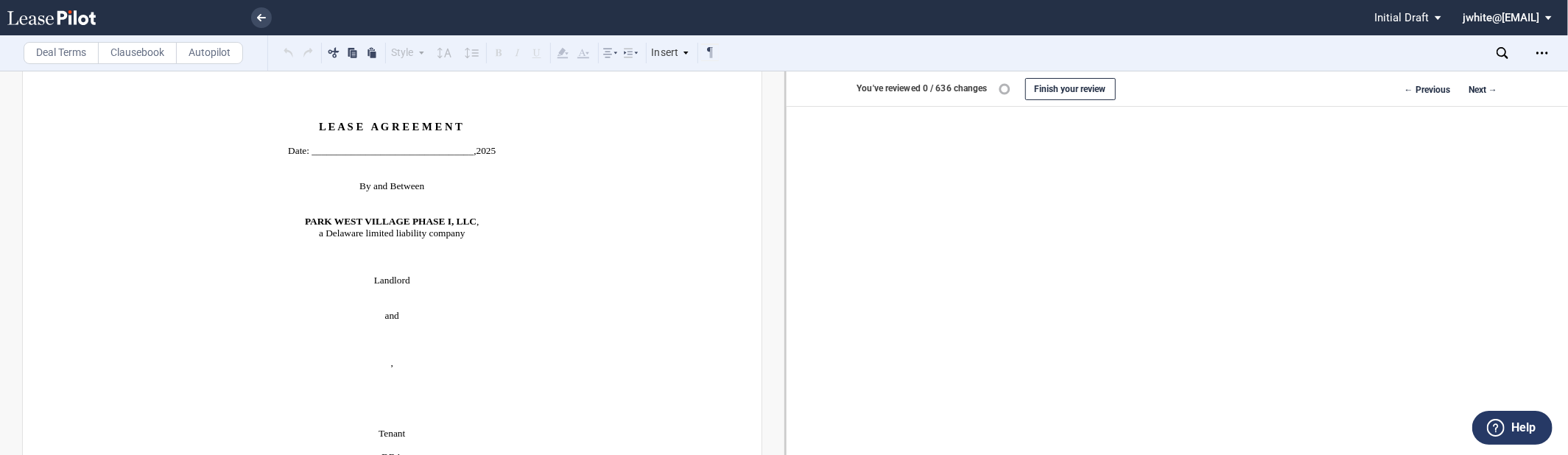 drag, startPoint x: 1220, startPoint y: 18, endPoint x: 1336, endPoint y: 4, distance: 116.84177 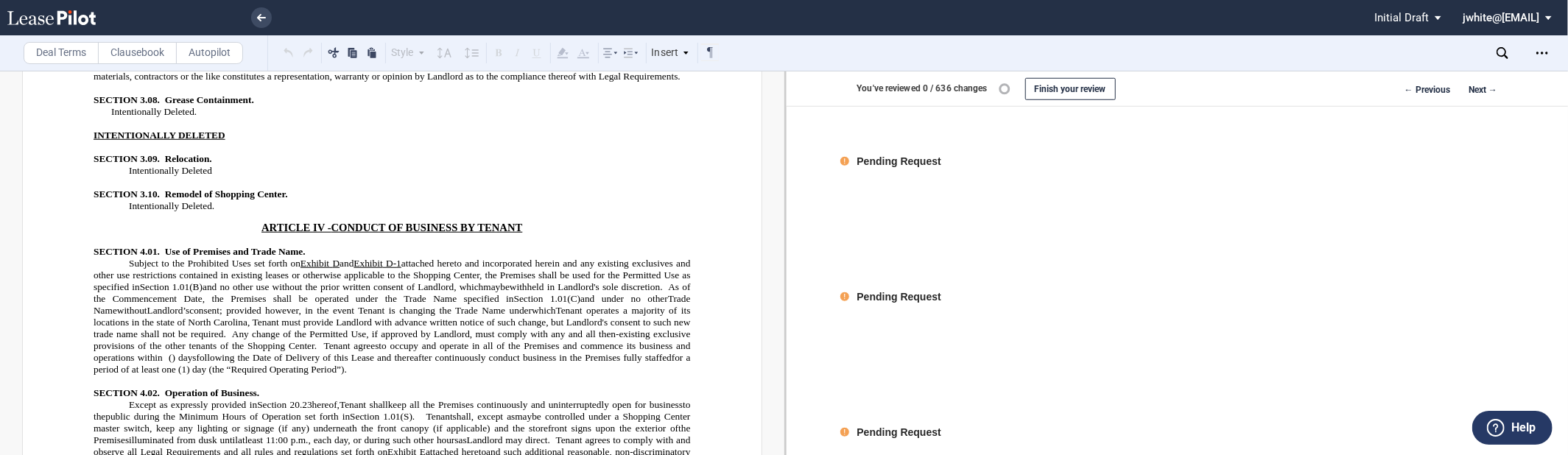 scroll, scrollTop: 4708, scrollLeft: 0, axis: vertical 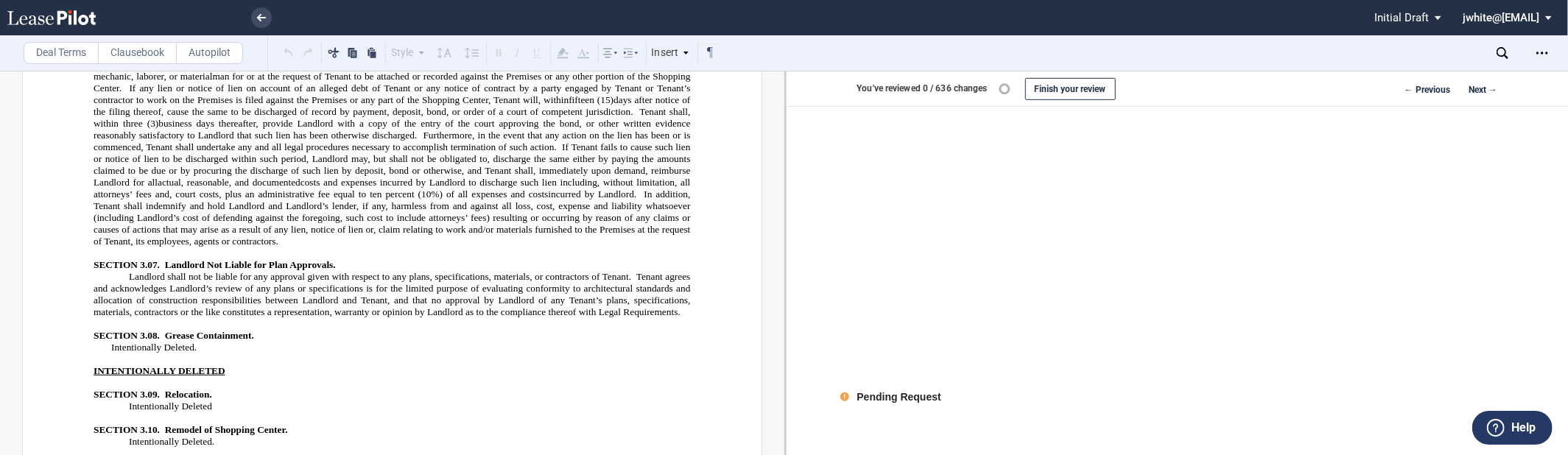 click on "INTENTIONALLY DELETED" 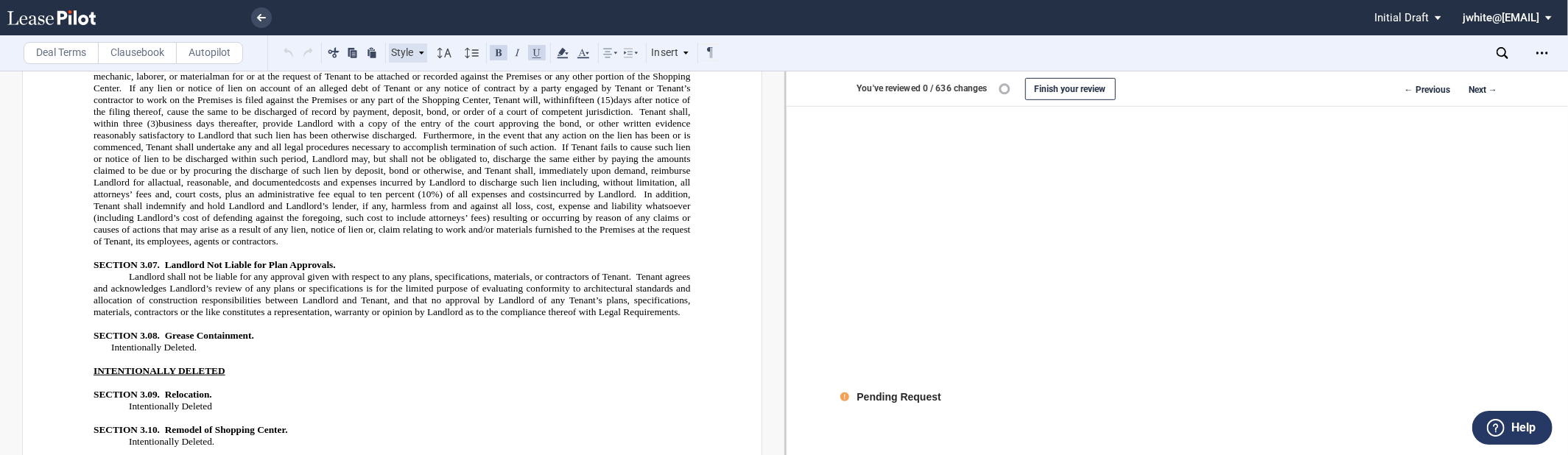 click on "Style" at bounding box center (408, 53) 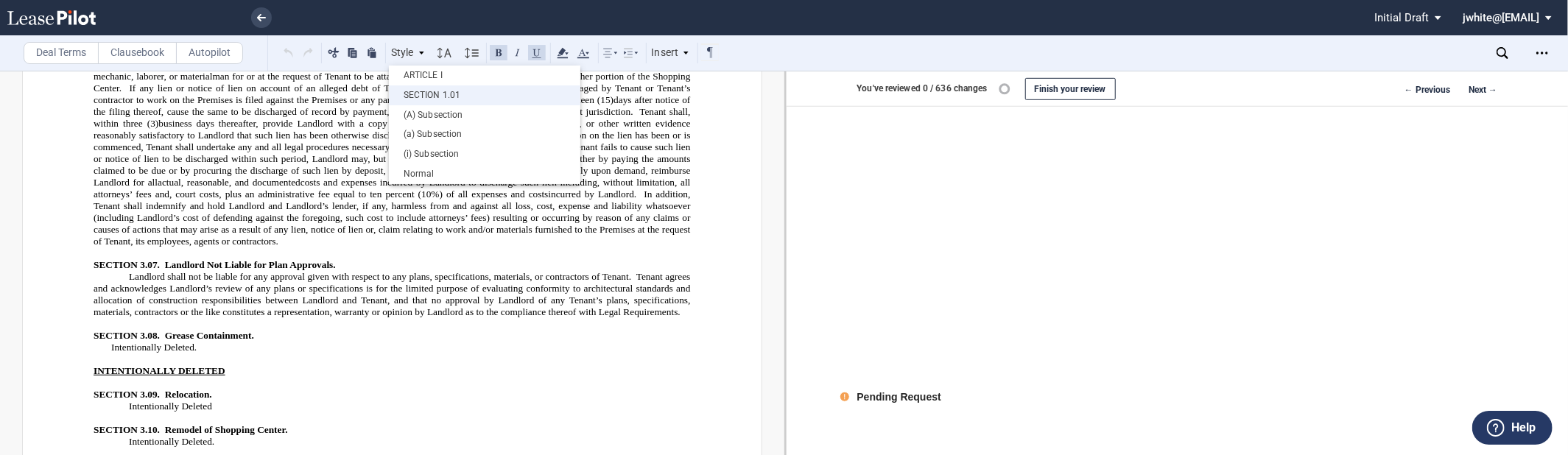 click on "SECTION 1.01" at bounding box center (485, 95) 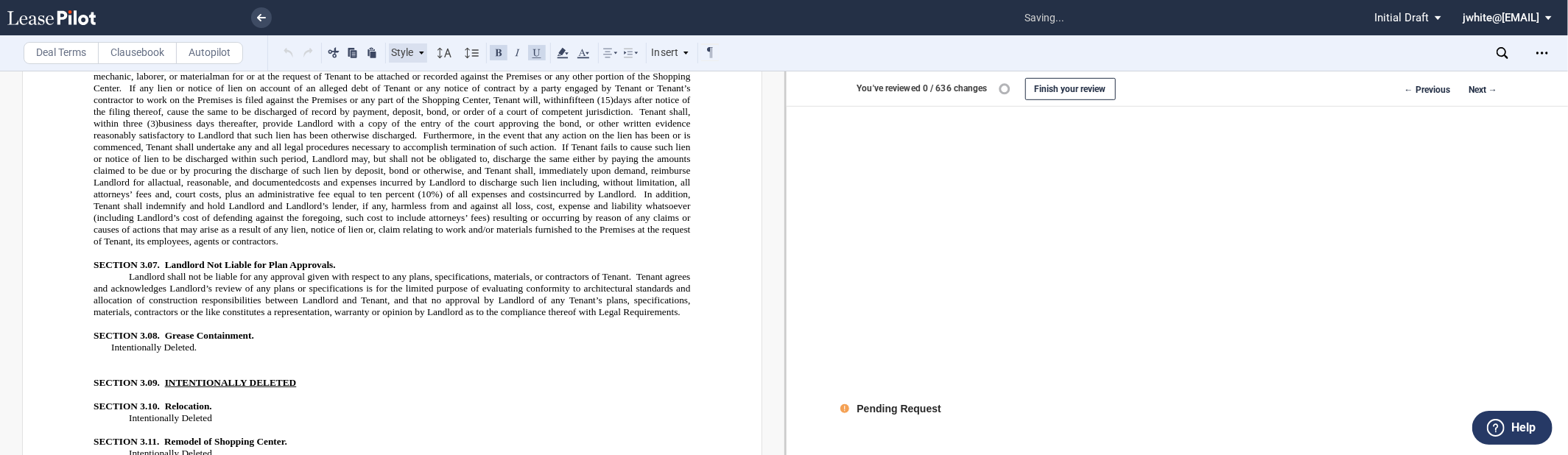 click 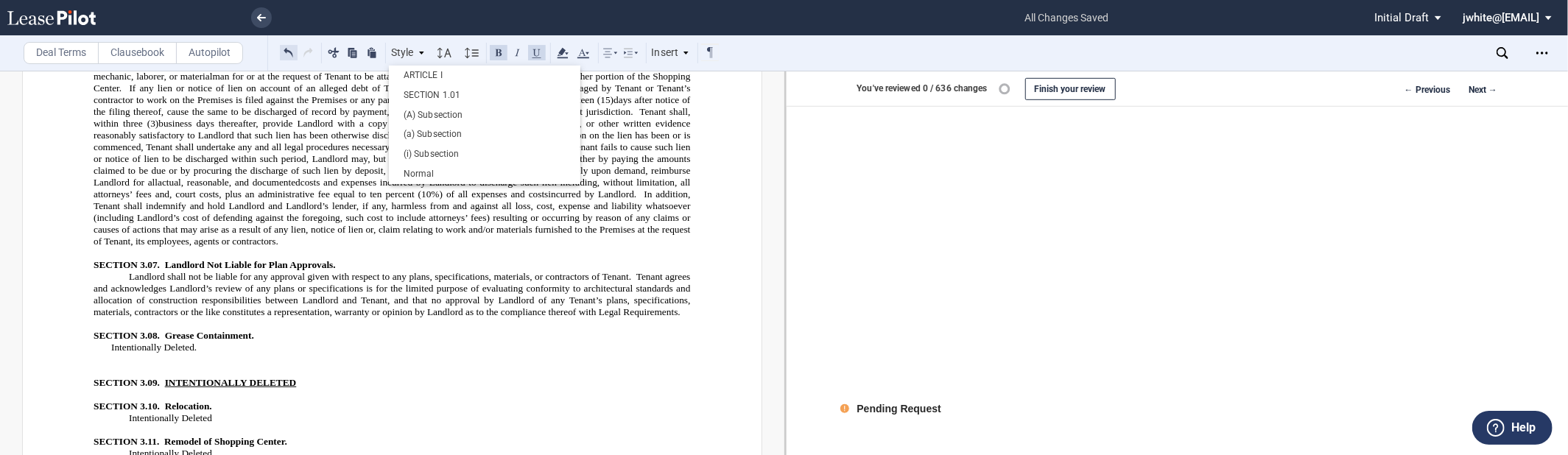 click at bounding box center (289, 52) 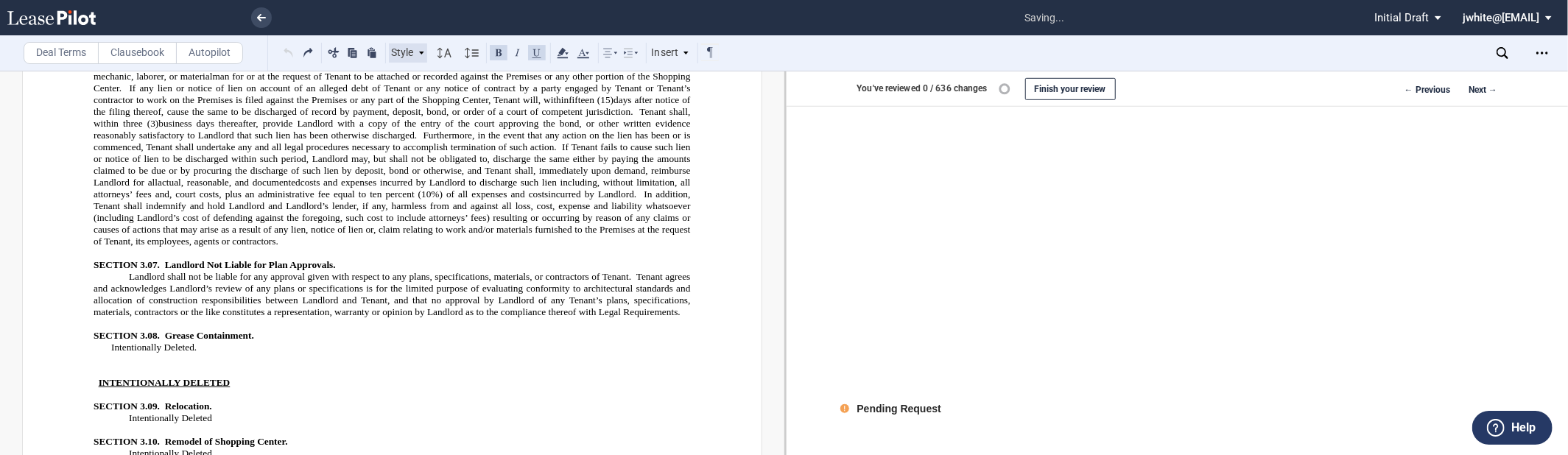 click on "Style" at bounding box center [408, 53] 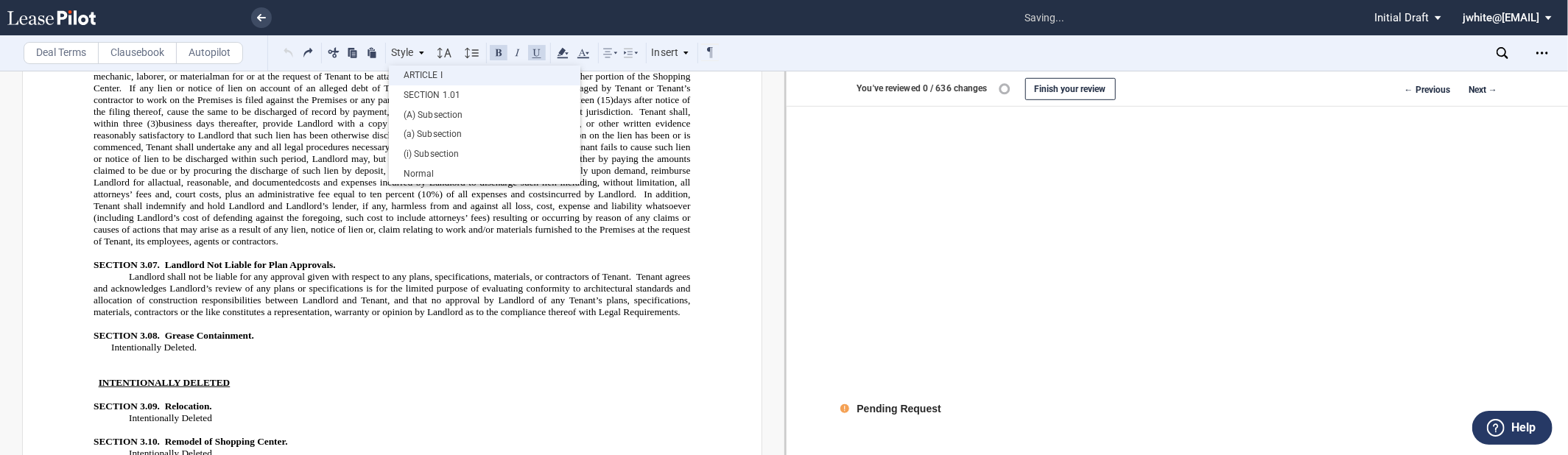 click on "ARTICLE I" at bounding box center [485, 75] 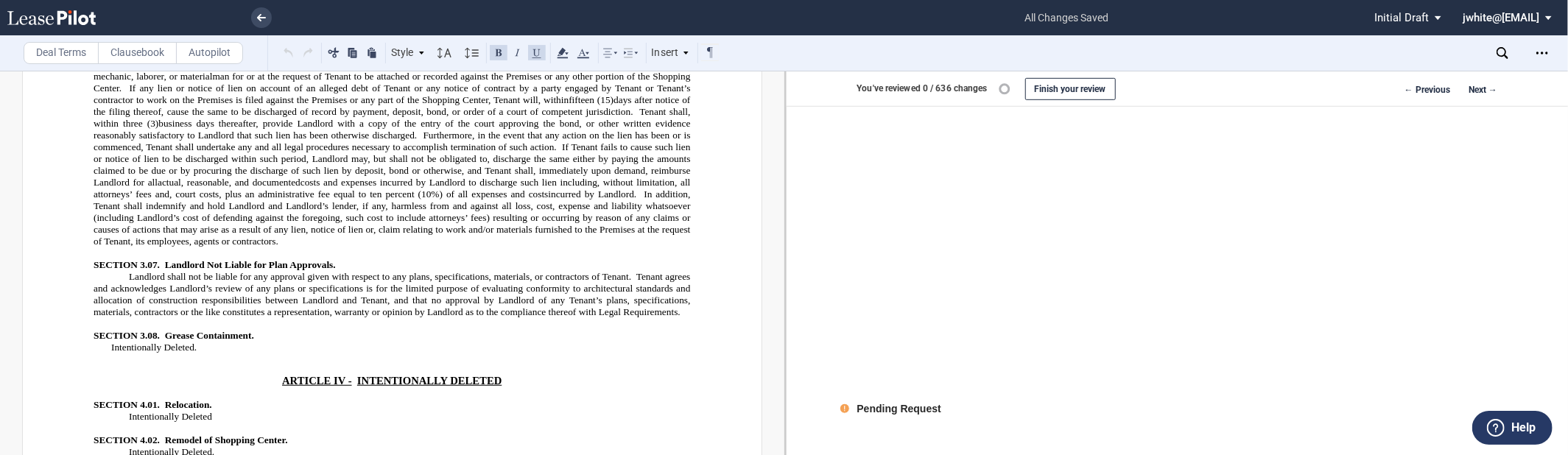 click on "SECTION 4.01.    Relocation." at bounding box center (392, 405) 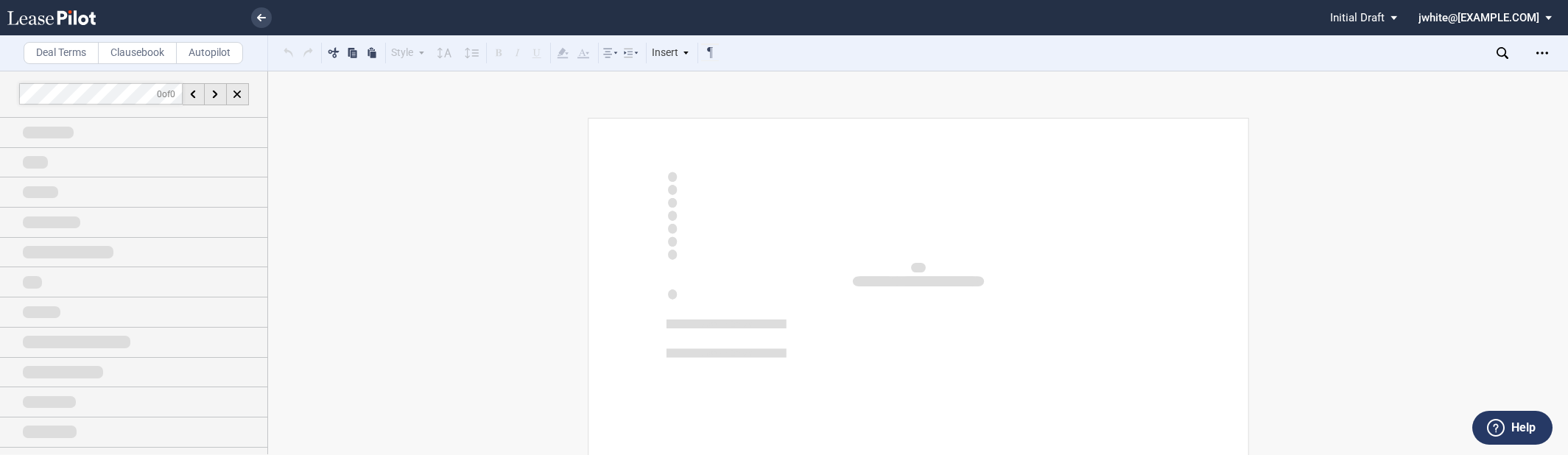 scroll, scrollTop: 0, scrollLeft: 0, axis: both 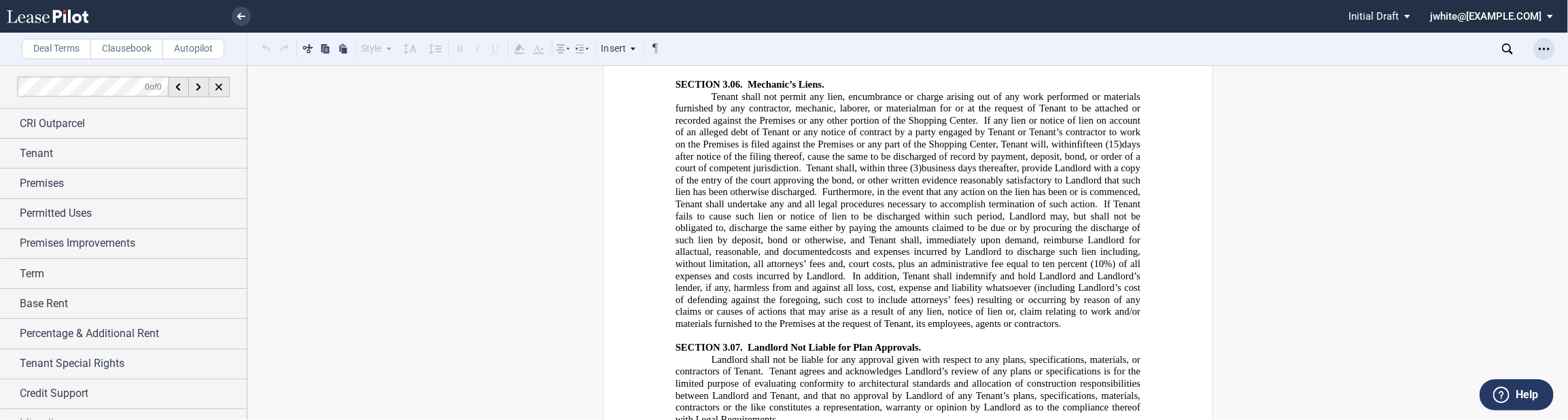 click 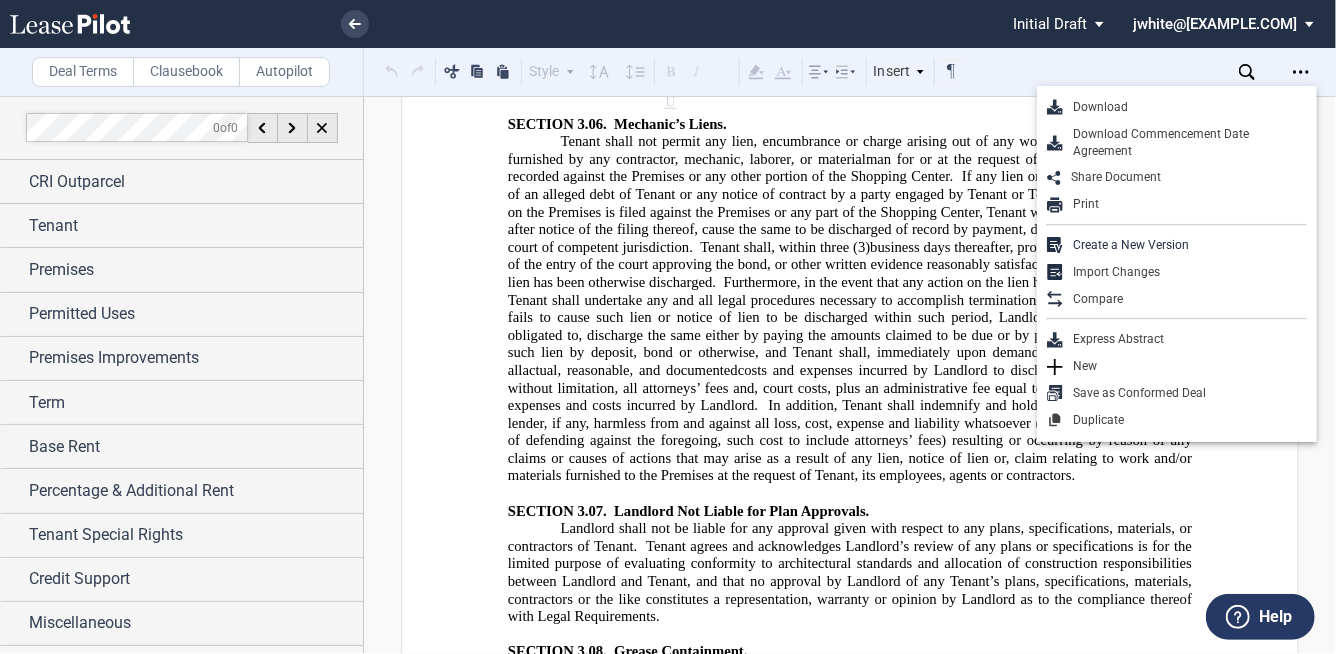 click on "In ﻿ ﻿t ﻿entionally Deleted ." at bounding box center [850, 826] 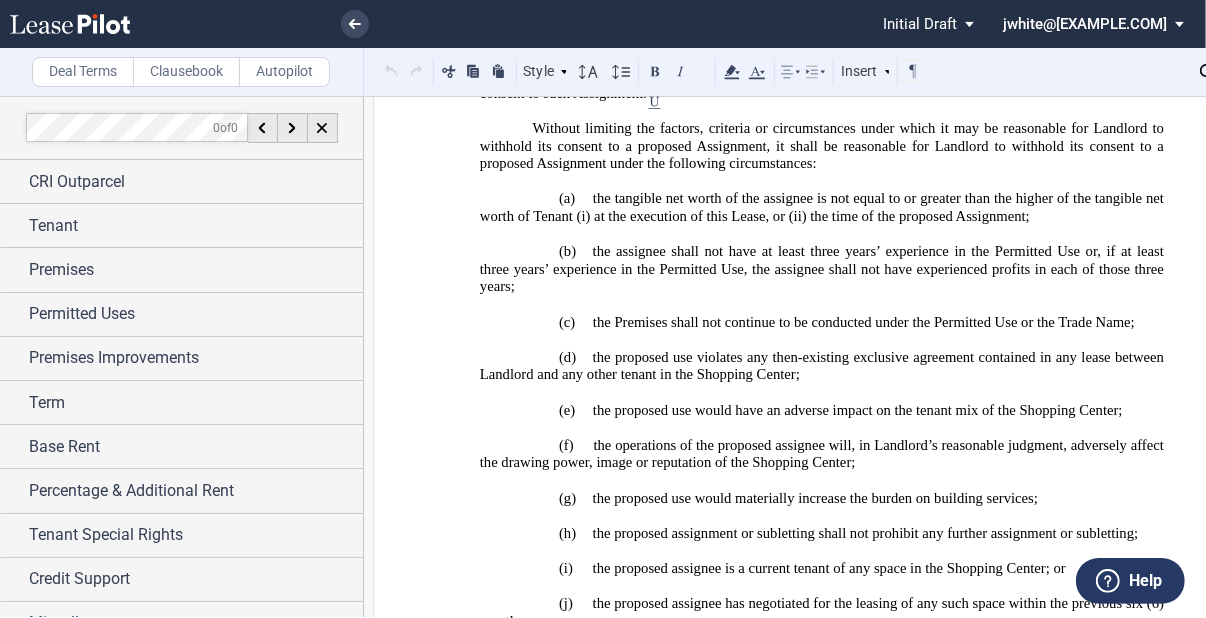 scroll, scrollTop: 17760, scrollLeft: 0, axis: vertical 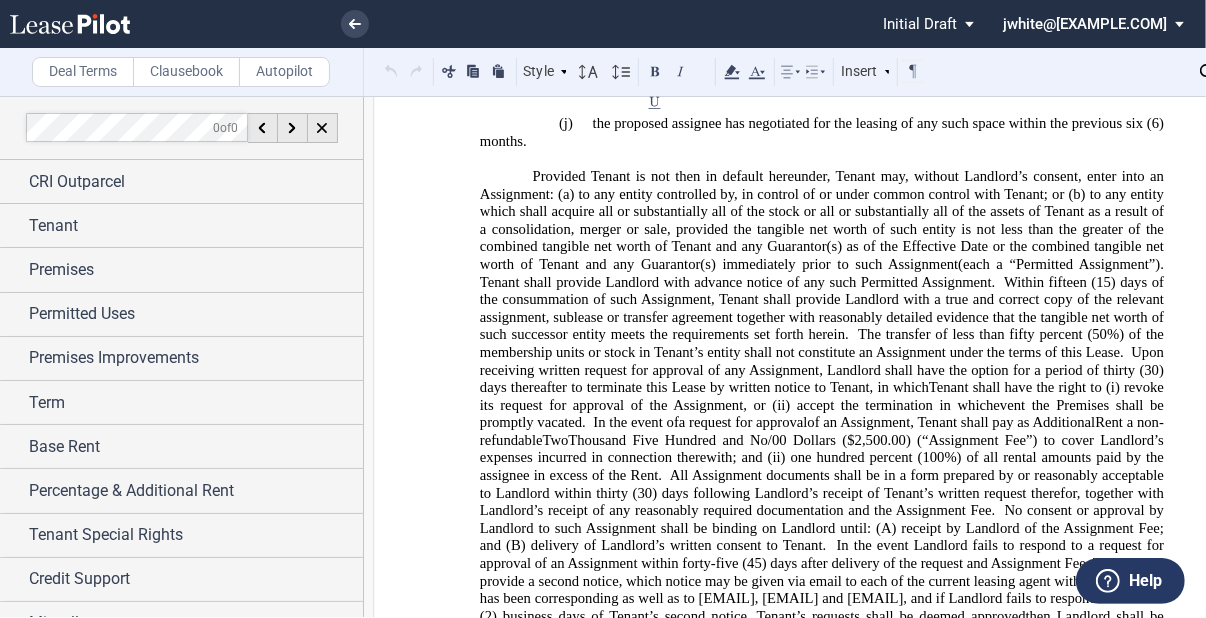 click on "SECTION 13.02.    Hazardous Materials." at bounding box center [822, 949] 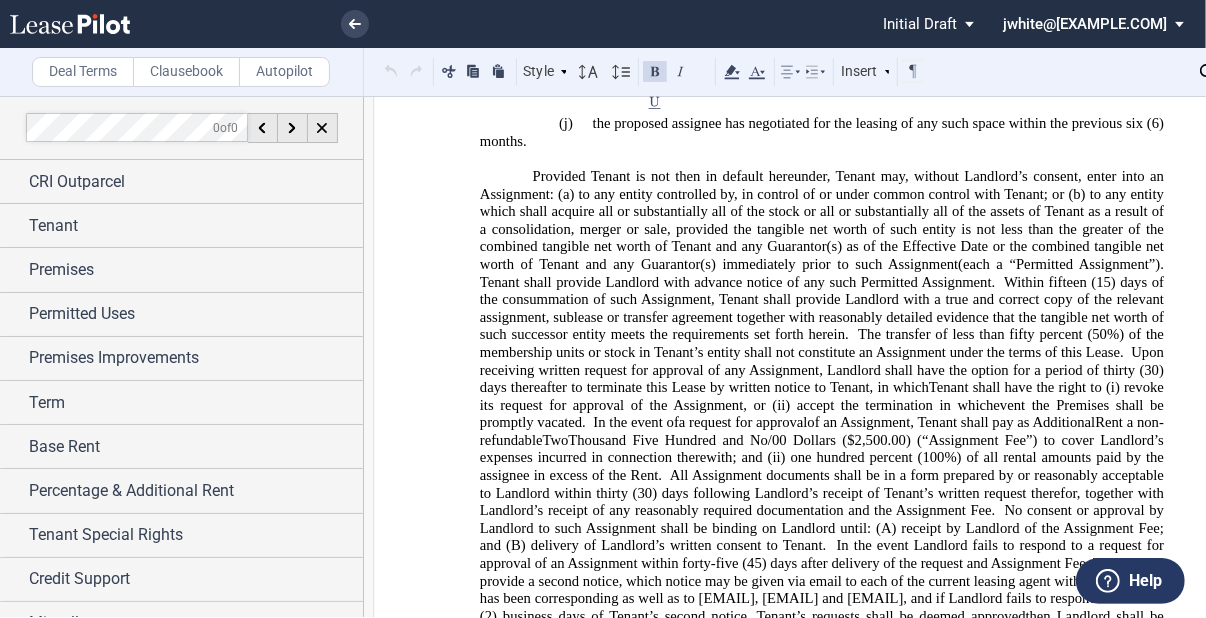 click on "Tenant agrees that it will not place, hold, release or dispose of any pollutant, contaminant, waste, hazardous, toxic or radioactive substance or material, including but not limited to, medical waste and any hazardous substance, pollutant or contaminant (collectively, “Hazardous Materials”) defined as such in (or for purposes of) the Comprehensive Environmental Response, Compensation and Liability Act (“CERCLA”), any so-called “Superfund” or “Superlien” law, the Toxic Substance Control Act, or any other federal, state or local statute, law, ordinance, code, rule, regulation, interpretation or order relating to or imposing liability or standards of conduct concerning any Hazardous Materials, as now or at any time hereafter in effect (herein referred to collectively as “Environmental Laws”) in, under, or about the Premises or Shopping Center." 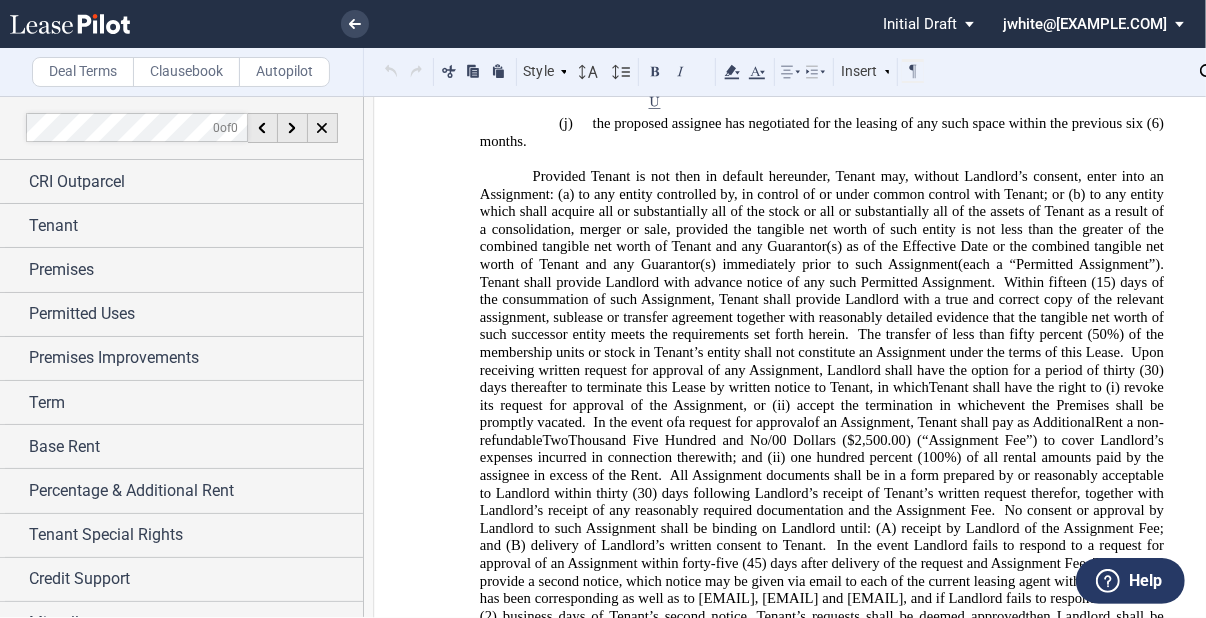 click on "Tenant agrees that it will not place, hold, release or dispose of any pollutant, contaminant, waste, hazardous, toxic or radioactive substance or material, including but not limited to, medical waste and any hazardous substance, pollutant or contaminant (collectively, “Hazardous Materials”) defined as such in (or for purposes of) the Comprehensive Environmental Response, Compensation and Liability Act (“CERCLA”), any so-called “Superfund” or “Superlien” law, the Toxic Substance Control Act, or any other federal, state or local statute, law, ordinance, code, rule, regulation, interpretation or order relating to or imposing liability or standards of conduct concerning any Hazardous Materials, as now or at any time hereafter in effect (herein referred to collectively as “Environmental Laws”) in, under, or about the Premises or Shopping Center." 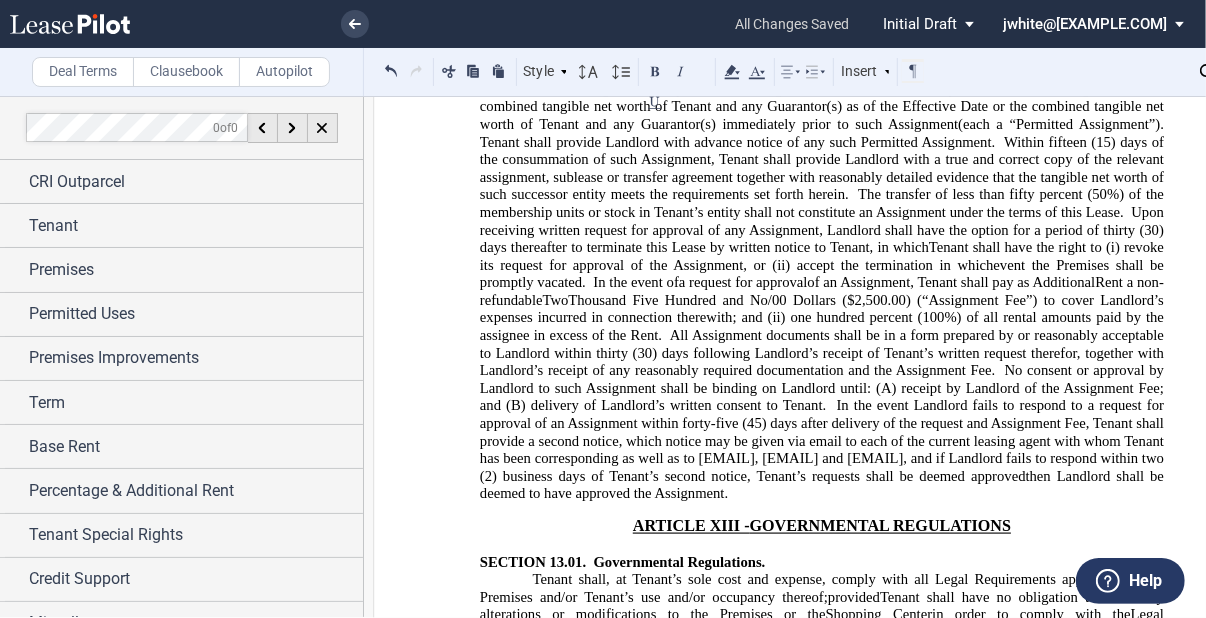 scroll, scrollTop: 17920, scrollLeft: 0, axis: vertical 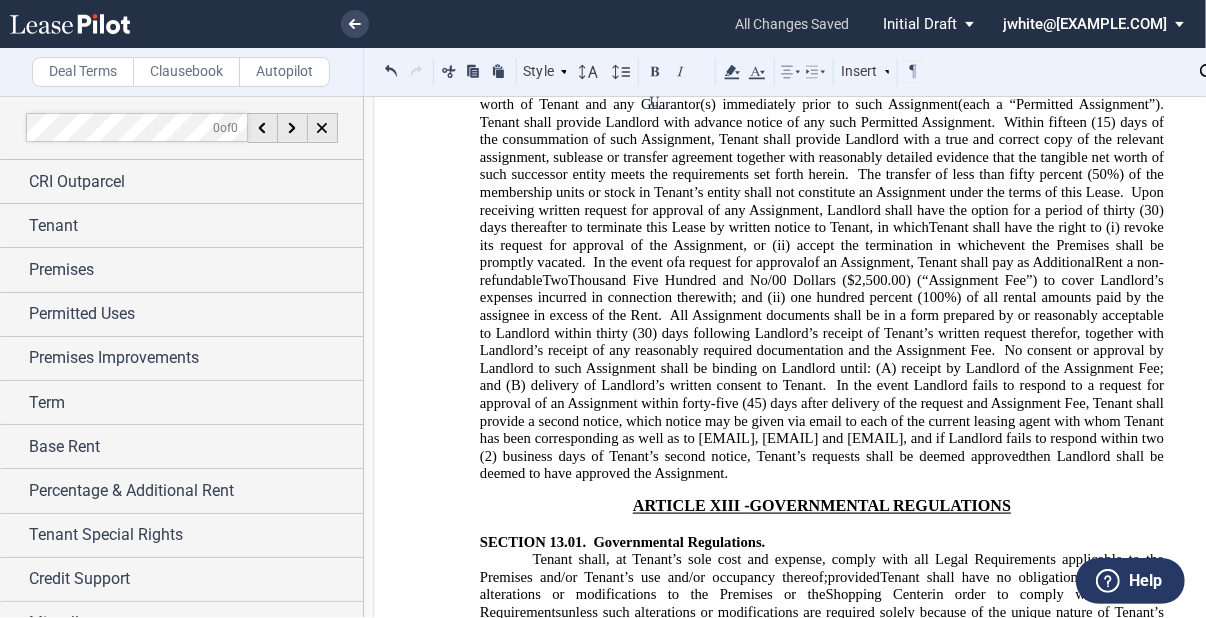 click on "﻿
﻿
﻿
﻿
﻿
﻿
﻿
﻿
L E A S E     A G R E E M E N T
﻿
Date: _________________________________,  2025
﻿
﻿
By and Between
﻿
﻿
PARK WEST VILLAGE PHASE I, LLC, a Delaware limited liability company PARK WEST VILLAGE PHASE I, LLC , a   Delaware   limited liability company
CRI OUTPARCELS LLC,
an Ohio limited liability company
250 Civic Center Drive
Suite 500
Columbus, Ohio 43215
﻿
﻿
﻿
Landlord
﻿
﻿
and
﻿" at bounding box center [822, 12552] 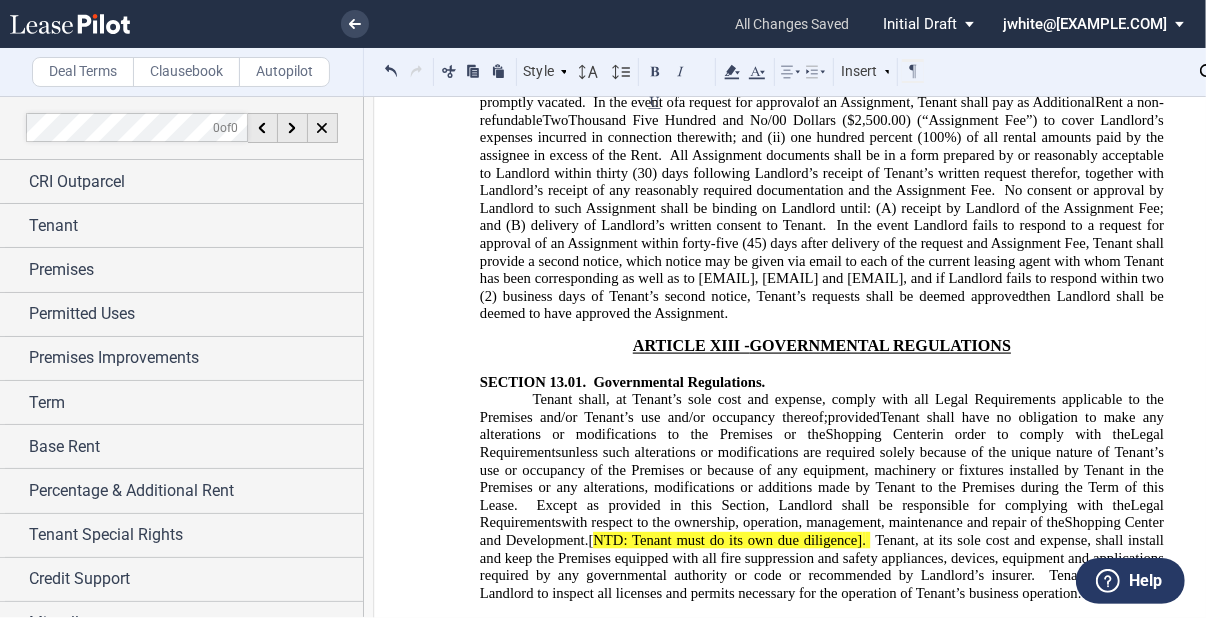 click on "(5) days of the date of such change." 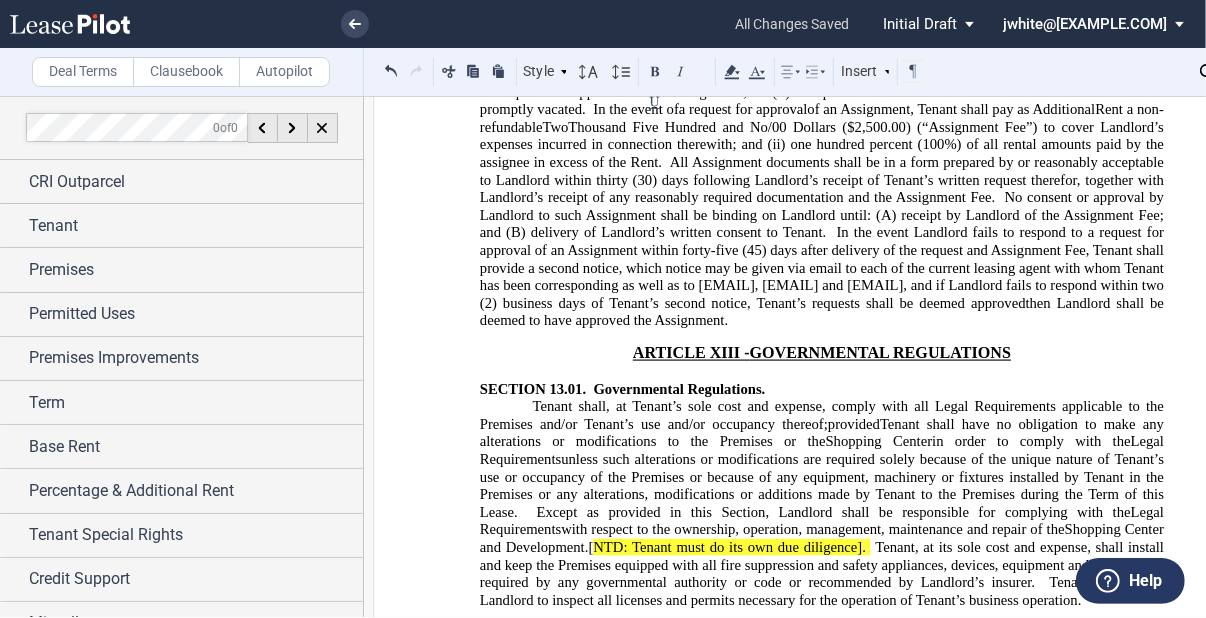 scroll, scrollTop: 18080, scrollLeft: 0, axis: vertical 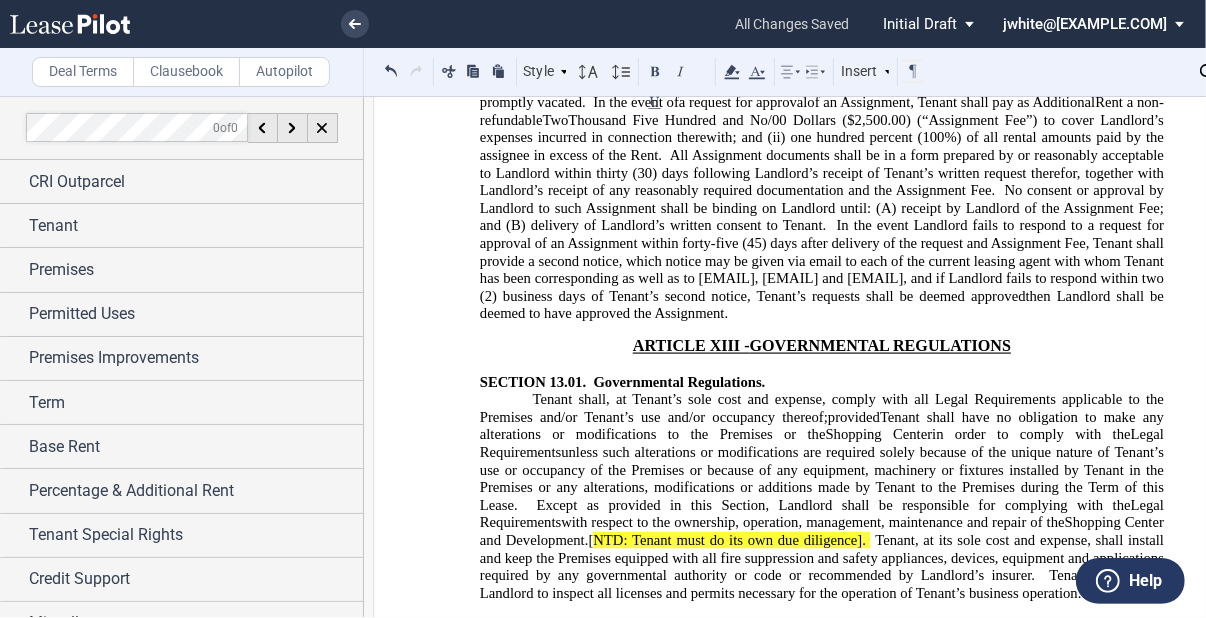 click on "Tenant agrees that it will not place, hold, release or dispose of any pollutant, contaminant, waste, hazardous, toxic or radioactive substance or material, including but not limited to, medical waste and any hazardous substance, pollutant or contaminant (collectively, “Hazardous Materials”) defined as such in (or for purposes of) the Comprehensive Environmental Response, Compensation and Liability Act (“CERCLA”), any so-called “Superfund” or “Superlien” law, the Toxic Substance Control Act, or any other federal, state or local statute, law, ordinance, code, rule, regulation, interpretation or order relating to or imposing liability or standards of conduct concerning any Hazardous Materials, as now or at any time hereafter in effect (herein referred to collectively as “Environmental Laws”) in, under, or about the Premises or Shopping Center in violation of Environmental Laws.         a breach by Tenant of the foregoing covenants; or (b)      The provisions of this  ﻿ Section 13.02" at bounding box center [822, 910] 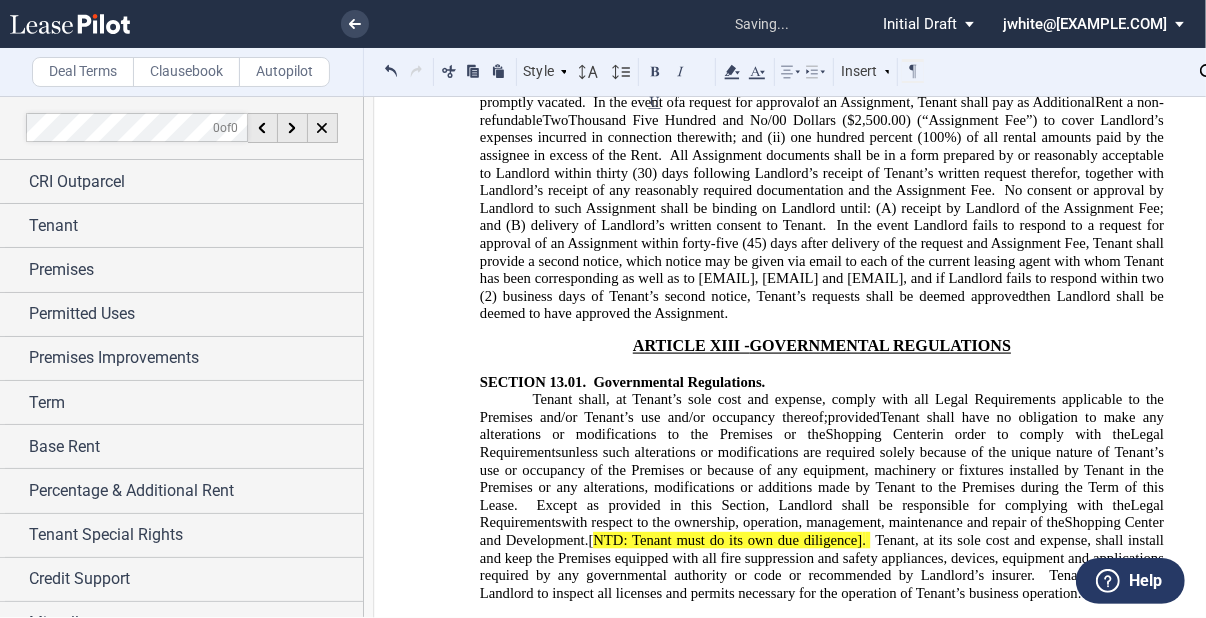 click on "Landlord, Landlord’s representatives and employees may enter the Premises at any time during the Term to inspect Tenant’s compliance herewith  with at least two (2) business days prior notice to Tenant and subject to Tenant’s security requirements. ." 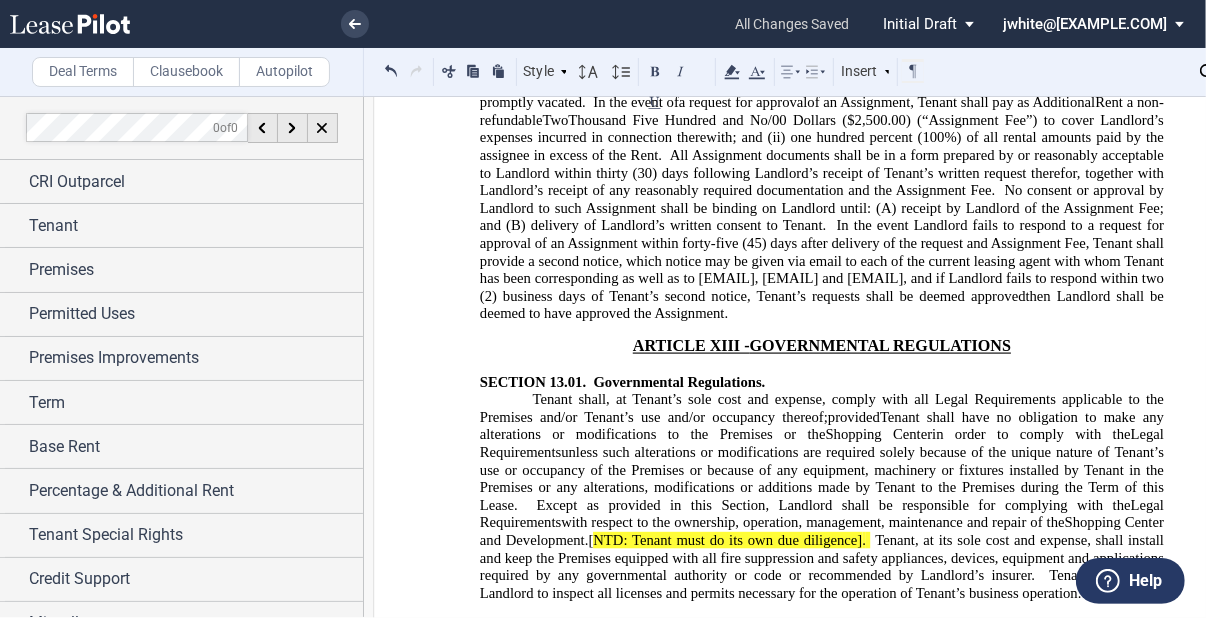 click on "Tenant agrees that it will not place, hold, release or dispose of any pollutant, contaminant, waste, hazardous, toxic or radioactive substance or material, including but not limited to, medical waste and any hazardous substance, pollutant or contaminant (collectively, “Hazardous Materials”) defined as such in (or for purposes of) the Comprehensive Environmental Response, Compensation and Liability Act (“CERCLA”), any so-called “Superfund” or “Superlien” law, the Toxic Substance Control Act, or any other federal, state or local statute, law, ordinance, code, rule, regulation, interpretation or order relating to or imposing liability or standards of conduct concerning any Hazardous Materials, as now or at any time hereafter in effect (herein referred to collectively as “Environmental Laws”) in, under, or about the Premises or Shopping Center in violation of Environmental Laws.         a breach by Tenant of the foregoing covenants; or (b)      The provisions of this  ﻿ Section 13.02" at bounding box center [822, 910] 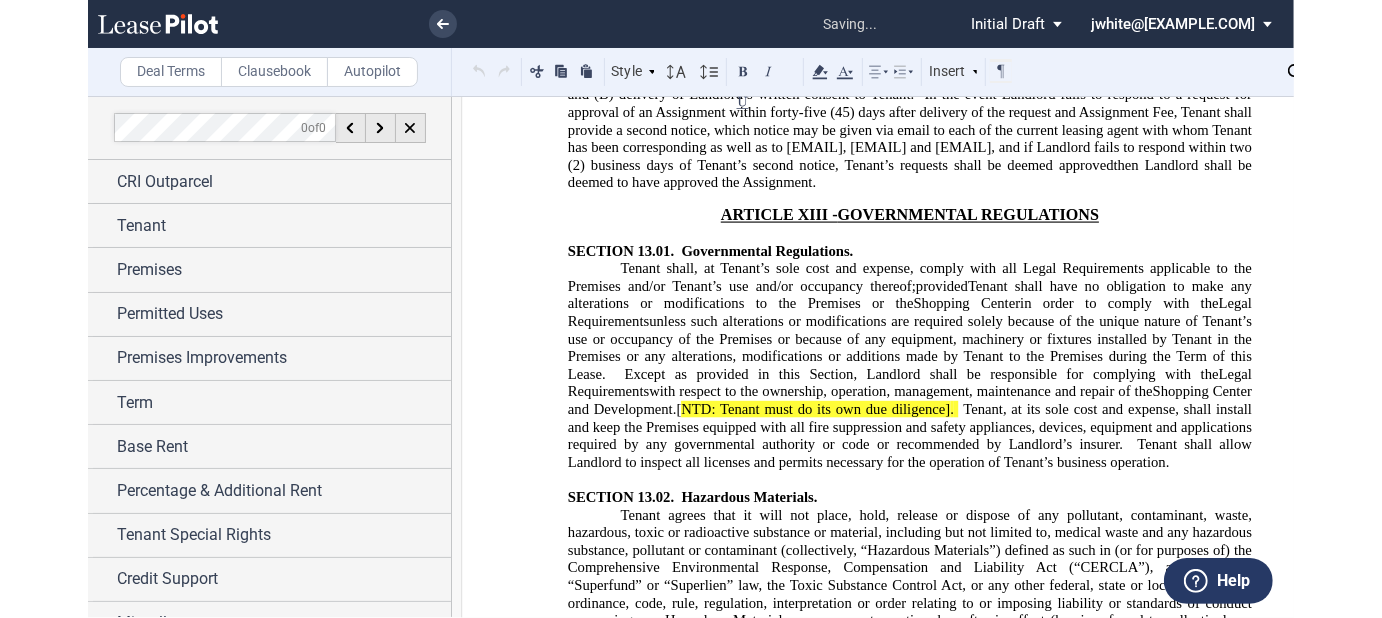 scroll, scrollTop: 18335, scrollLeft: 0, axis: vertical 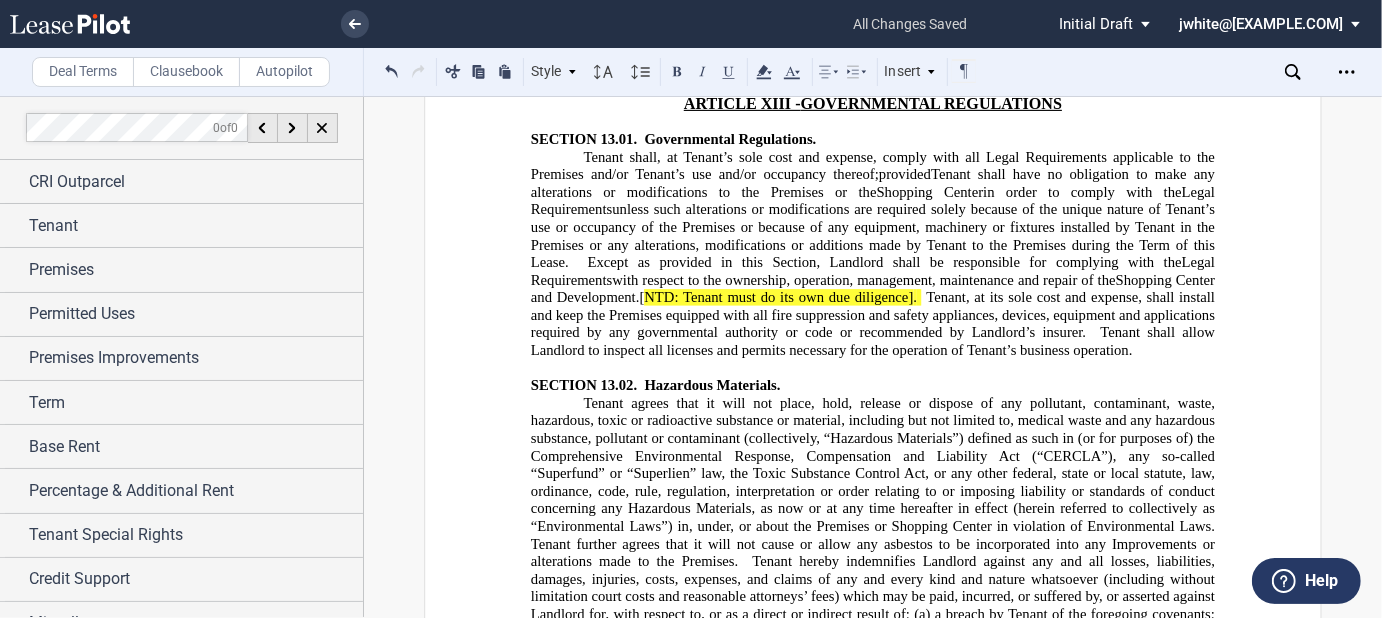 click on "Clausebook" at bounding box center (186, 72) 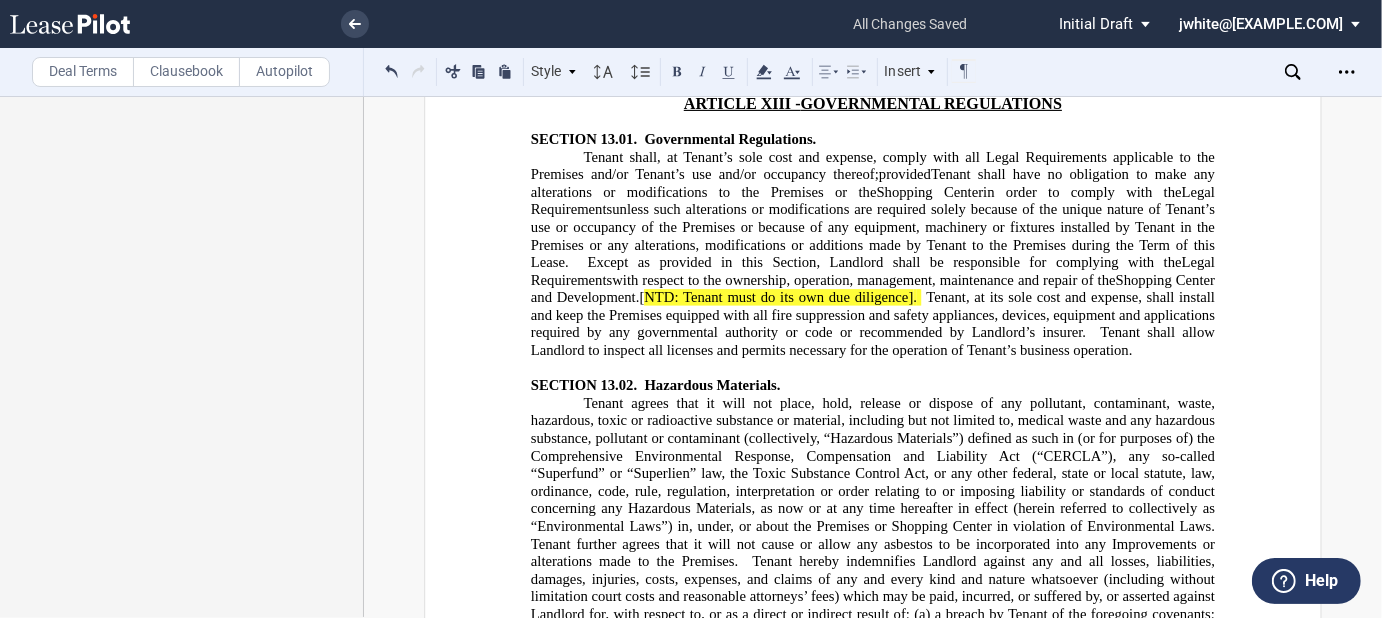 click on "﻿" at bounding box center [873, 985] 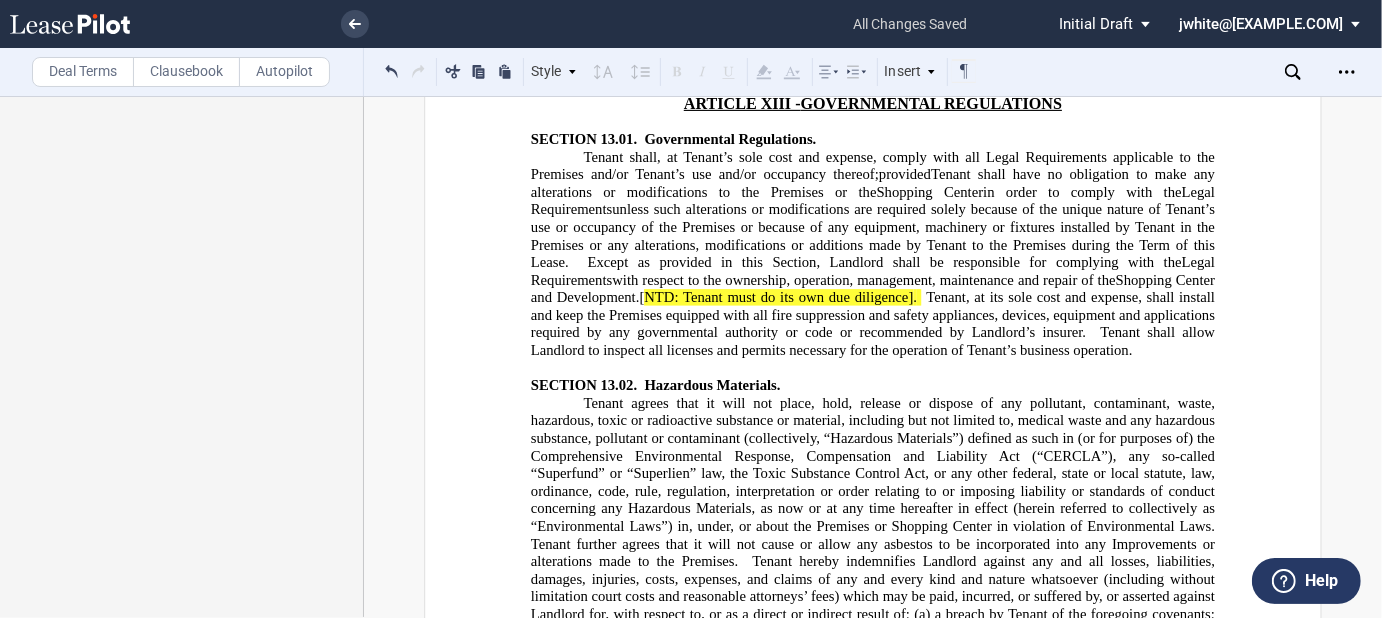 click on "﻿" at bounding box center [873, 985] 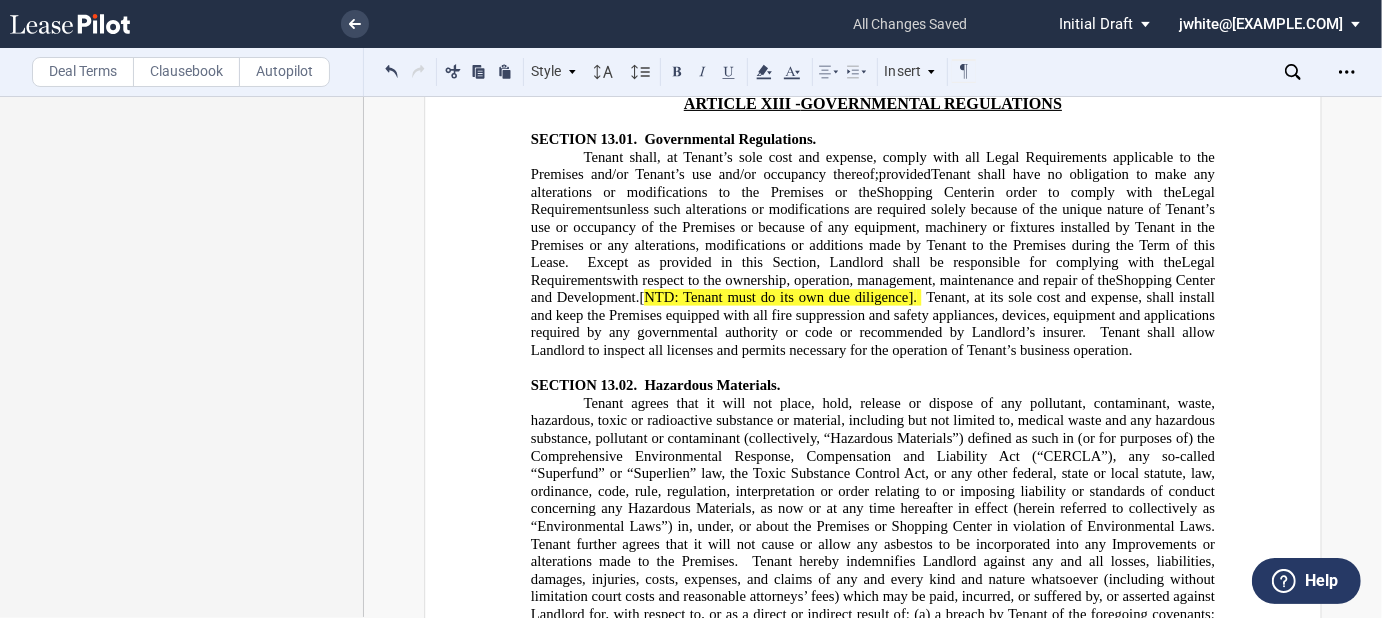 click on "﻿
﻿
﻿
﻿
﻿
﻿
﻿
﻿
L E A S E     A G R E E M E N T
﻿
Date: _________________________________,  2025
﻿
﻿
By and Between
﻿
﻿
PARK WEST VILLAGE PHASE I, LLC, a Delaware limited liability company PARK WEST VILLAGE PHASE I, LLC , a   Delaware   limited liability company
CRI OUTPARCELS LLC,
an Ohio limited liability company
250 Civic Center Drive
Suite 500
Columbus, Ohio 43215
﻿
﻿
﻿
Landlord
﻿
﻿
and
﻿" at bounding box center (873, 12295) 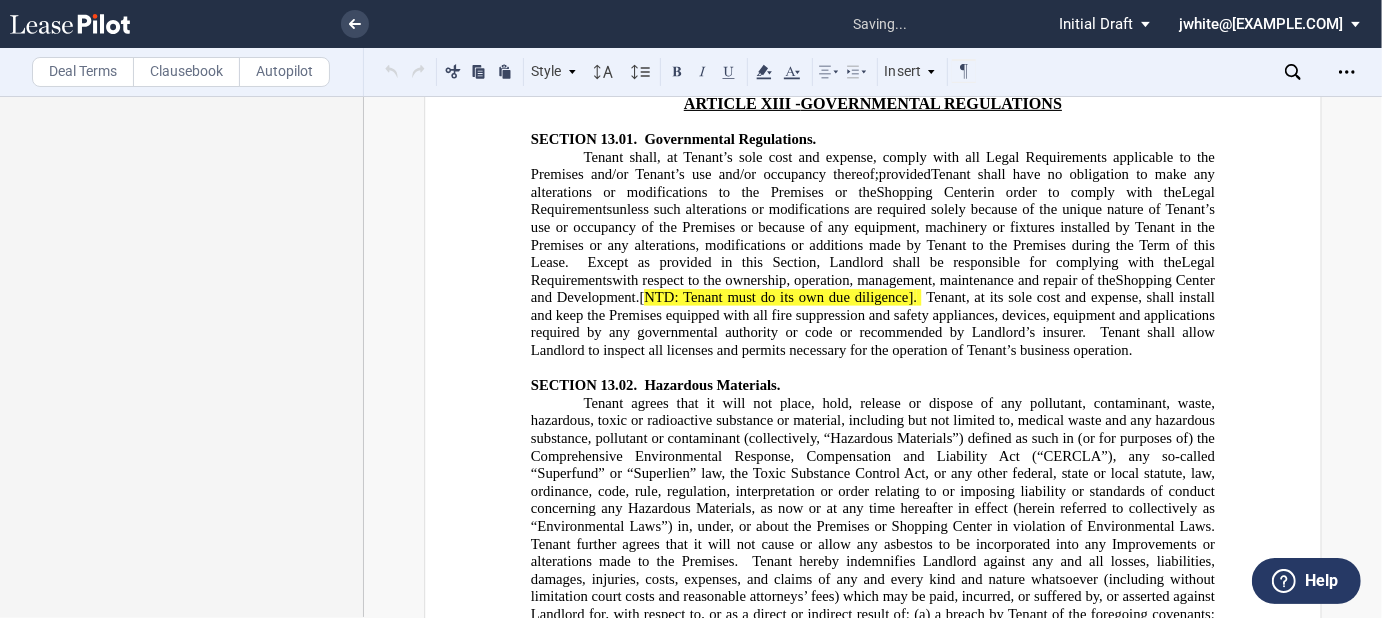 click on "﻿" at bounding box center (873, 985) 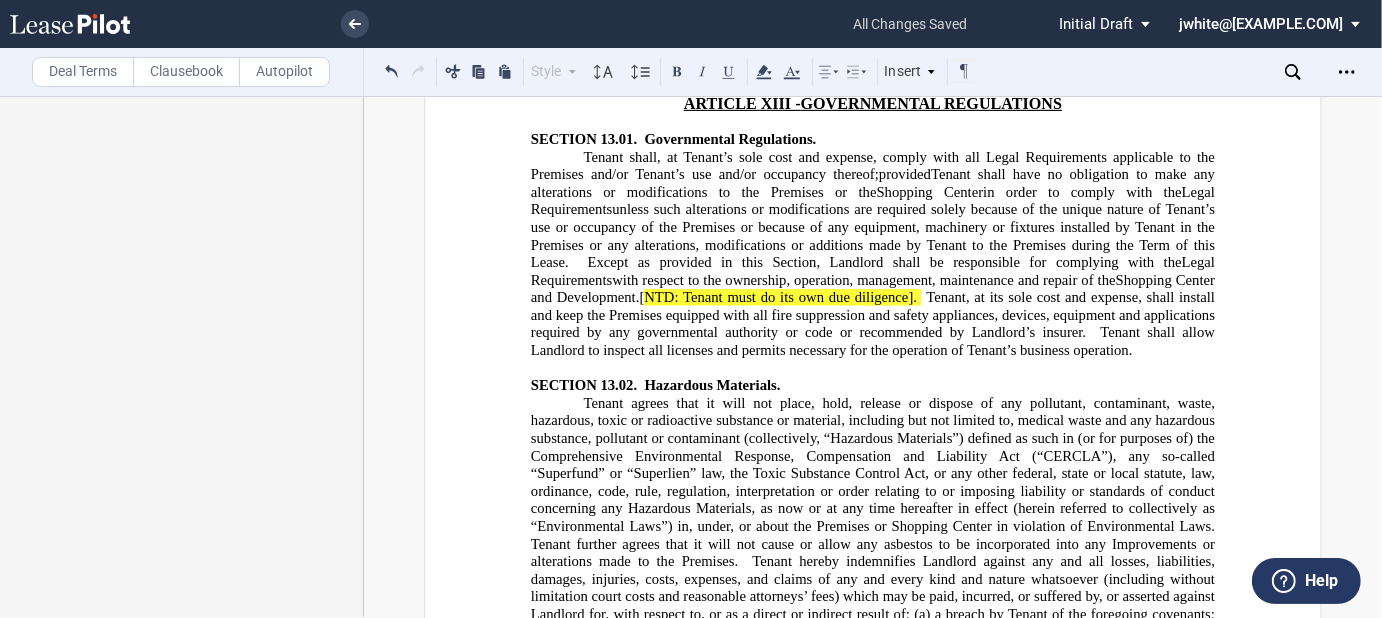 drag, startPoint x: 573, startPoint y: 384, endPoint x: 880, endPoint y: 521, distance: 336.1815 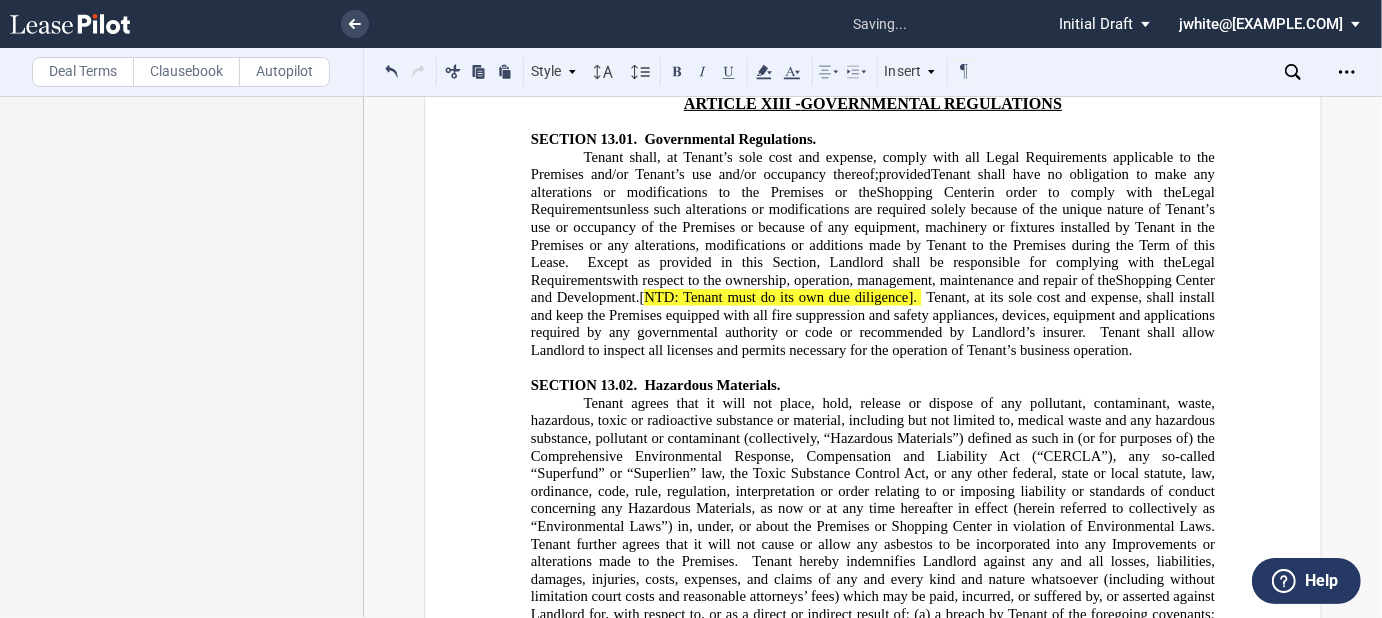 type 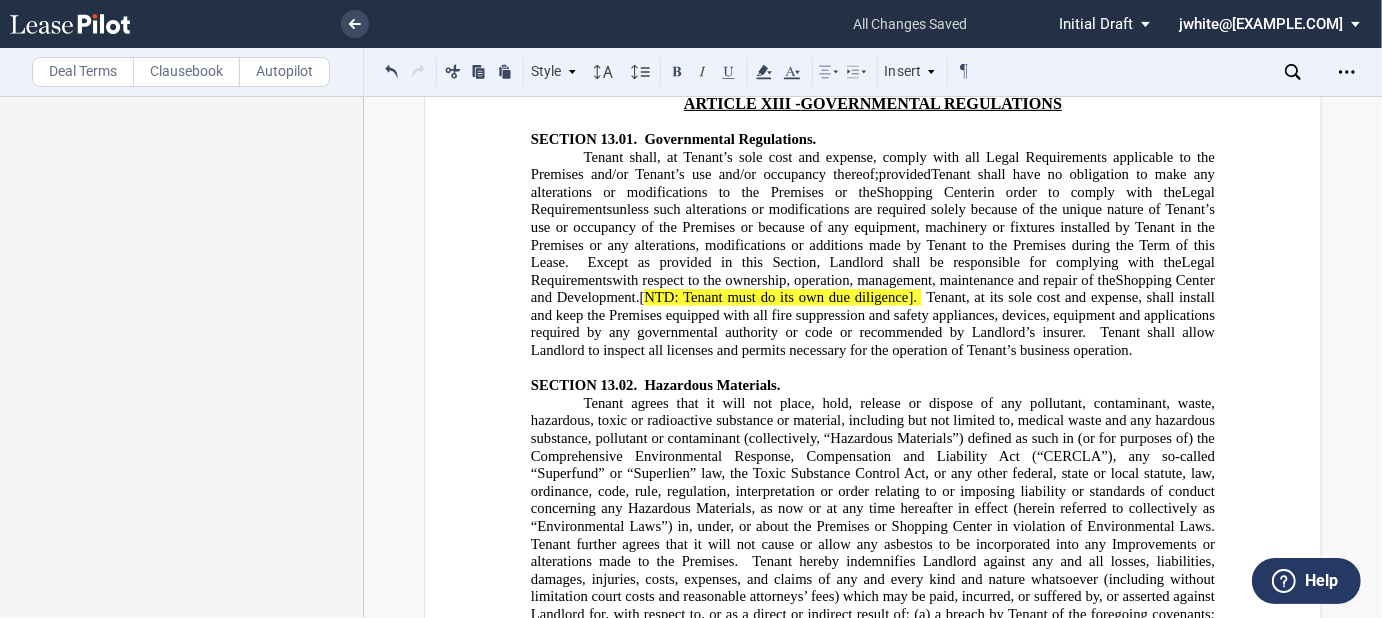 click on "Landlord represents that as of the Effective Date, to Landlord's actual knowledge, without independent investigation or inquiry and except as otherwise may be set forth in the at certain [" 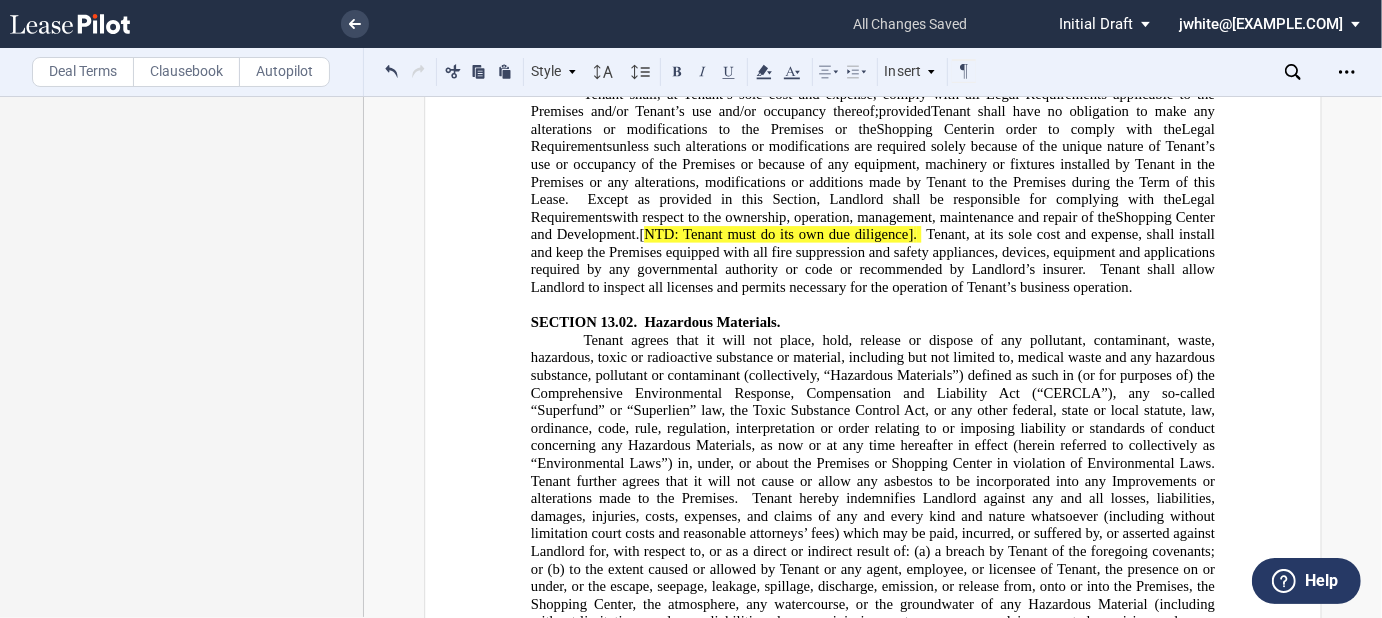 scroll, scrollTop: 18495, scrollLeft: 0, axis: vertical 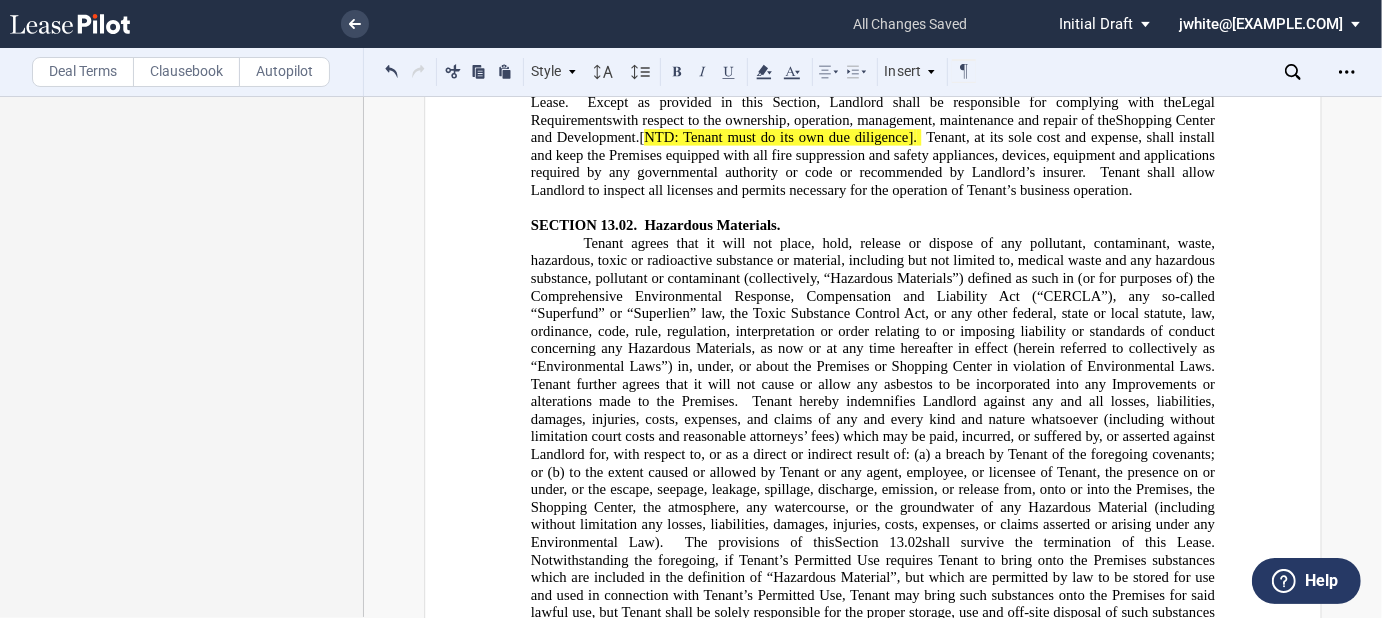 click on "Landlord agrees to indemnify and hold Tenant harmless from any and all claims, damages, fines, judgments, penalties, causes of action, liabilities or losses (including, without limitation, any and all sums paid for settlement of claims, reasonable attorney's fees, consultant and expert fees) but specifically excluding extraordinary, punitive, and consequential damages, (i) arising in connection with a violation of Environmental Laws relating to Hazardous Materials existing at the Premises prior to the Effective Date and (ii) claims arising thereafter during the Term, provided such claims result from the presence, use, release or disposal (collectively "the existence") of Hazardous Materials in violation of Environmental Laws at the Premises, unless the existence of such Hazardous Materials is the result of negligence, willful misconduct or other acts of Tenant; Tenant's employees, agents, or contractors; or any third party other than Landlord." 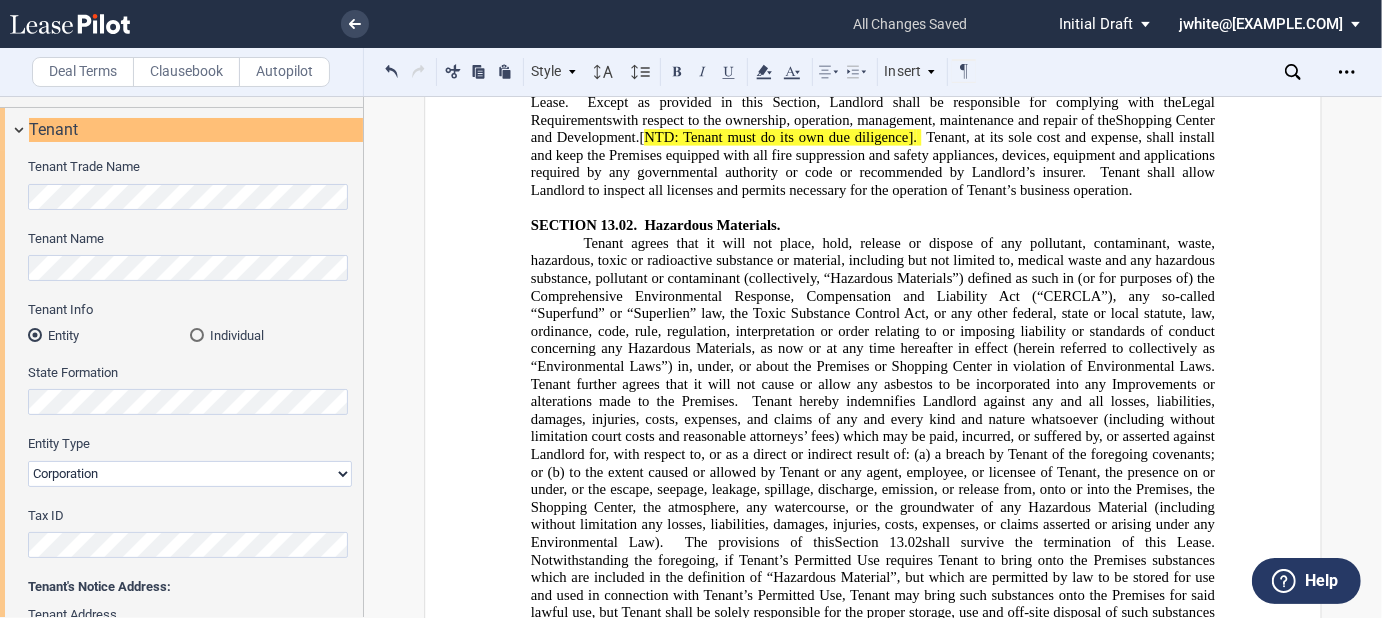 scroll, scrollTop: 1706, scrollLeft: 0, axis: vertical 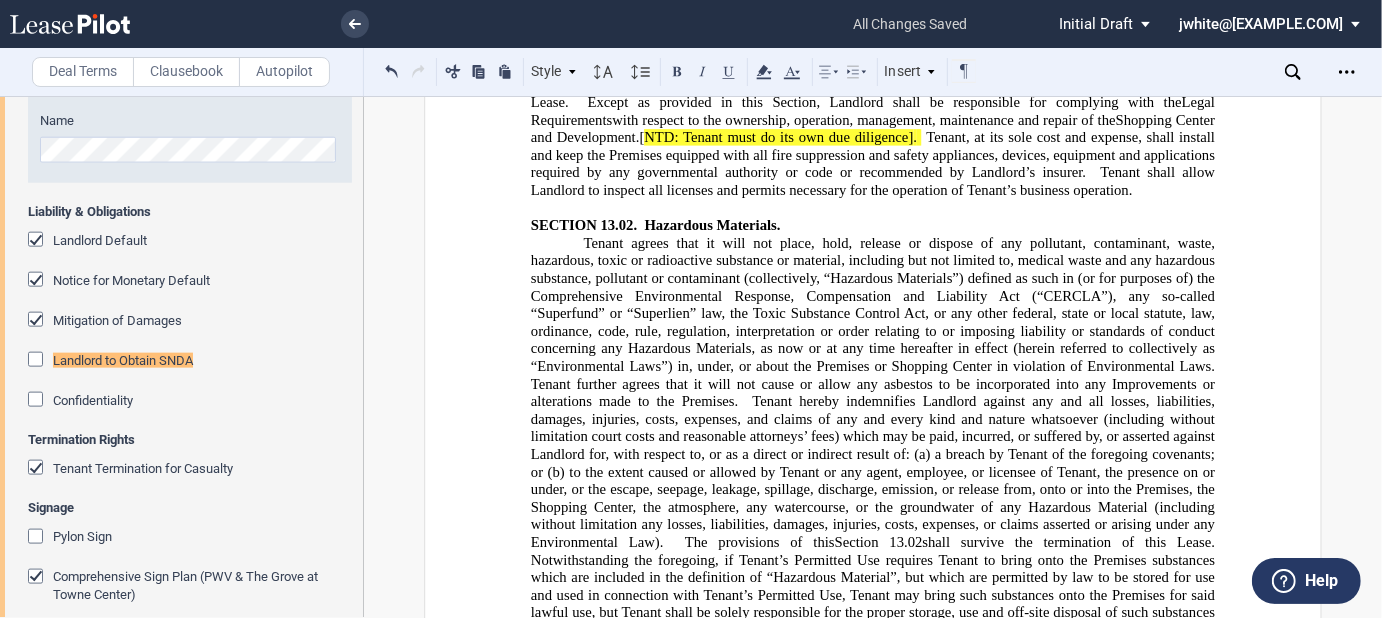click on "Landlord to Obtain SNDA" 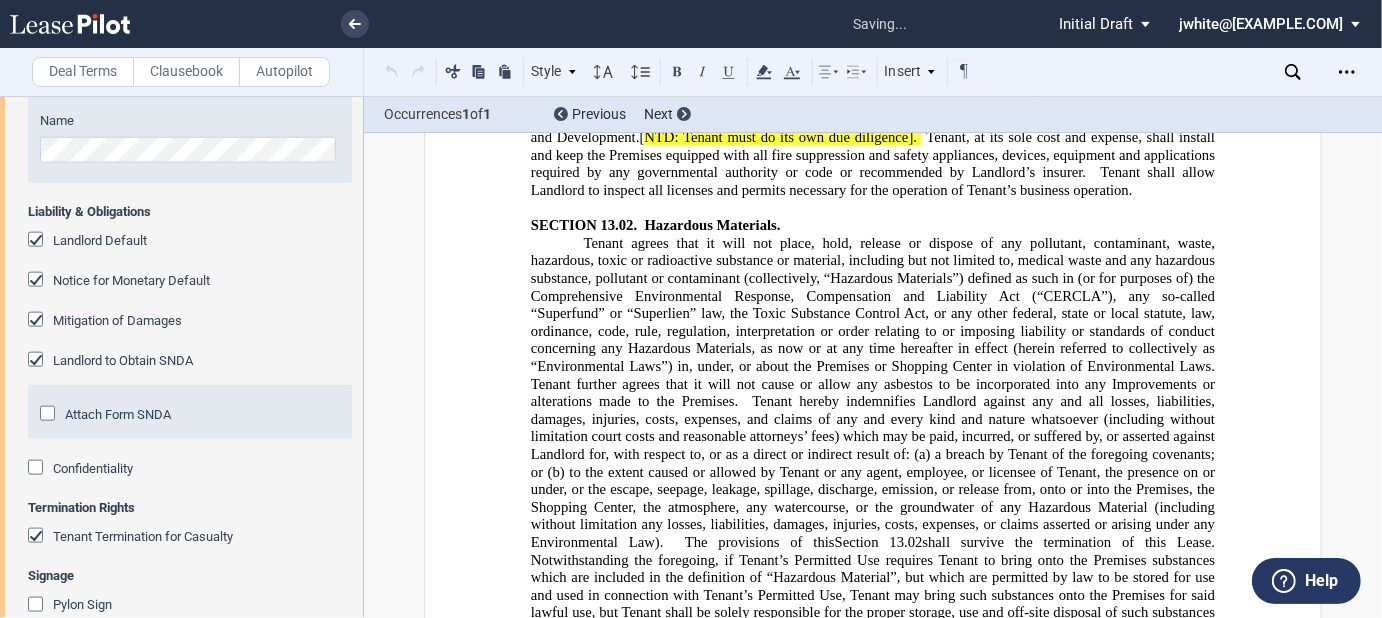 scroll, scrollTop: 19010, scrollLeft: 0, axis: vertical 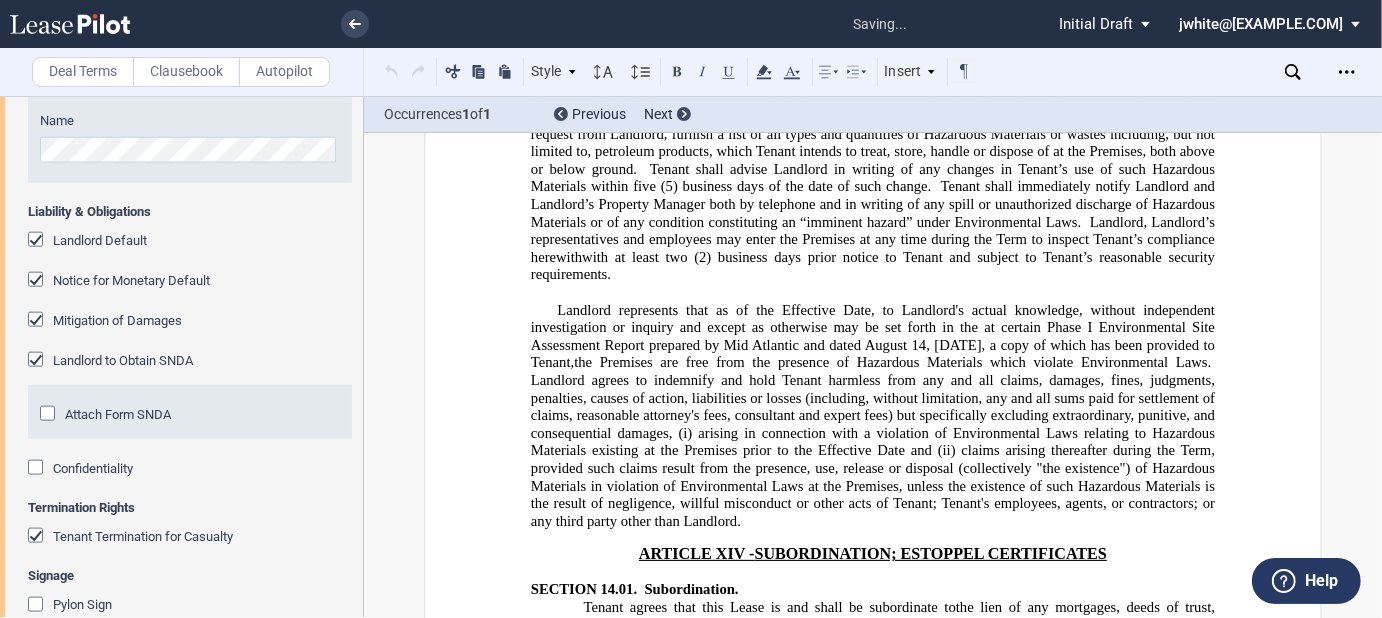 click on "Any costs or expenses incurred by Landlord in connection with Tenant’s desire to use its own form of SNDA or as the result of Tenant’s desire to negotiate Landlord’s lender’s form of SNDA shall be reimbursed by Tenant to Landlord; for the avoidance of doubt, Tenant shall be responsible for any costs and expenses charged by Landlord’s lender for the execution of an SNDA on such lender’s standard form." 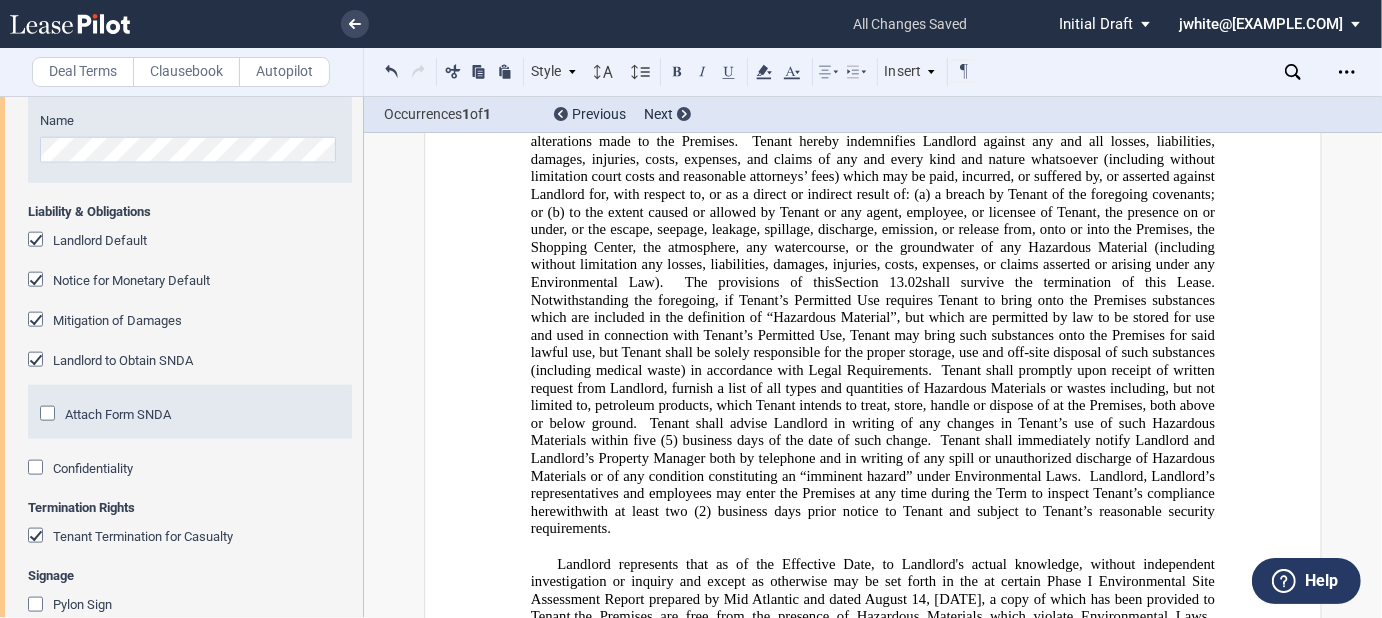 scroll, scrollTop: 18930, scrollLeft: 0, axis: vertical 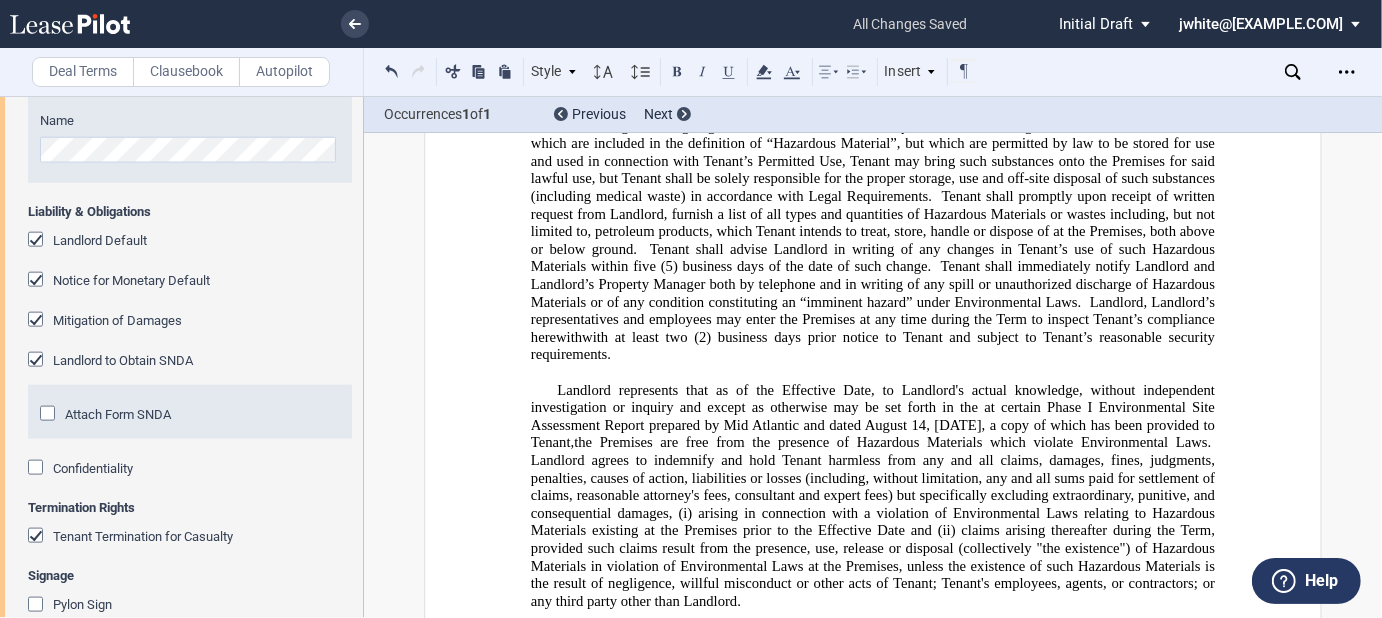 click on "Upon request, Landlord shall attempt to obtain from Landlord's lender, if any, a Subordination, Non-Disturbance and Attornment Agreement (“SNDA”), which shall provide that so long as Tenant is not in default hereunder, in the event of a foreclosure, said lender shall not disturb Tenant's rights under this Lease provided Tenant agrees to attorn to and recognize the lender as the “Landlord” under this Lease." 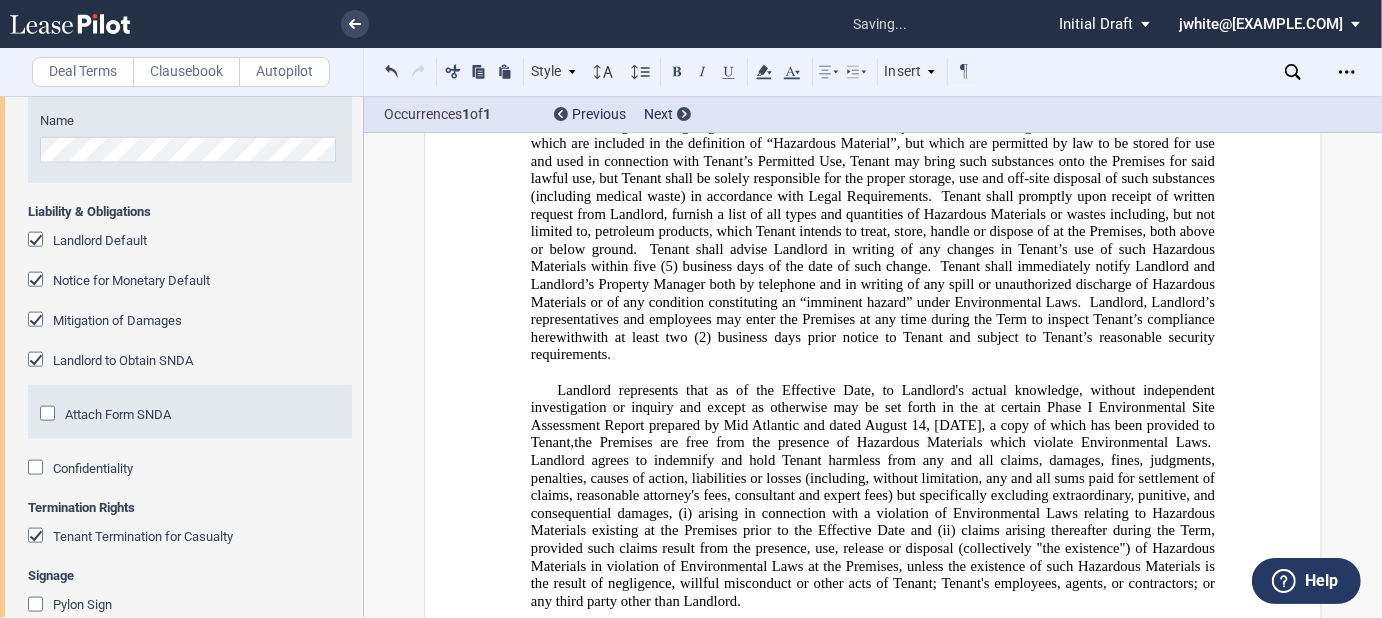 type 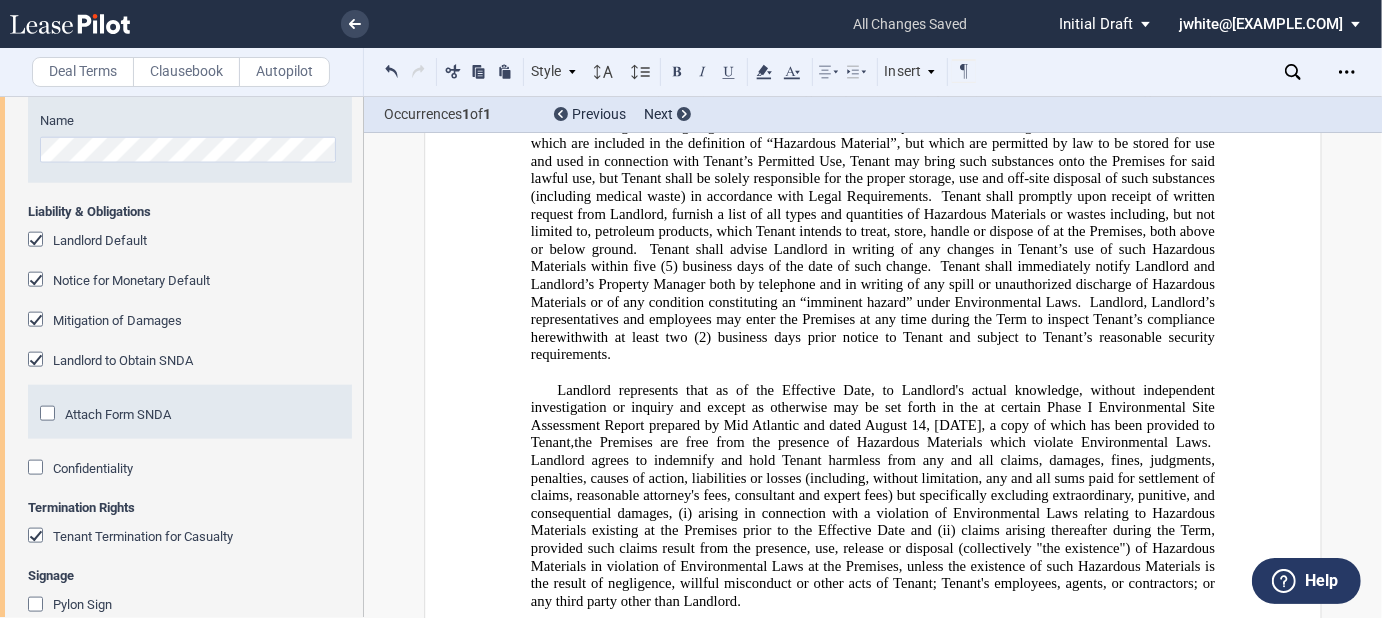 click on "Intentionally Deleted ." at bounding box center [873, 1180] 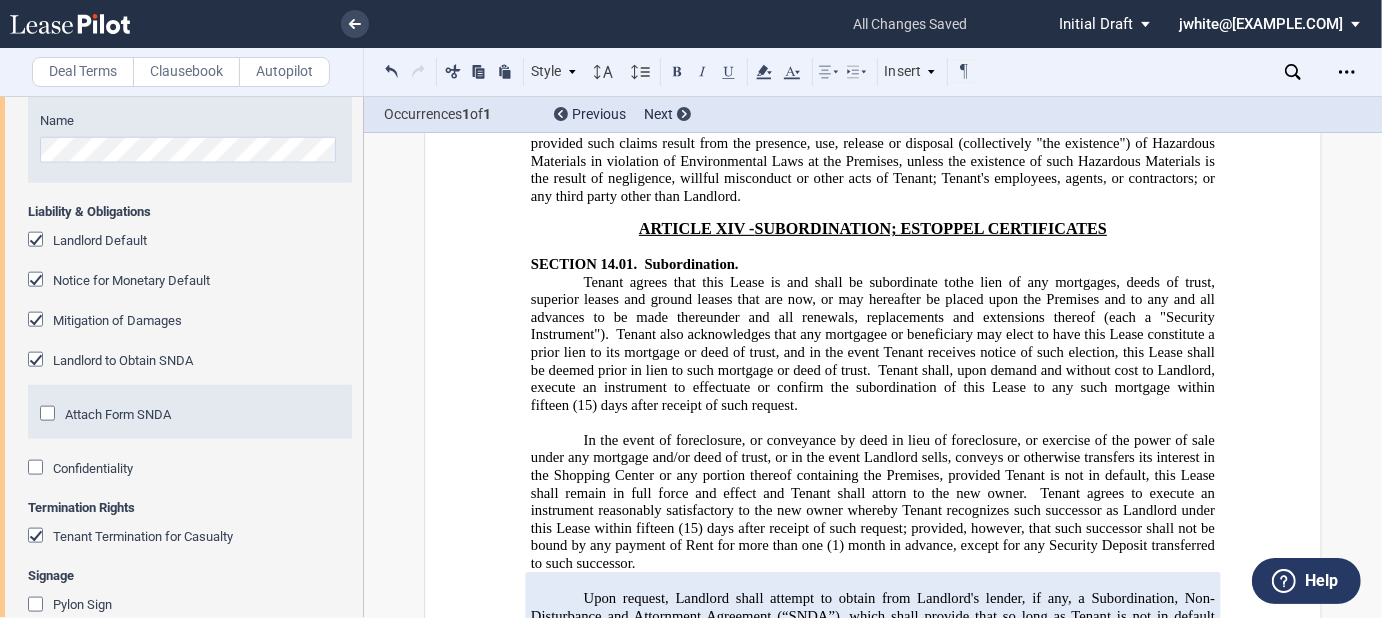 scroll, scrollTop: 19410, scrollLeft: 0, axis: vertical 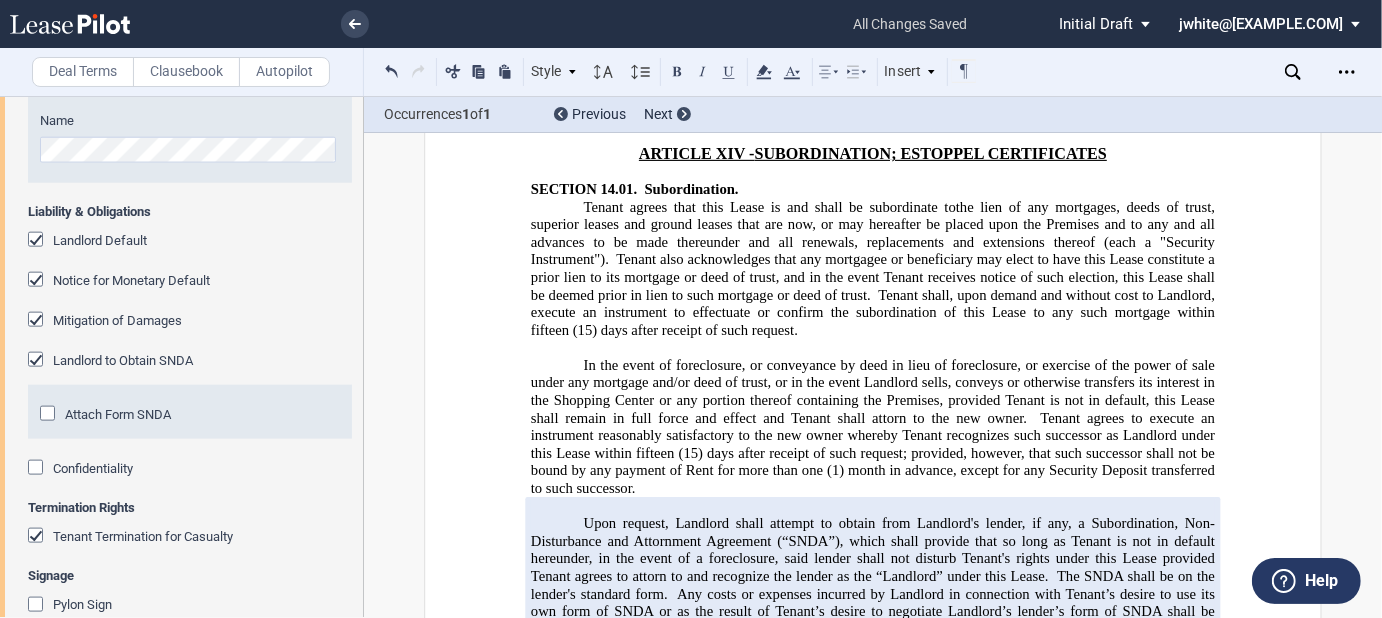 drag, startPoint x: 746, startPoint y: 548, endPoint x: 793, endPoint y: 537, distance: 48.270073 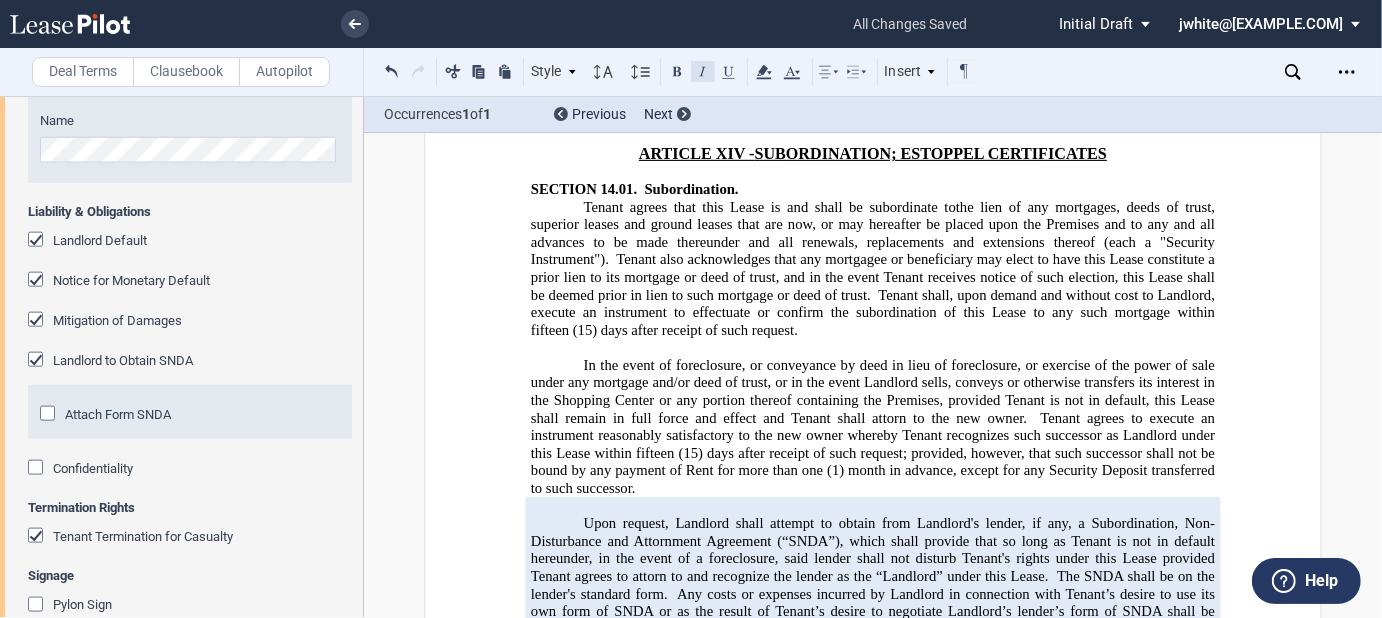 type 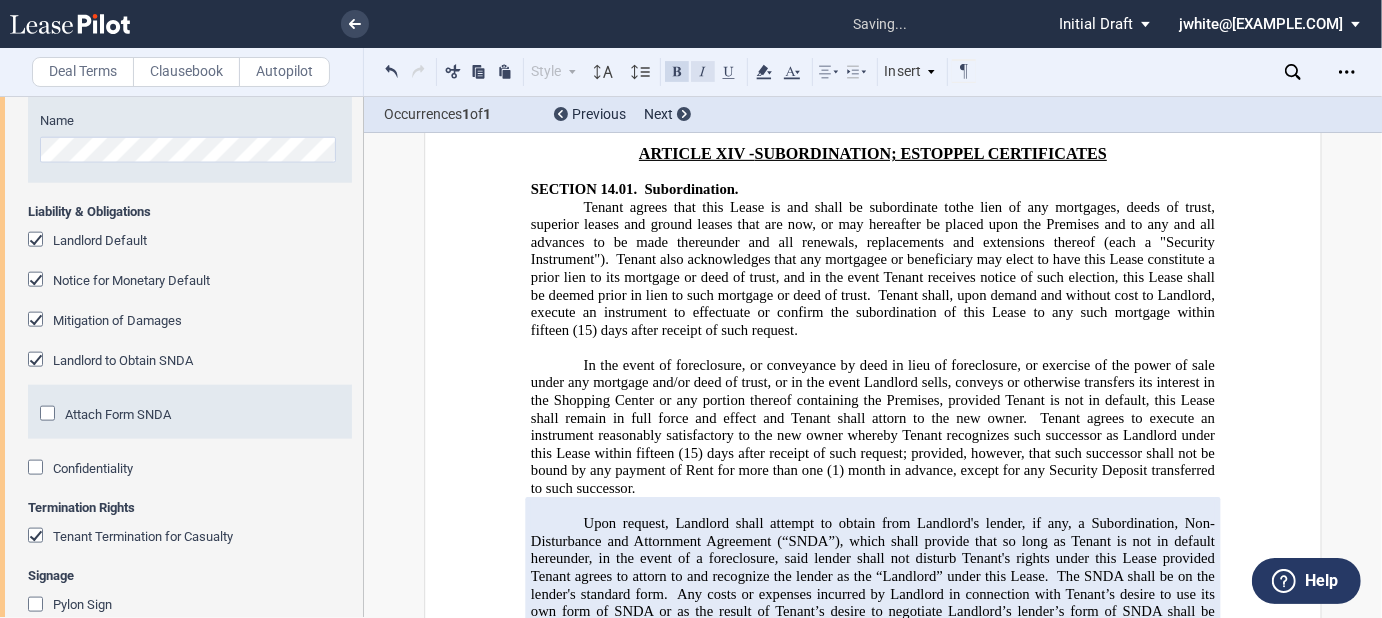 click at bounding box center [703, 71] 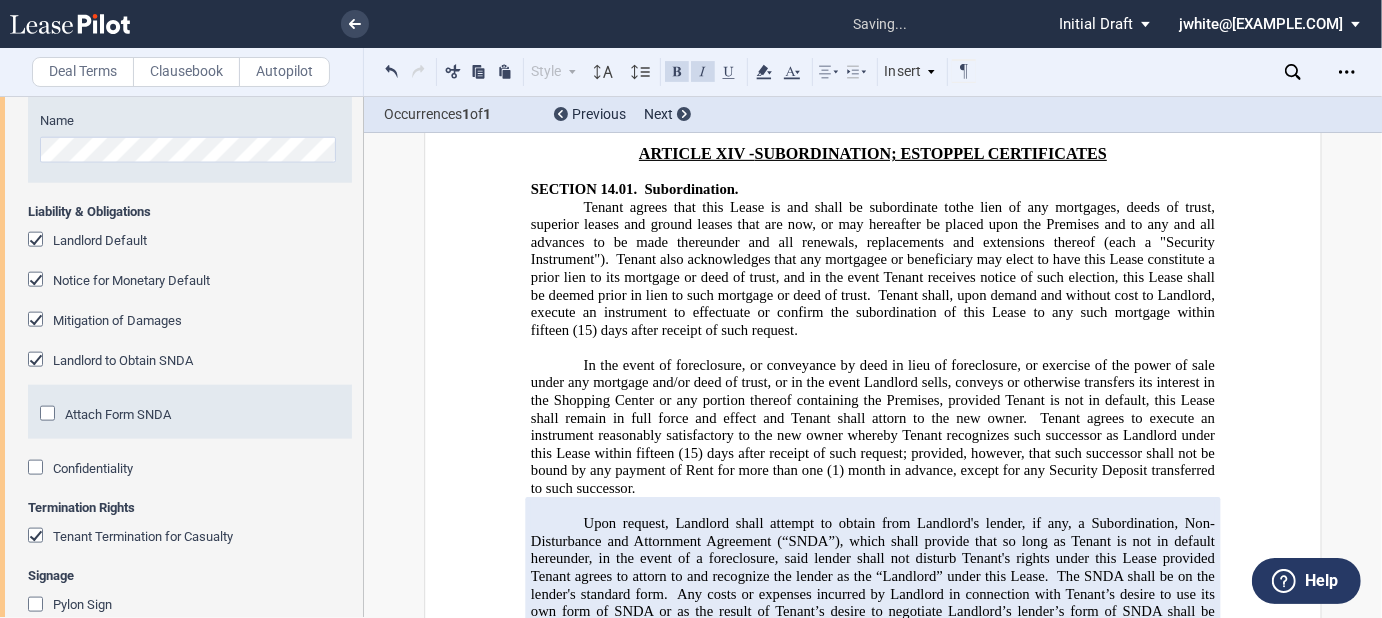 click on "that there are no actions, whether voluntary or otherwise, pending against Tenant under the bankruptcy or insolvency laws of the United States or any state thereof (or if there are actions pending against Tenant under bankruptcy or insolvency laws of the United States or any state thereof, then stating such actions), it being intended that any such statement delivered pursuant to this Section may be relied upon by Landlord or any prospective purchaser or mortgagee of the Premises any part thereof or any interest therein, direct, or indirect; and (xiii)" 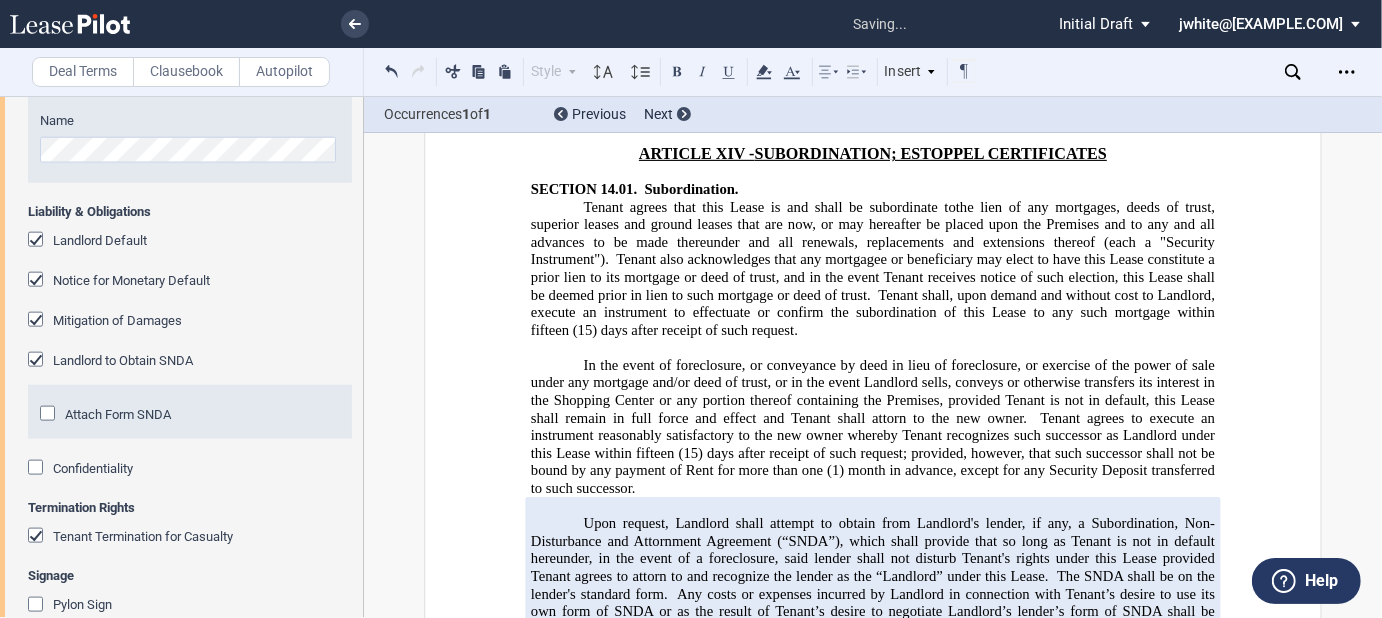 scroll, scrollTop: 19730, scrollLeft: 0, axis: vertical 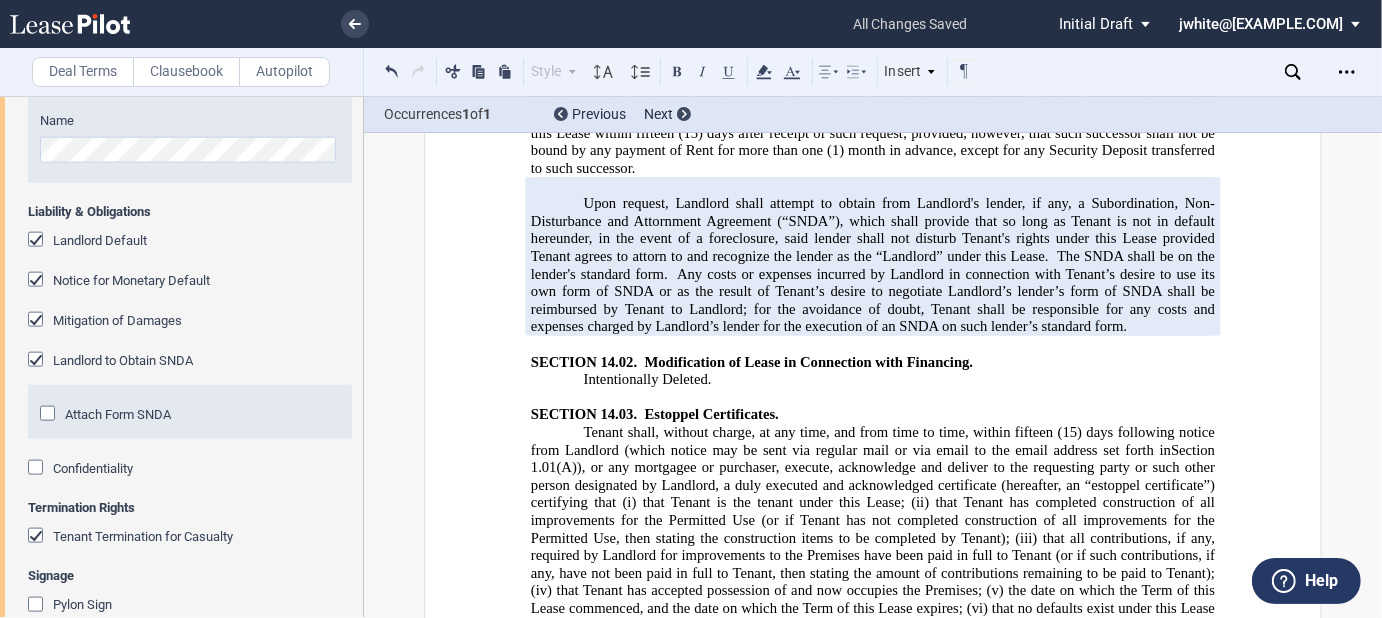 click on "Tenant shall, without charge, at any time, and from time to time, within fifteen   (15) days following notice from Landlord (which notice may be sent via regular mail or via email to the email address set forth in  ﻿ Section 1.01 ﻿ ﻿ (A) ﻿ ), or any mortgagee or purchaser, execute, acknowledge and deliver to the requesting party or such other person designated by Landlord, a duly executed and acknowledged certificate (hereafter, an “estoppel certificate”) certifying that (i)   that Tenant is the tenant under this Lease; (ii)   that Tenant has completed construction of all improvements for the Permitted Use (or if Tenant has not completed construction of all improvements for the Permitted Use, then stating the construction items to be completed by Tenant); (iii)     that Tenant has accepted possession of and now occupies the Premises; (v)   the date on which the Term of this Lease commenced, and the date on which the Term of this Lease expires; (vi)                    second" at bounding box center [873, 697] 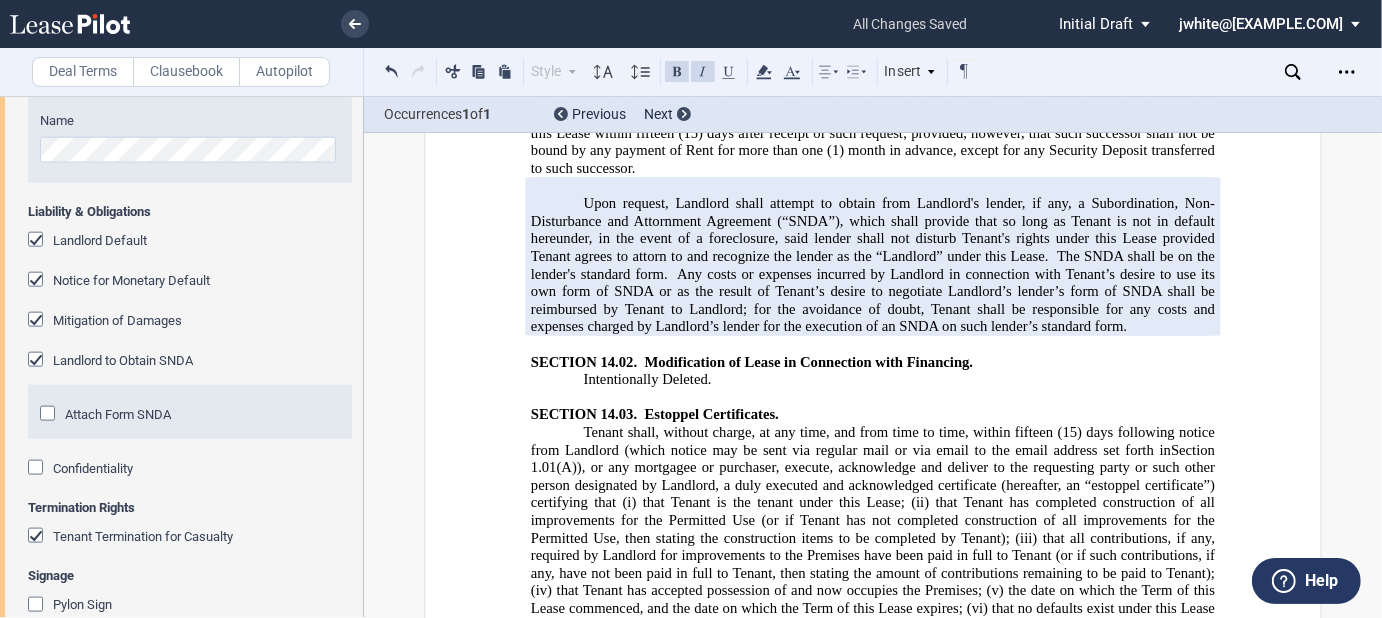 click on "(10) days after receipt of a  second  written request from Landlord, then the estoppel statements set forth in the estoppel certificate shall be deemed to be correct and conclusively made by Tenant and may be relied upon by third parties. [We need somethinghere. What is tenant;'s objection t this lanaguge?]" 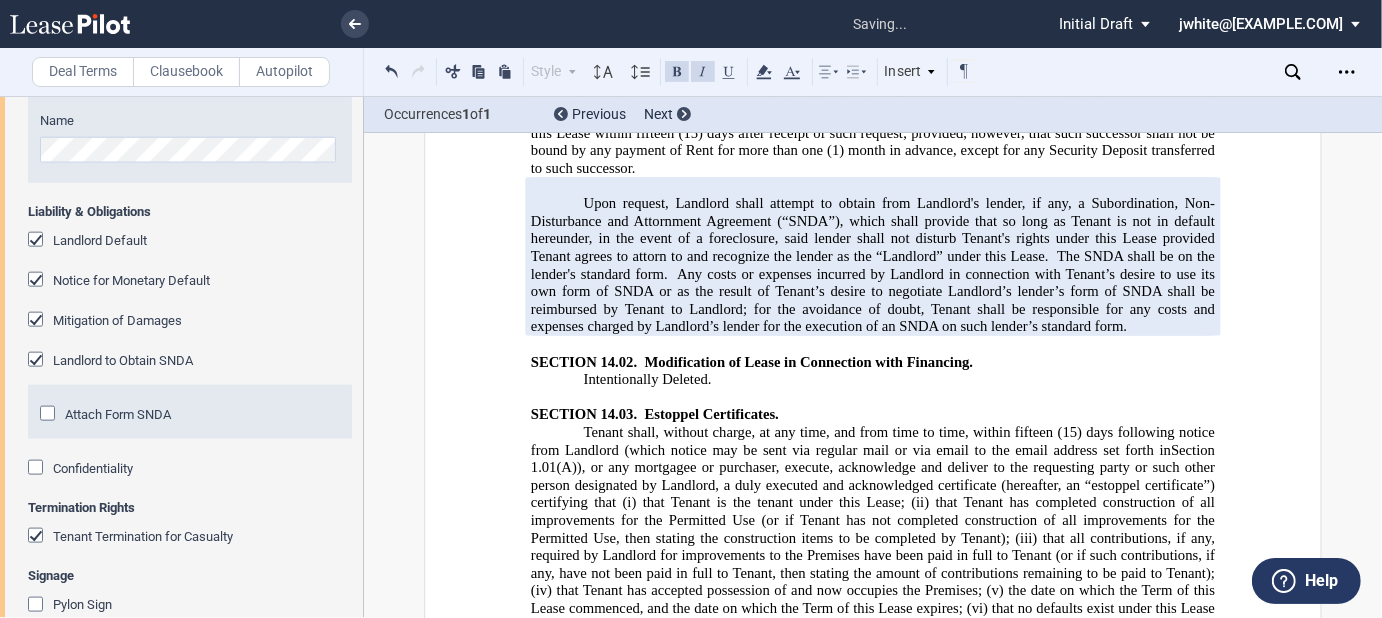 click on "(10) days after receipt of a  second  written request from Landlord, then the estoppel statements set forth in the estoppel certificate shall be deemed to be correct and conclusively made by Tenant and may be relied upon by third parties. [We need something here. What is tenant;'s objection t this lanaguge?]" 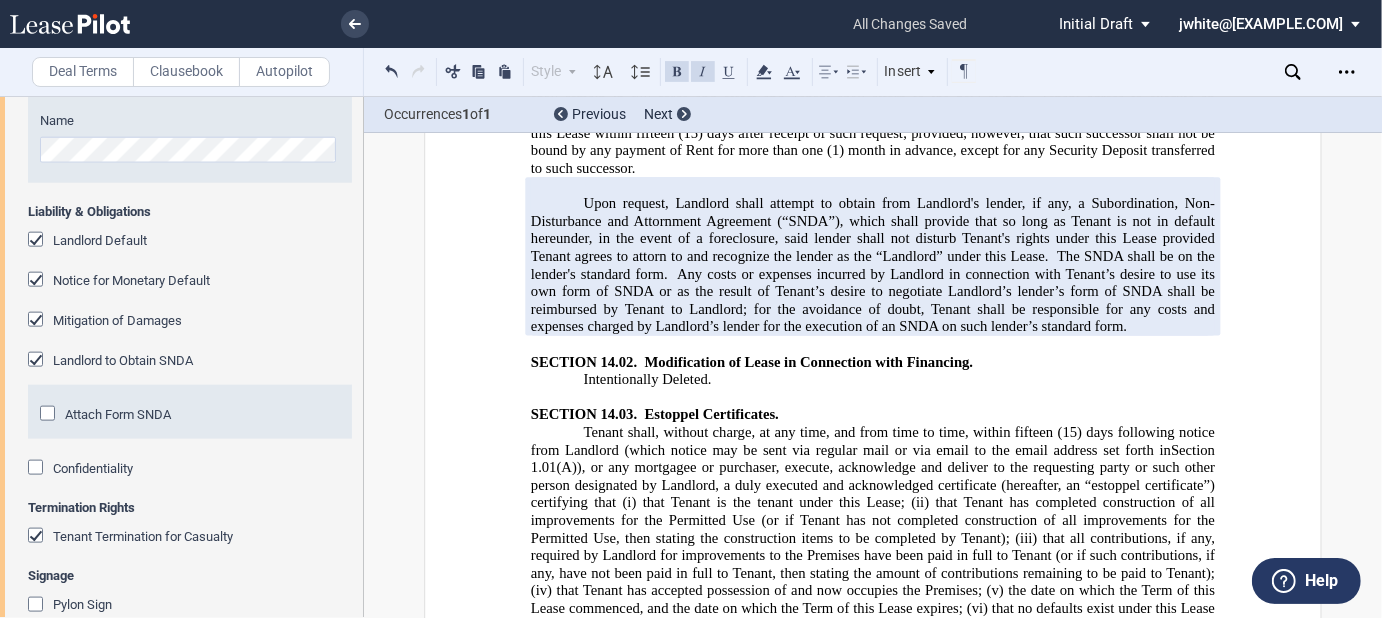 click on "(10) days after receipt of a  second  written request from Landlord, then the estoppel statements set forth in the estoppel certificate shall be deemed to be correct and conclusively made by Tenant and may be relied upon by third parties. [We need something here. What is tenant's objection t this lanaguge?]" 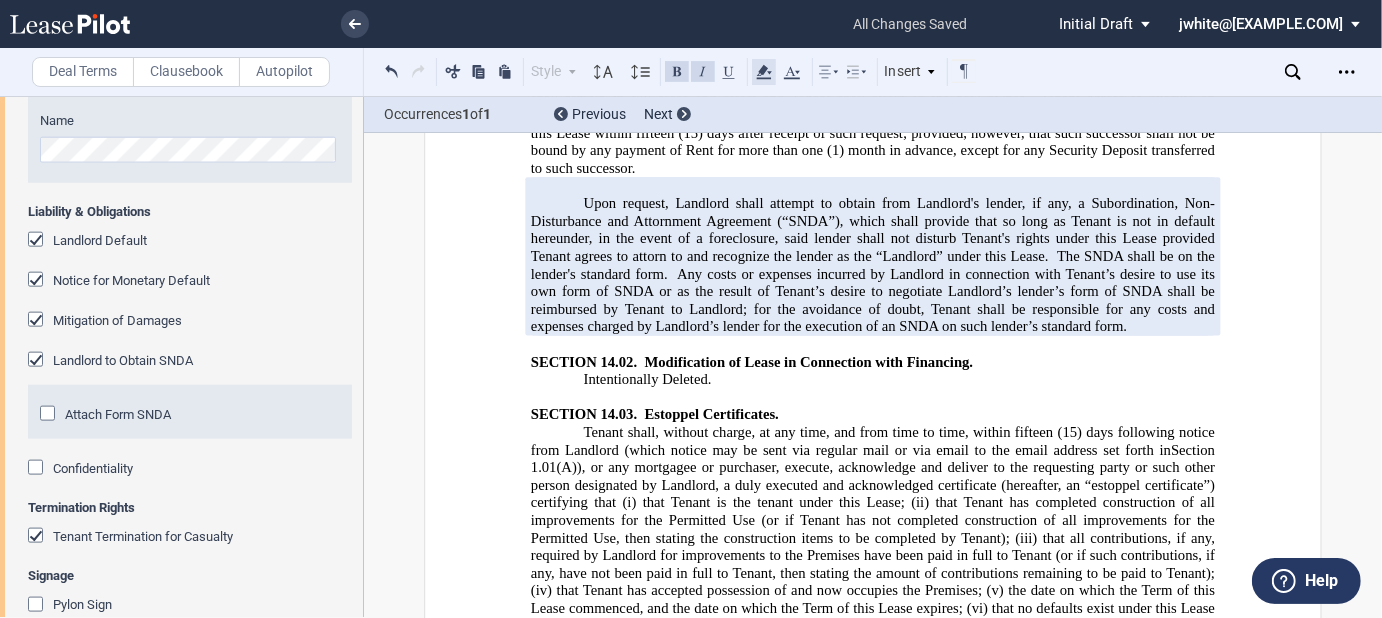 click 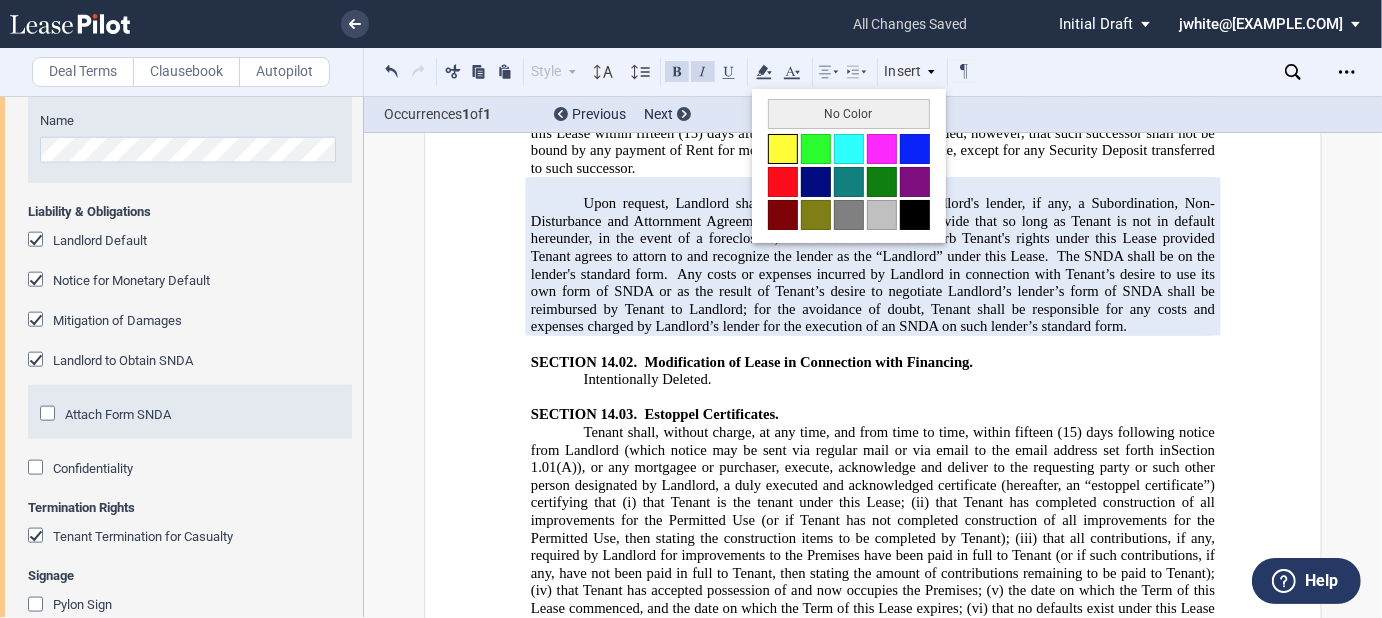 click at bounding box center (783, 149) 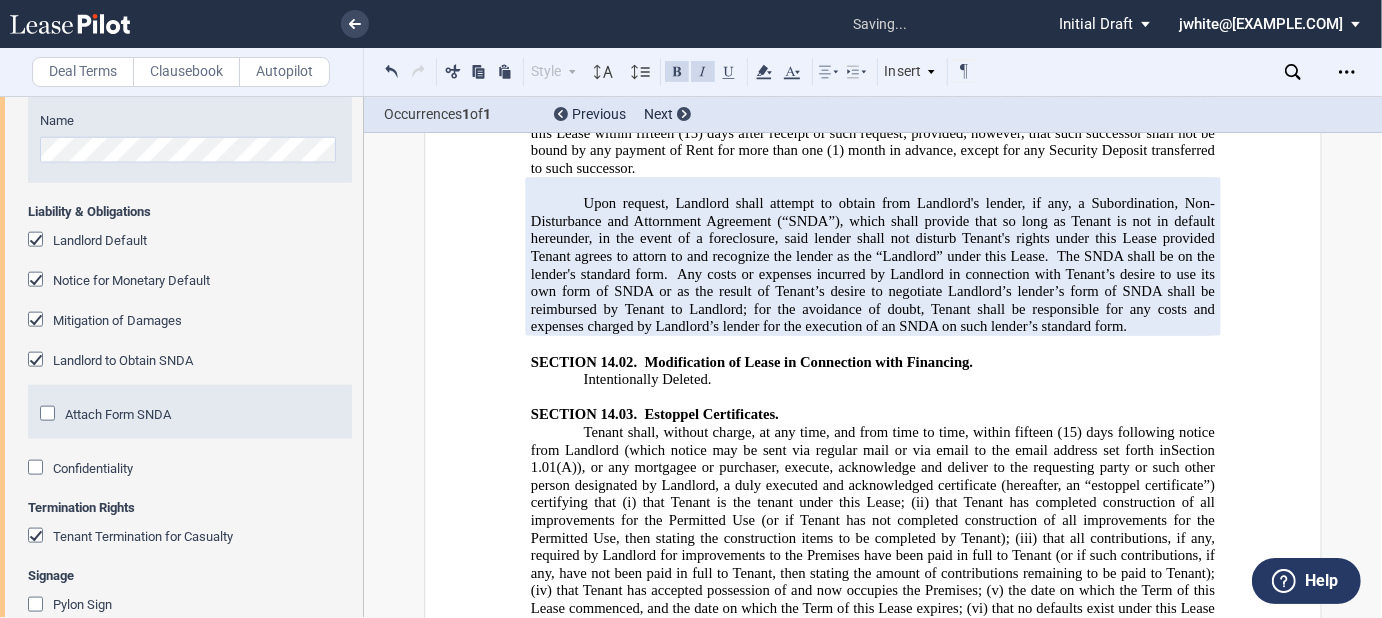 click on "Tenant shall, without charge, at any time, and from time to time, within fifteen   (15) days following notice from Landlord (which notice may be sent via regular mail or via email to the email address set forth in  ﻿ Section 1.01 ﻿ ﻿ (A) ﻿ ), or any mortgagee or purchaser, execute, acknowledge and deliver to the requesting party or such other person designated by Landlord, a duly executed and acknowledged certificate (hereafter, an “estoppel certificate”) certifying that (i)   that Tenant is the tenant under this Lease; (ii)   that Tenant has completed construction of all improvements for the Permitted Use (or if Tenant has not completed construction of all improvements for the Permitted Use, then stating the construction items to be completed by Tenant); (iii)     that Tenant has accepted possession of and now occupies the Premises; (v)   the date on which the Term of this Lease commenced, and the date on which the Term of this Lease expires; (vi)                    second" at bounding box center (873, 697) 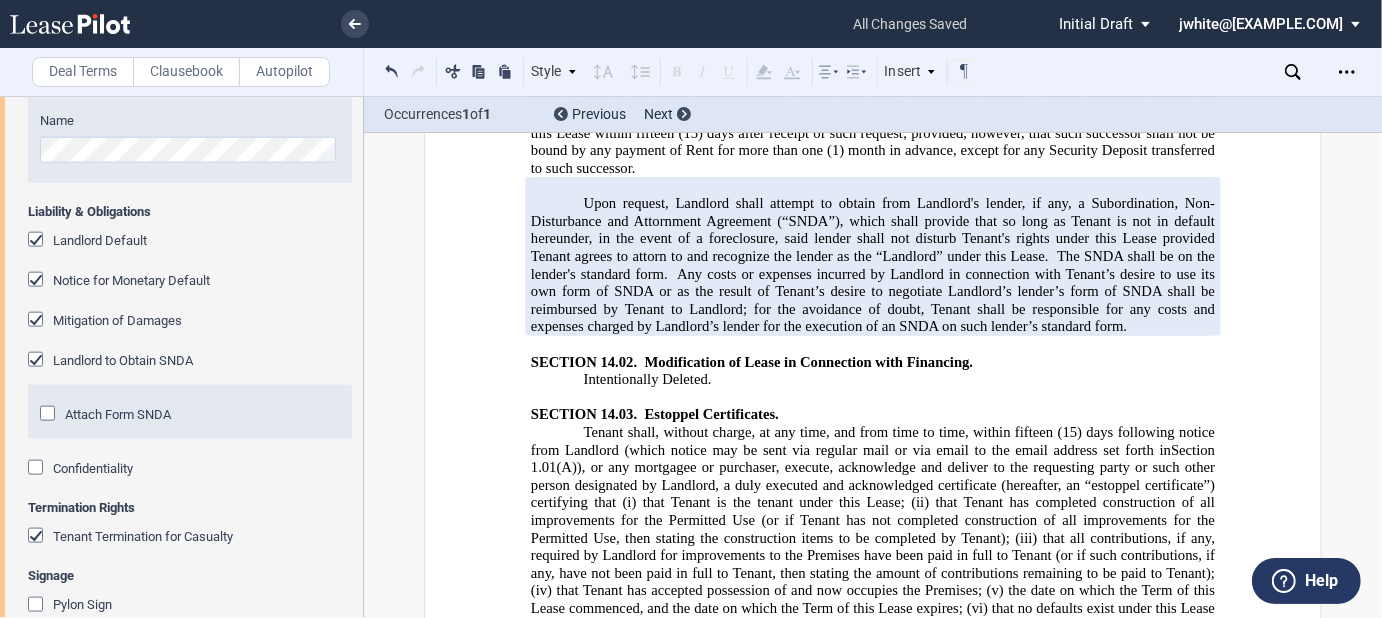 drag, startPoint x: 729, startPoint y: 255, endPoint x: 744, endPoint y: 255, distance: 15 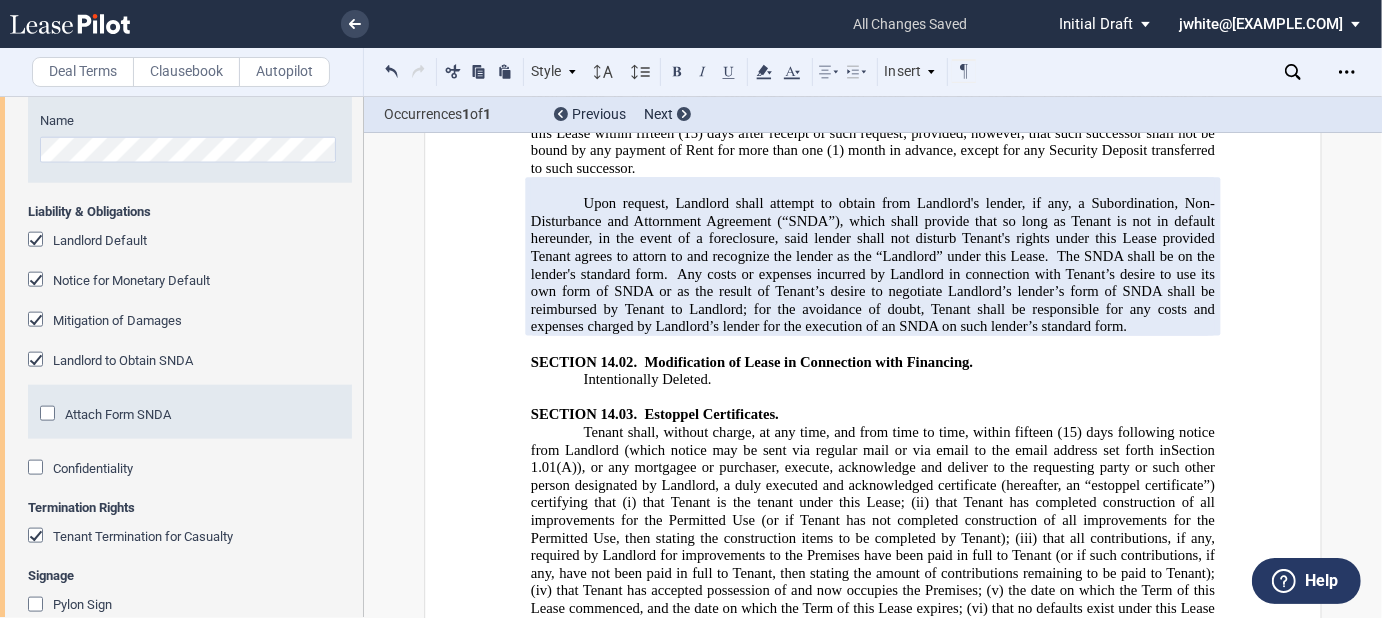 click on "[We need something here. What is tenant's objection to this language?]" 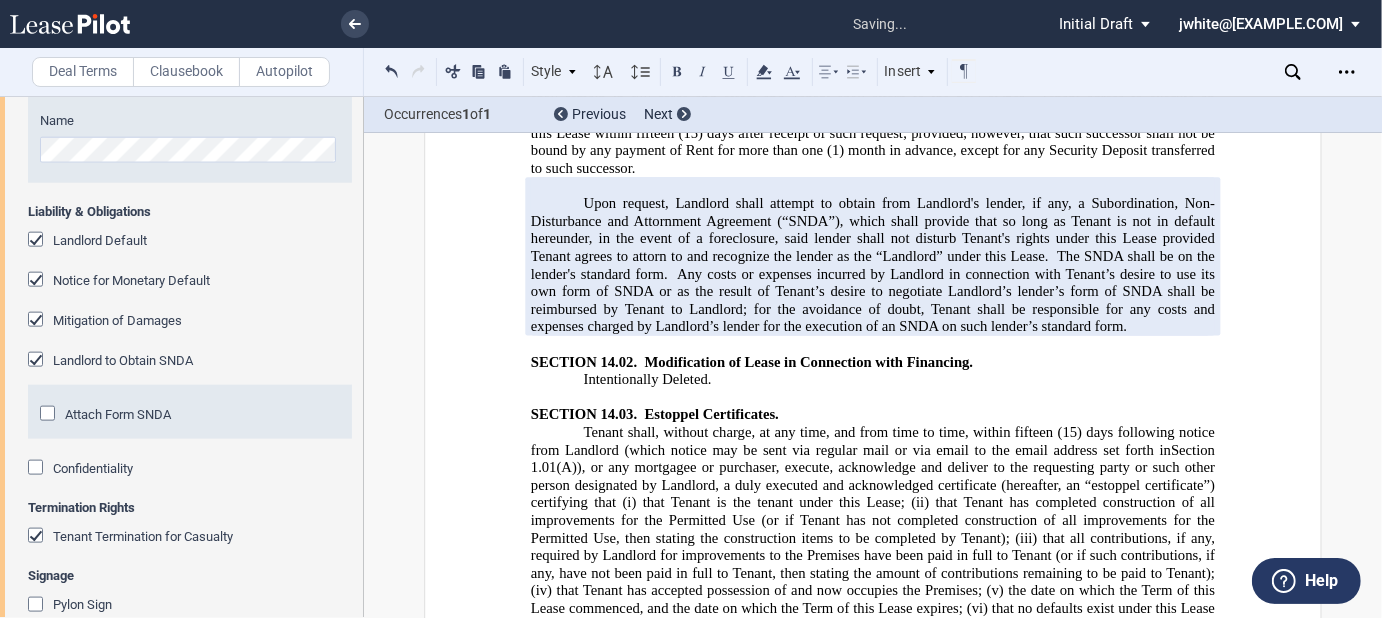 drag, startPoint x: 728, startPoint y: 278, endPoint x: 745, endPoint y: 267, distance: 20.248457 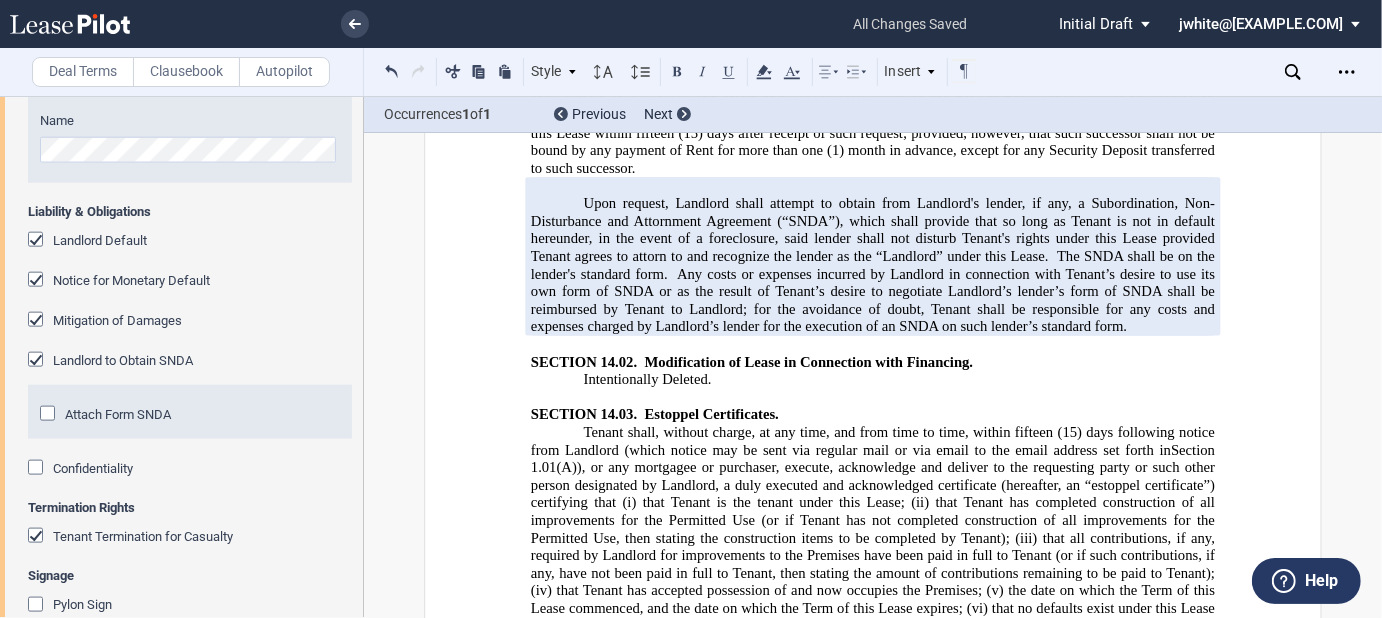 click on "ARTICLE XV -  DESTRUCTION OF LEASED PREMISES" at bounding box center [873, 1011] 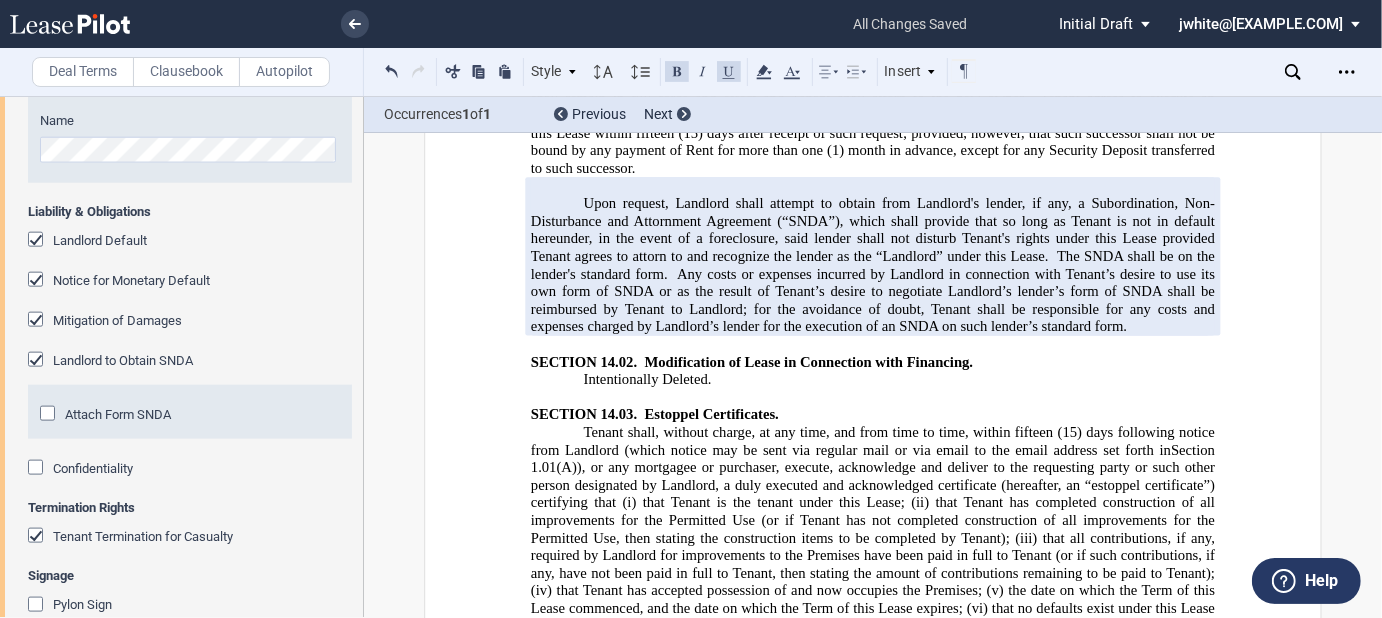 drag, startPoint x: 860, startPoint y: 377, endPoint x: 896, endPoint y: 381, distance: 36.221542 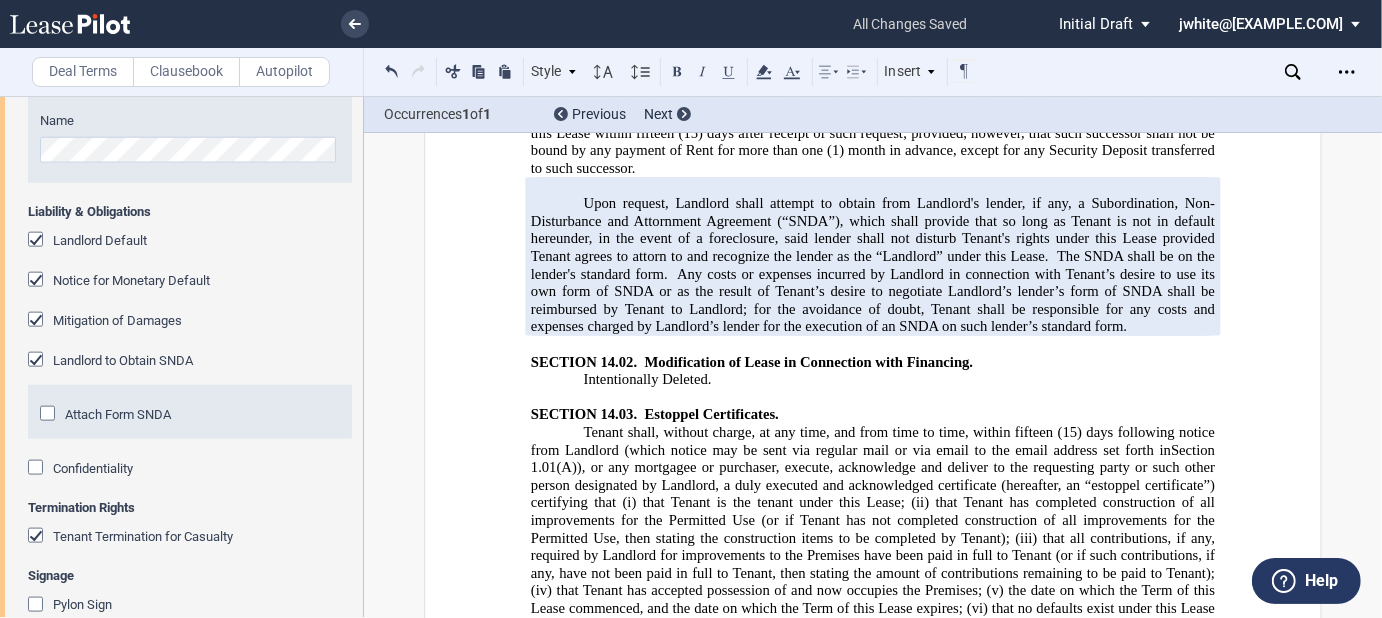 click on "In the event the Premises shall be partially or totally destroyed by fire or other casualty insured under the insurance carried by Landlord so as to become partially or totally untenantable, then Landlord shall restore the Premises to a tenantable condition (unless Landlord shall elect not to rebuild as hereinafter provided)." 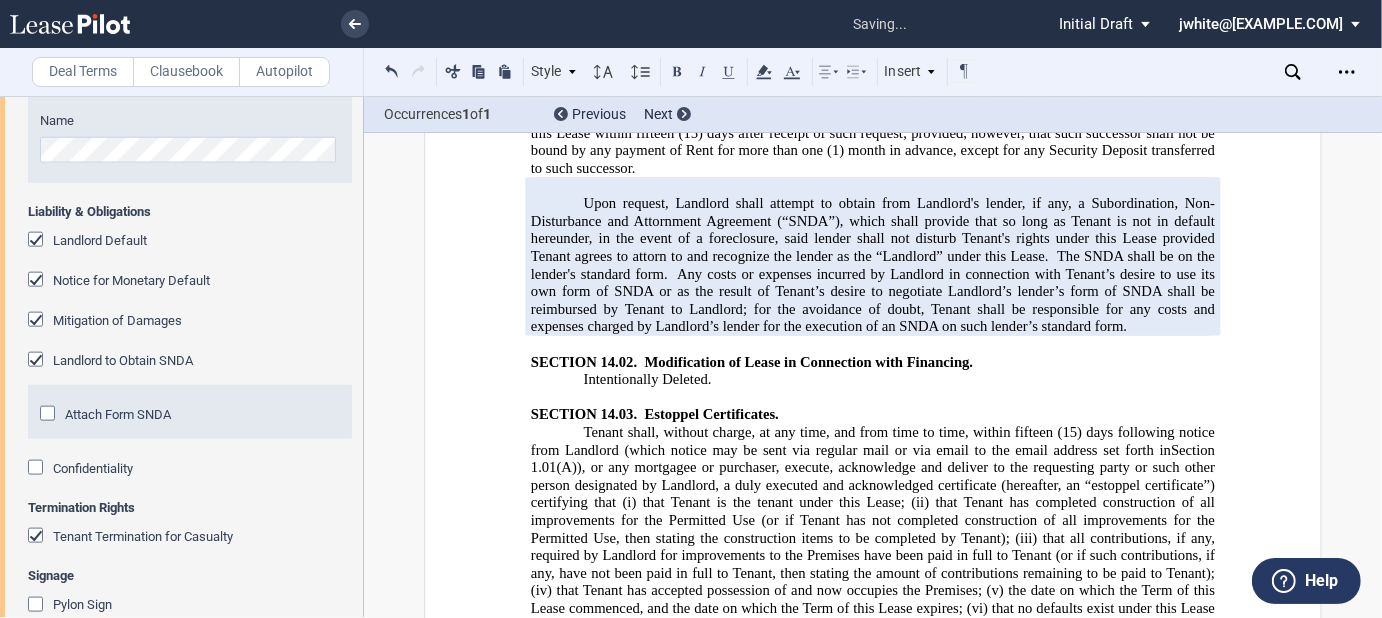 click on "If the Premises is damaged, but is not thereby rendered untenantable, Landlord shall dielgentkly cause such damage to be repaired, but no Rent shall be abated." 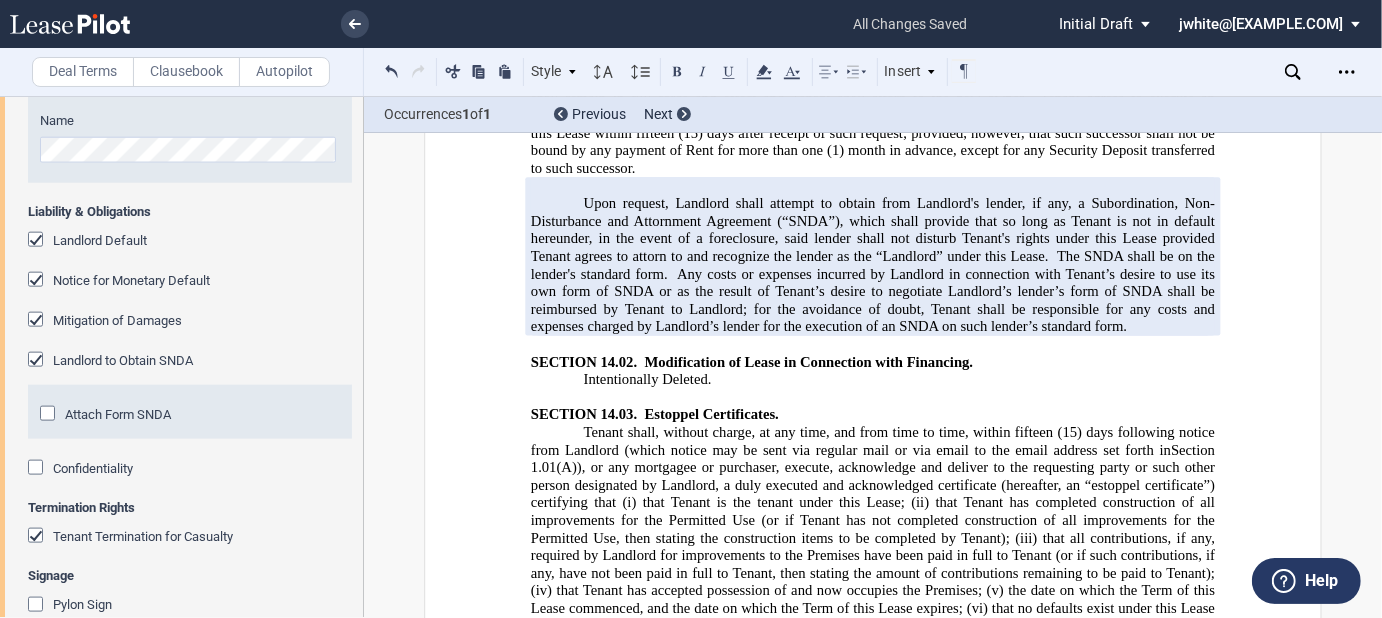click on "If the Premises is damaged, but is not thereby rendered untenantable, Landlord shall dielgently cause such damage to be repaired, but no Rent shall be abated." 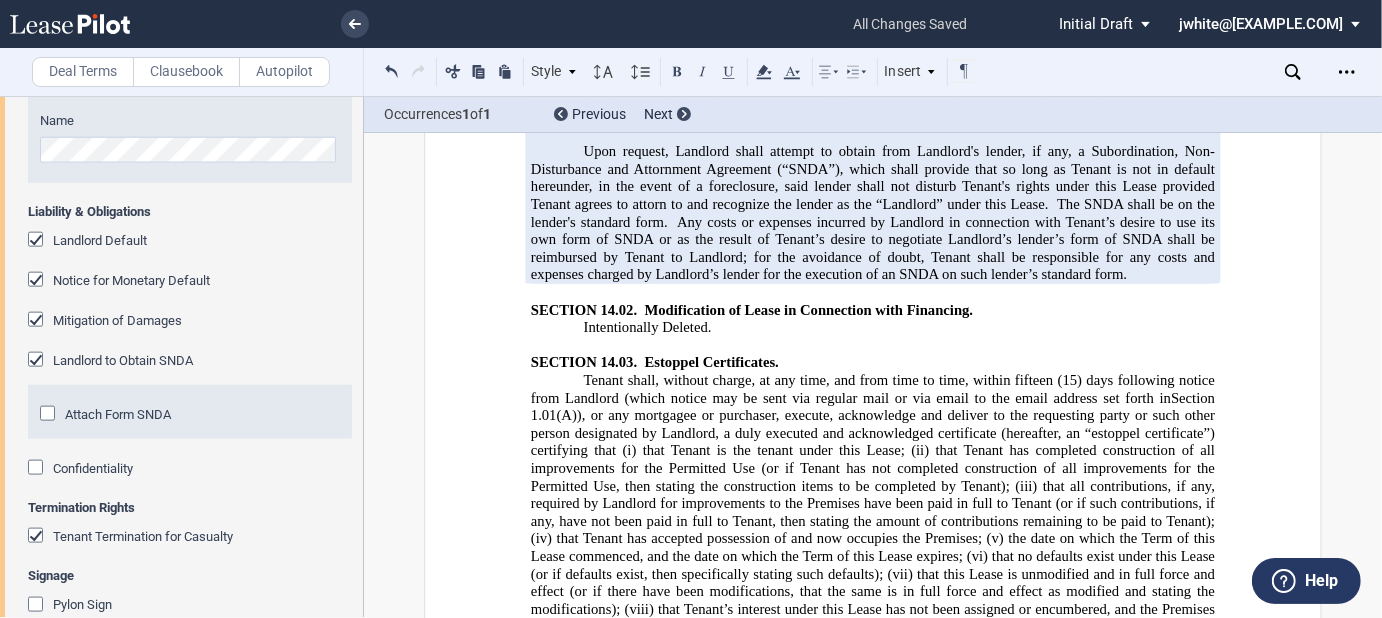 scroll, scrollTop: 19810, scrollLeft: 0, axis: vertical 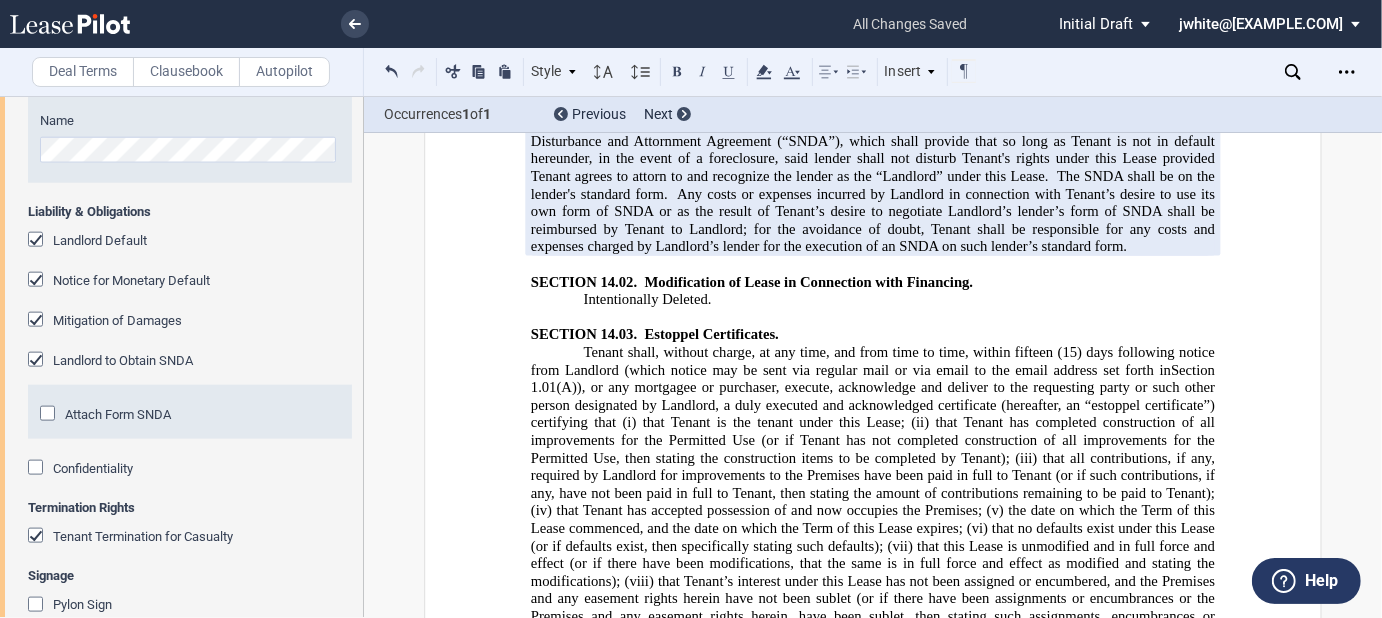 click on "In the event the Premises shall be partially or totally destroyed by fire or other casualty insured under the insurance carried by Landlord so as to become partially or totally untenantable, then Landlord shall restore the Premises to a tenantable condition (unless Landlord shall elect not to rebuild as hereinafter provided)." 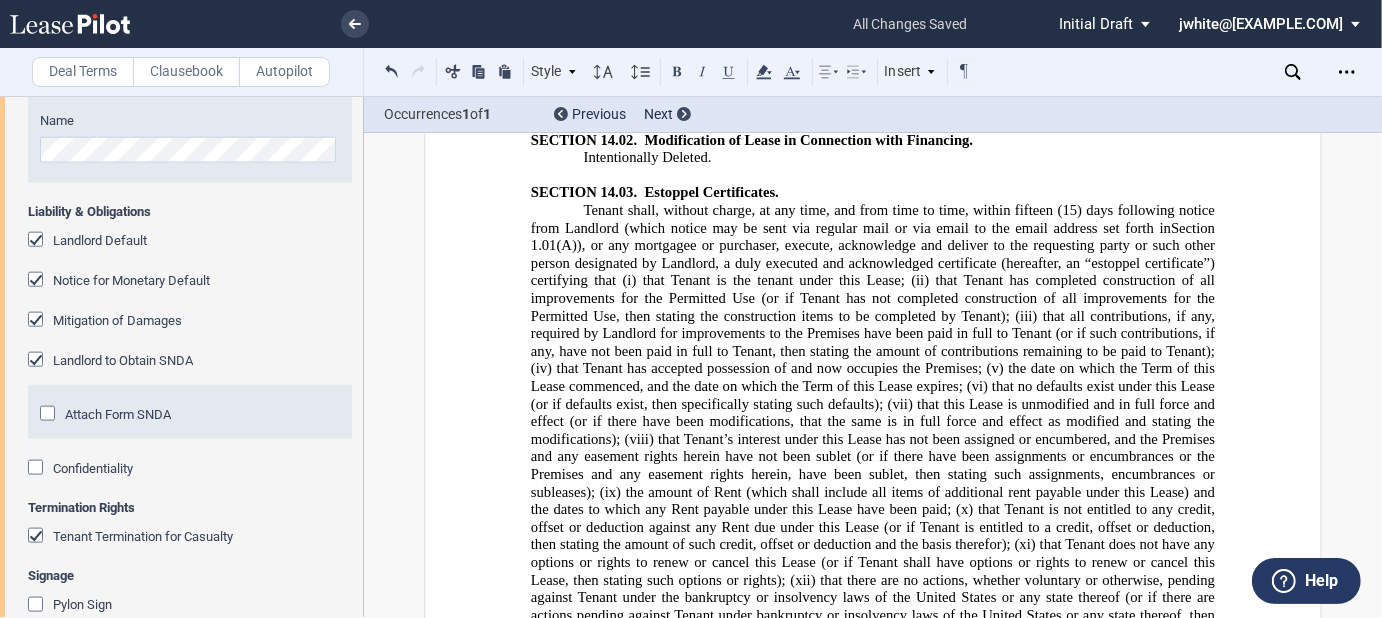 scroll, scrollTop: 19947, scrollLeft: 0, axis: vertical 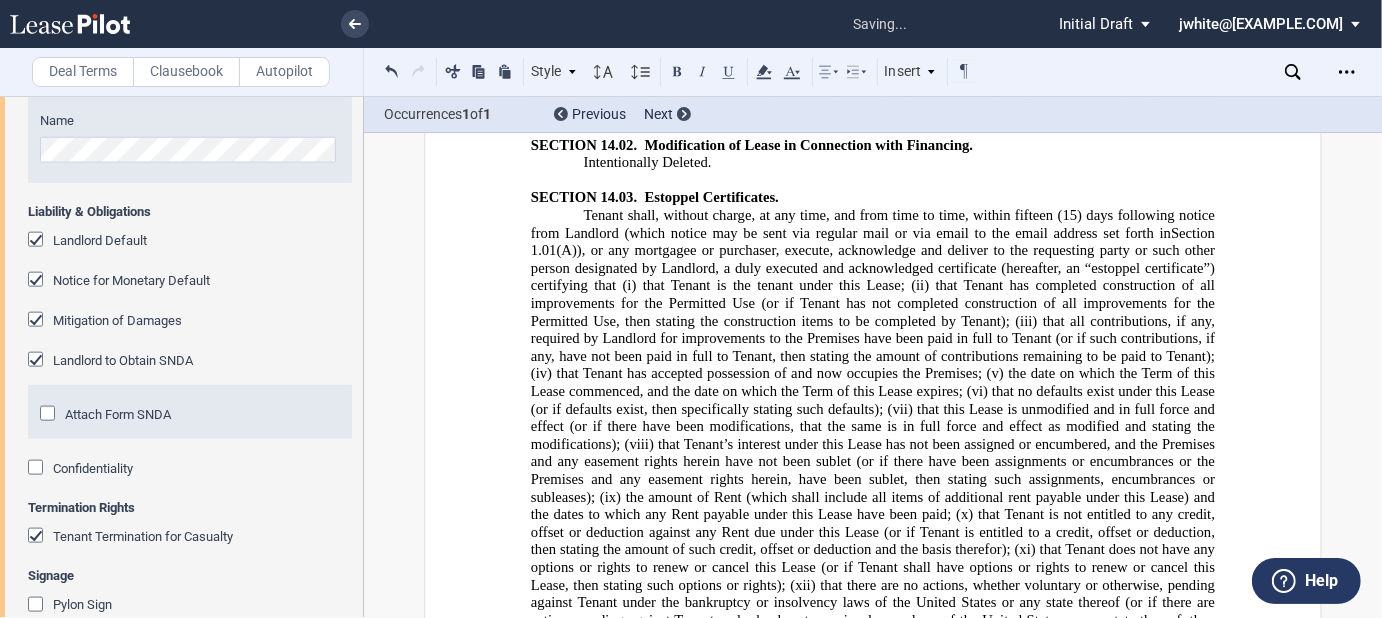click on "as reasonably determined by Tenant" 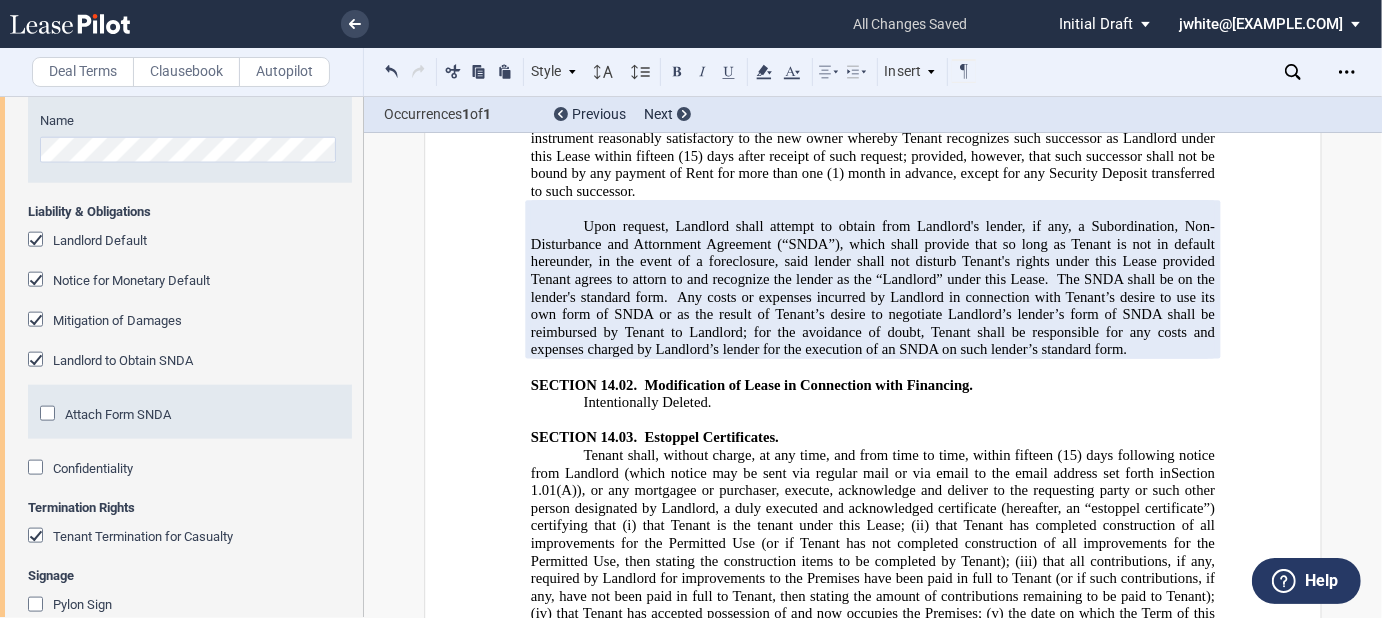 scroll, scrollTop: 19787, scrollLeft: 0, axis: vertical 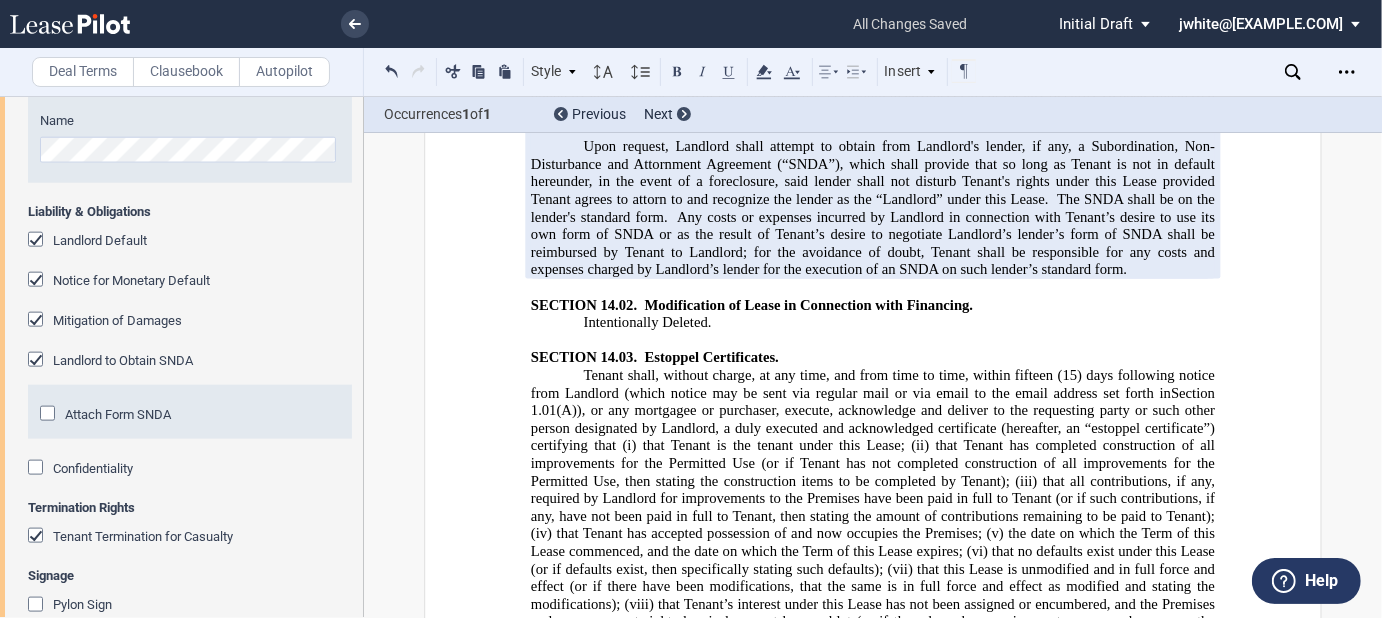 click on "In the event the Premises shall be partially or totally destroyed by fire or other casualty insured under the insurance carried by Landlord so as to become partially or totally untenantable  as reasonably determined by Landlord and Tenant , then Landlord shall restore the Premises to a tenantable condition (unless Landlord shall elect not to rebuild as hereinafter provided)." 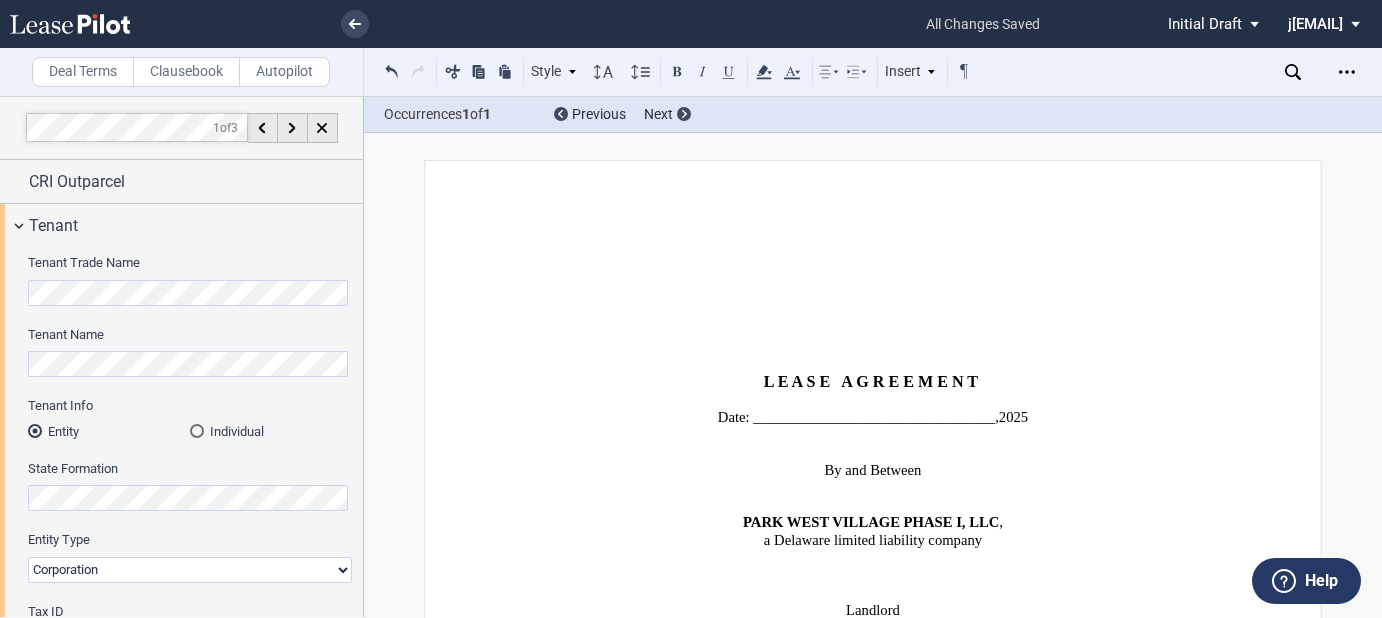 scroll, scrollTop: 0, scrollLeft: 0, axis: both 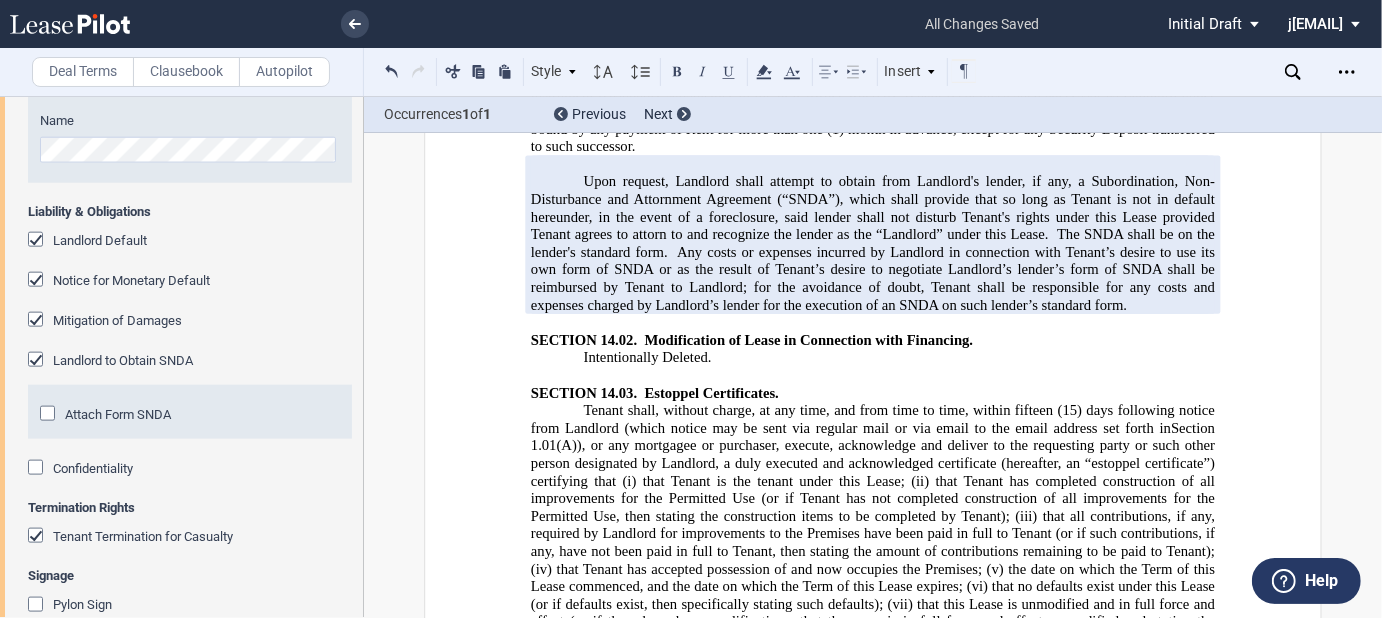 type 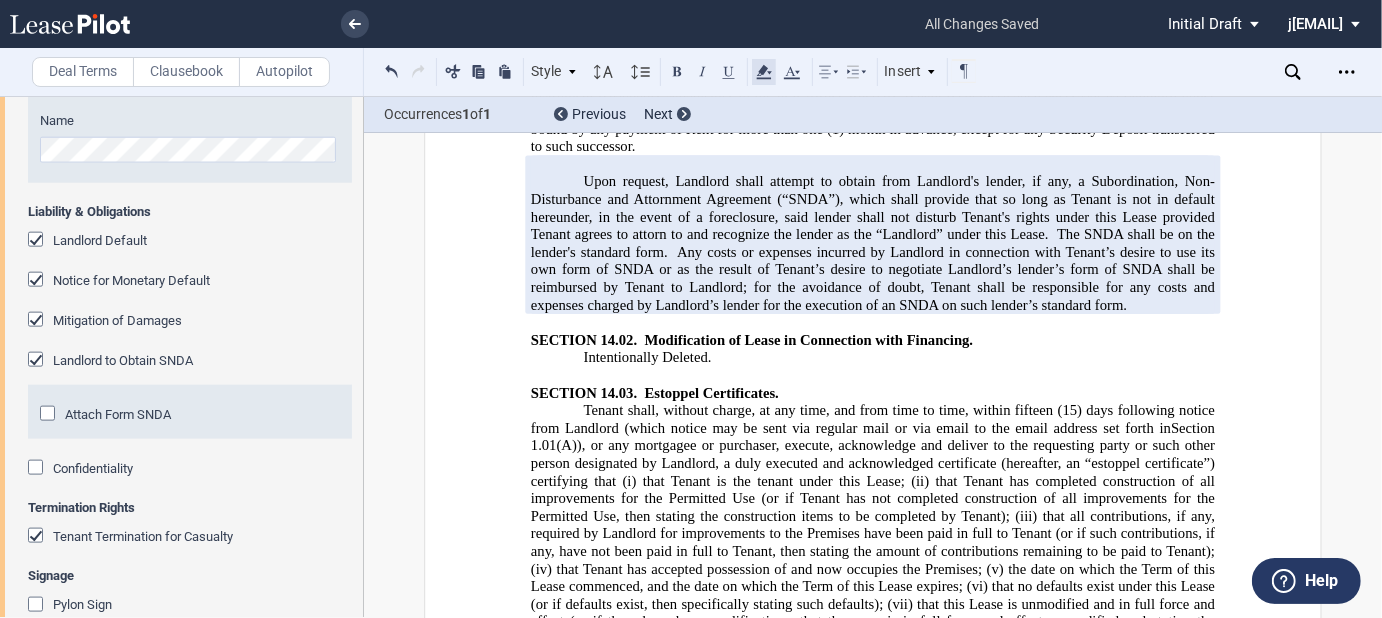 click 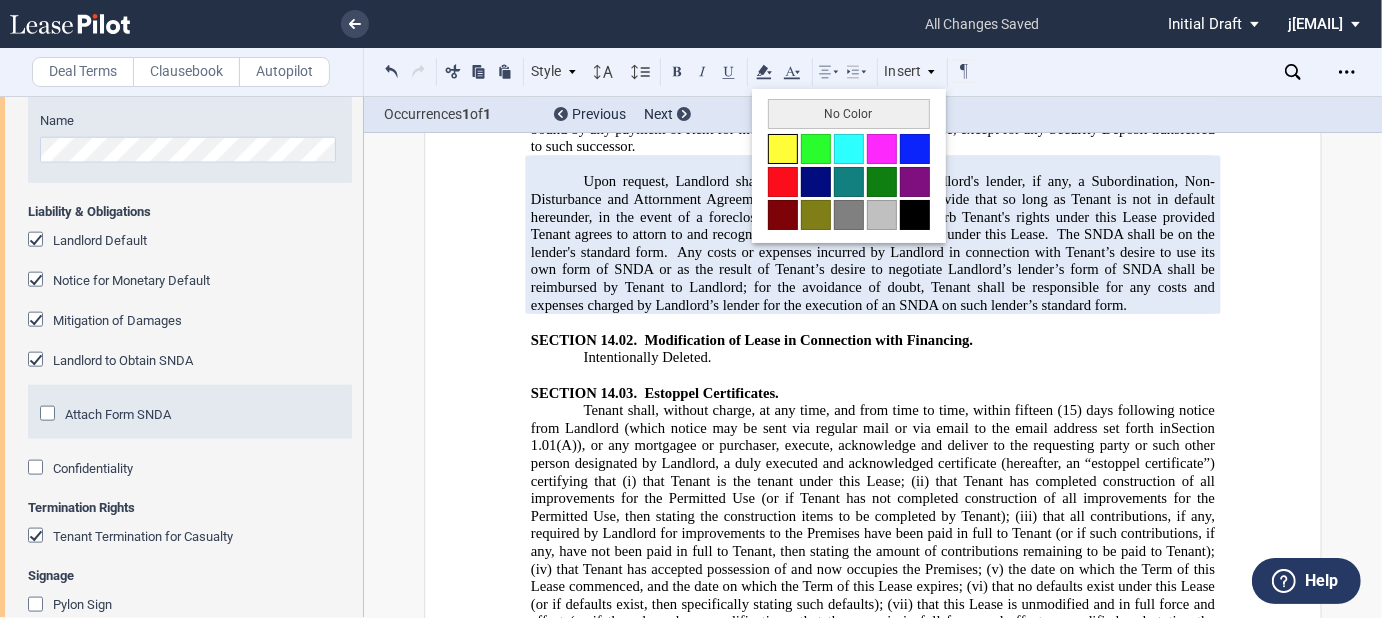 click at bounding box center (783, 149) 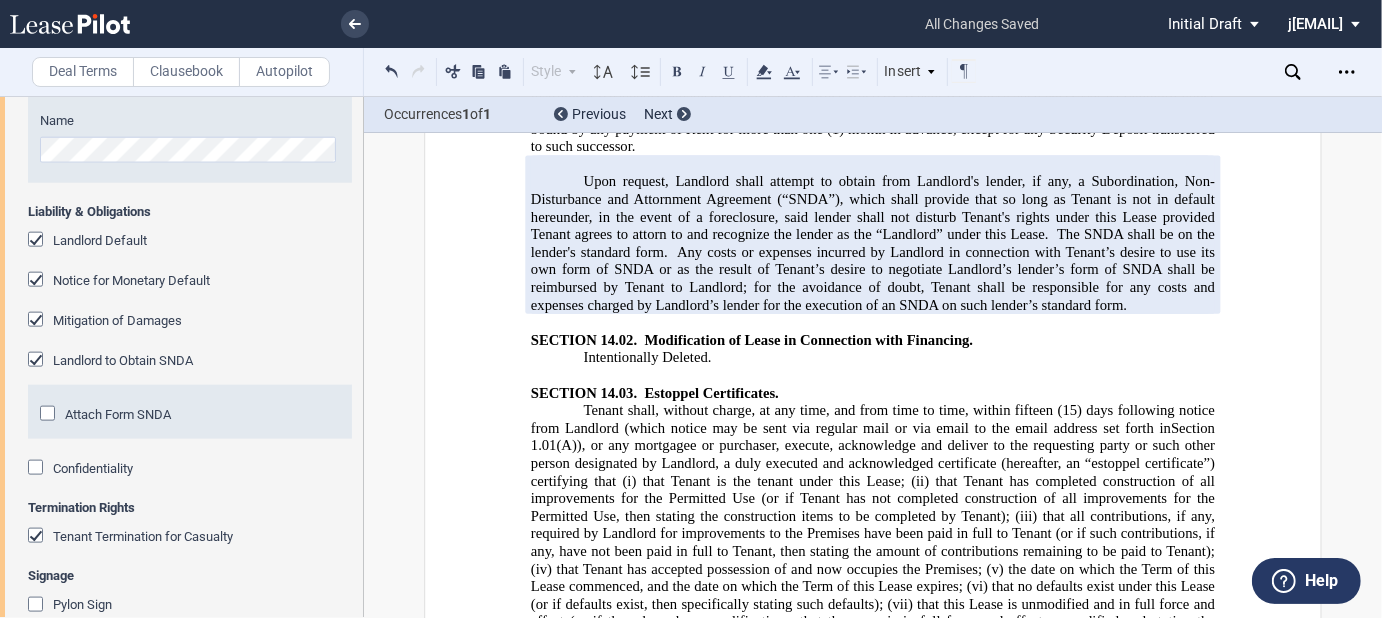 click on "(30) days following the date Landlord advises Tenant that the Premises is tenantable." 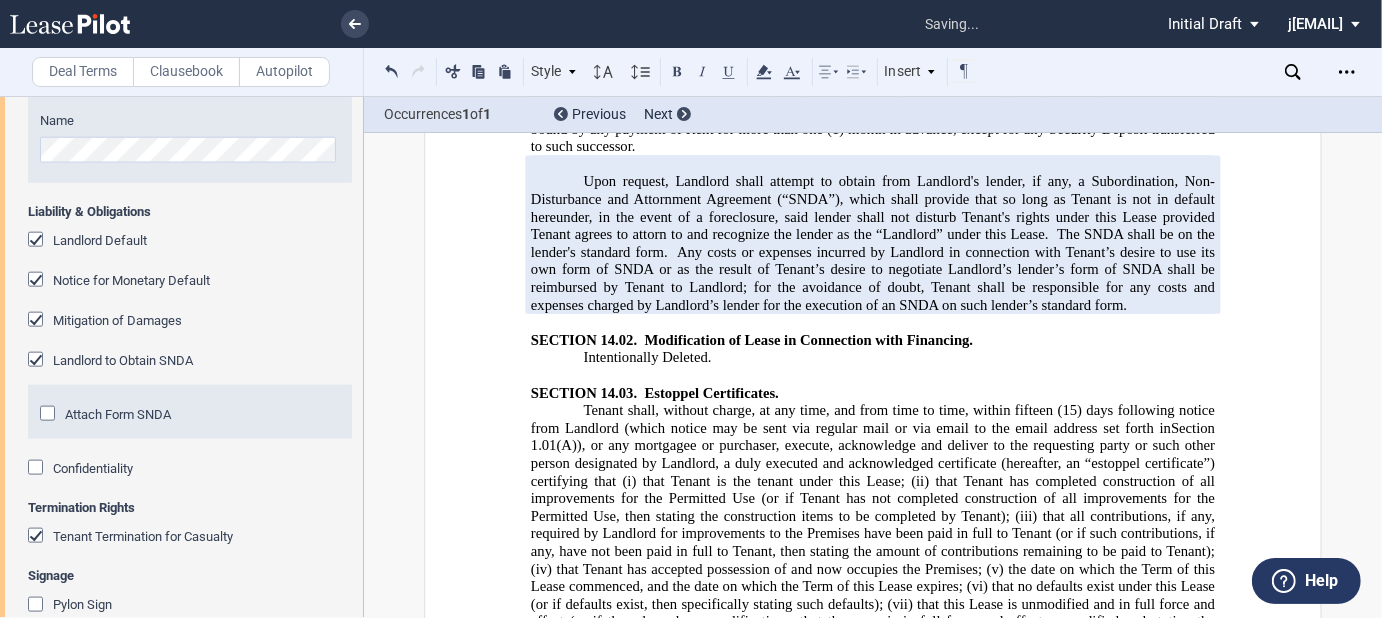 click on "(60) days following the date Landlord advises Tenant that the Premises is tenantable." 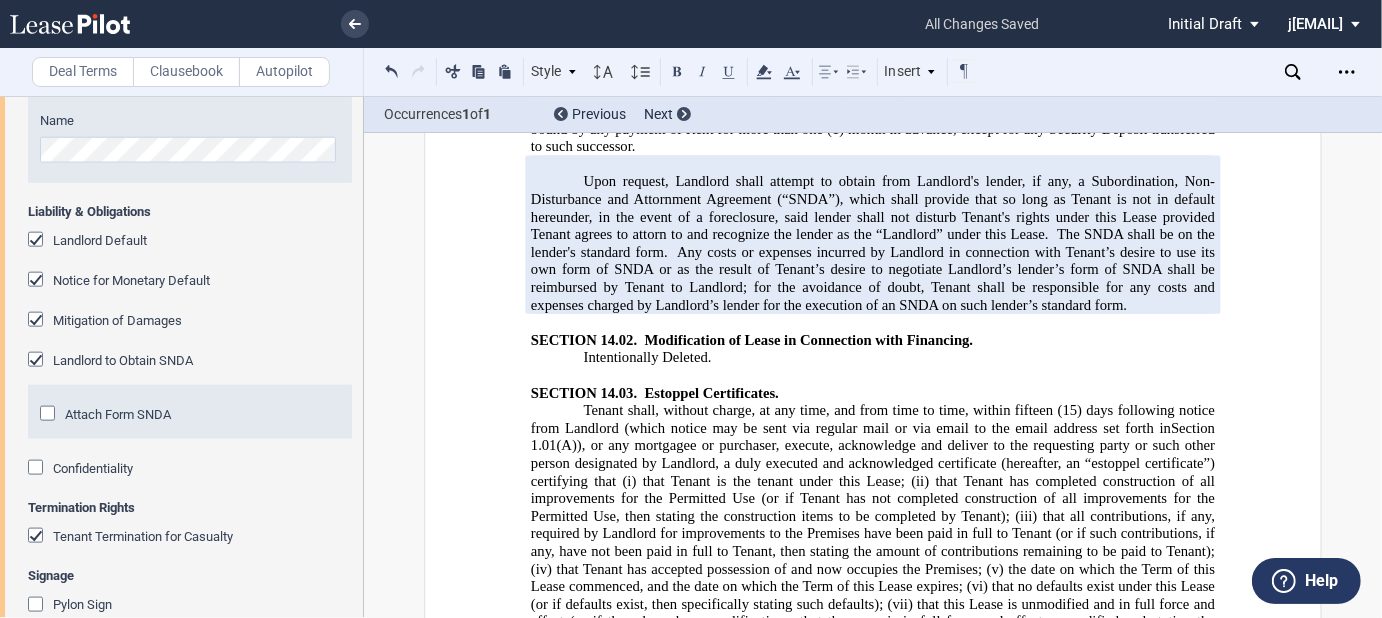 drag, startPoint x: 1179, startPoint y: 479, endPoint x: 681, endPoint y: 502, distance: 498.53085 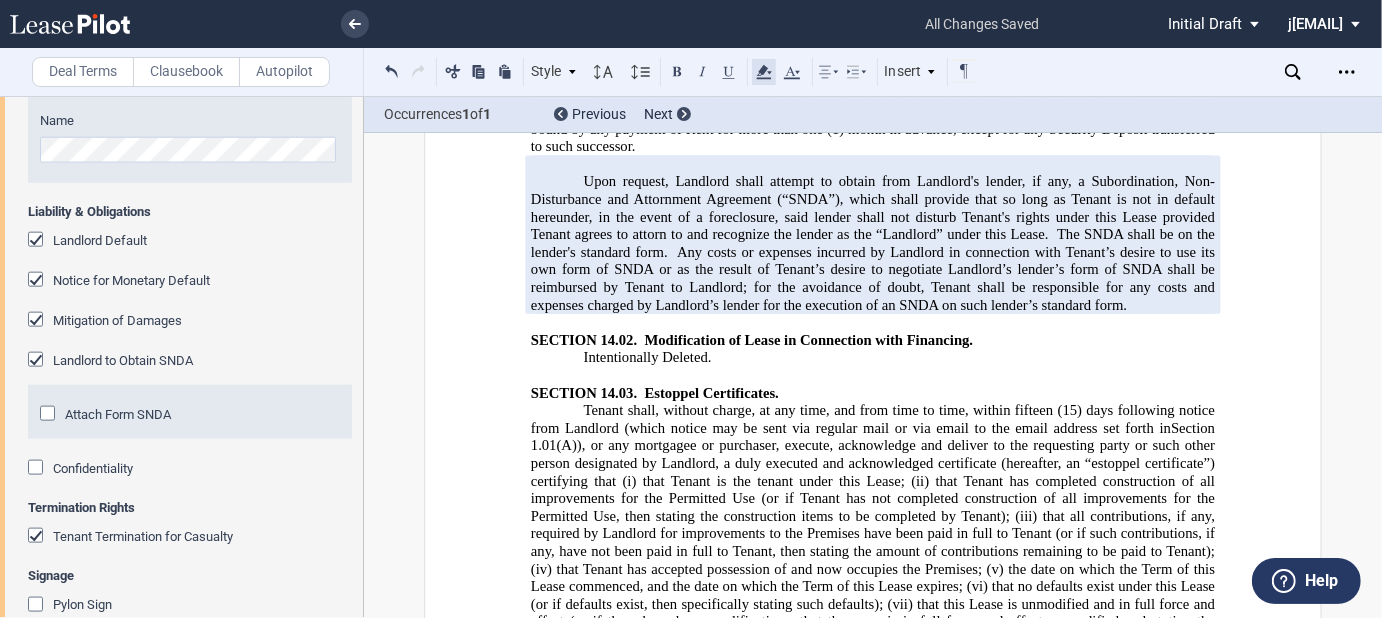 click 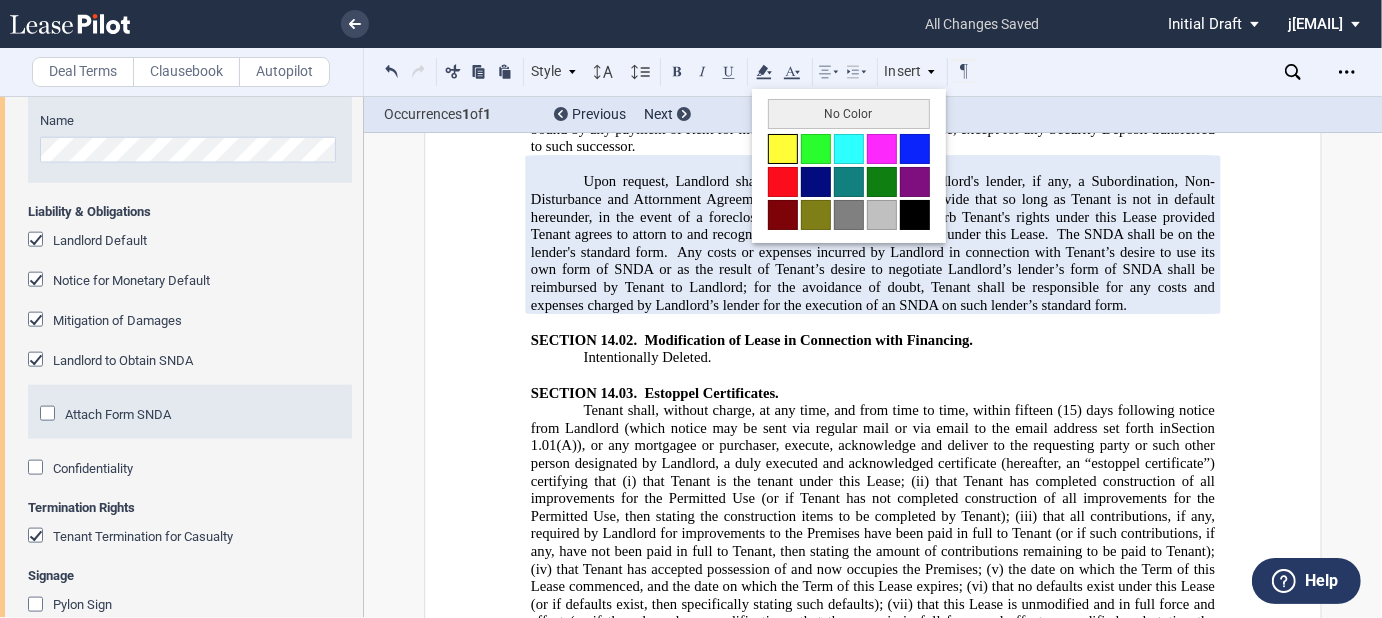 click at bounding box center [783, 149] 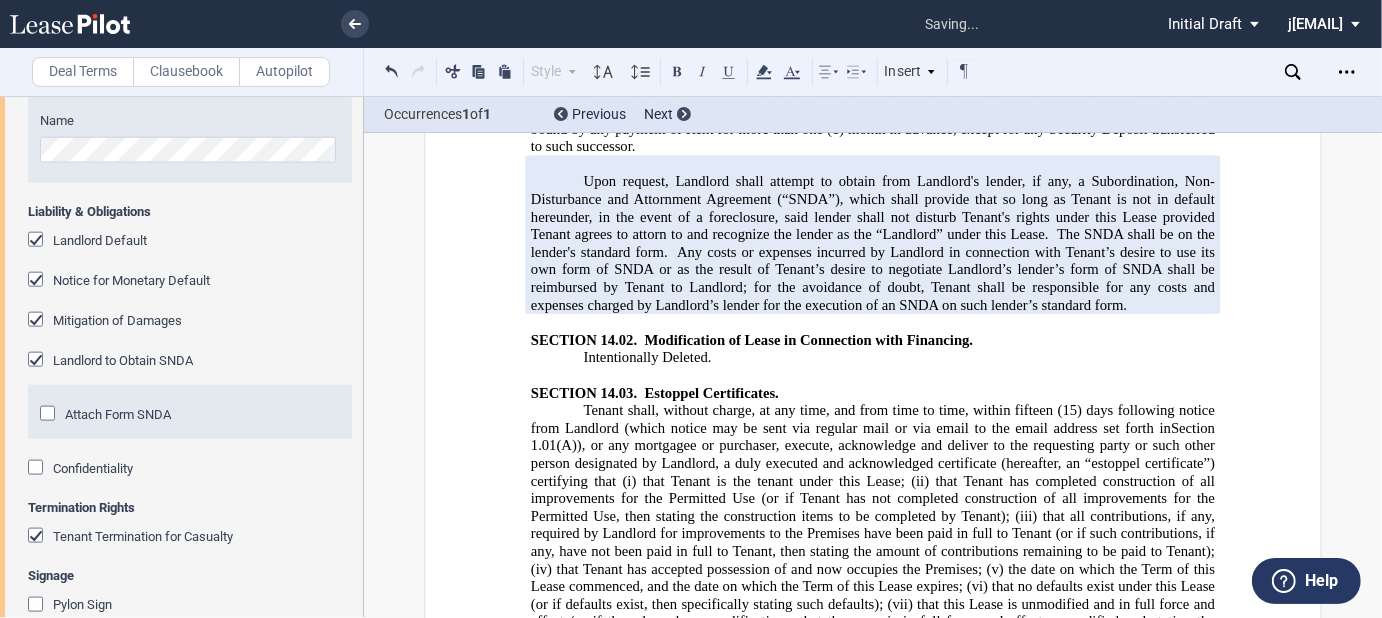 click on "NTD: We need something here]." 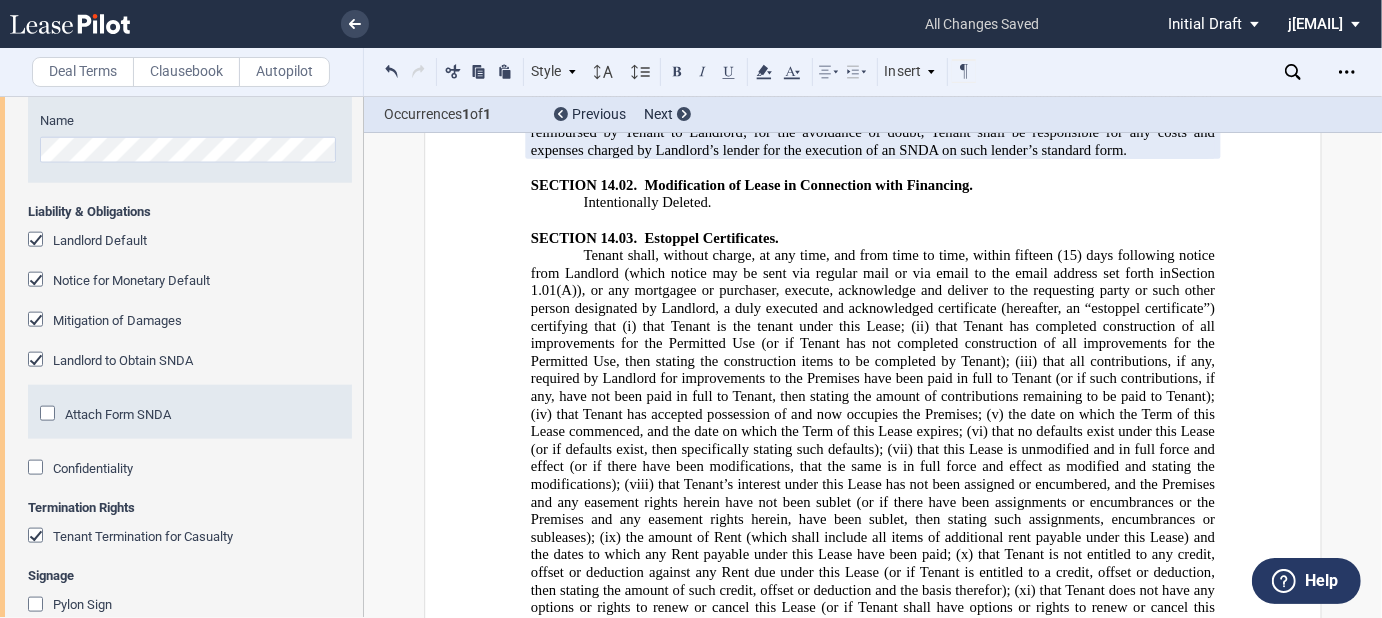 scroll, scrollTop: 19947, scrollLeft: 0, axis: vertical 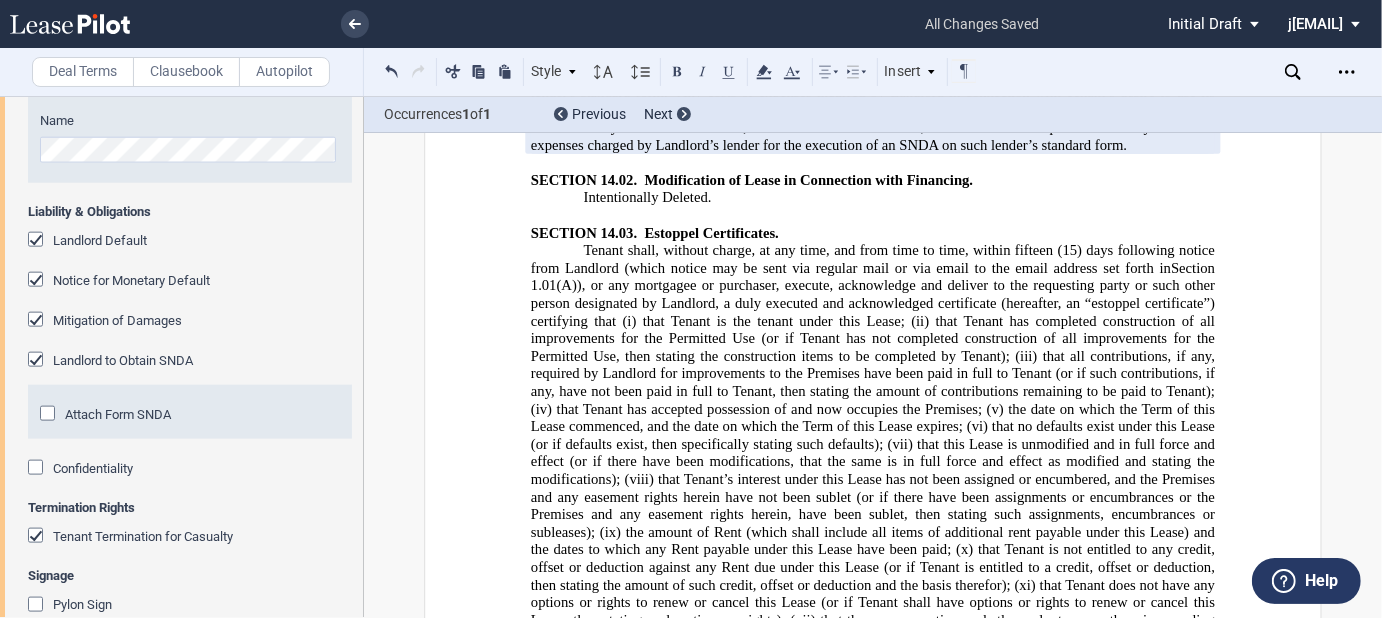 click on "more than thirty percent (30%) of the GLA of the building in which the Premises is located or (b)" 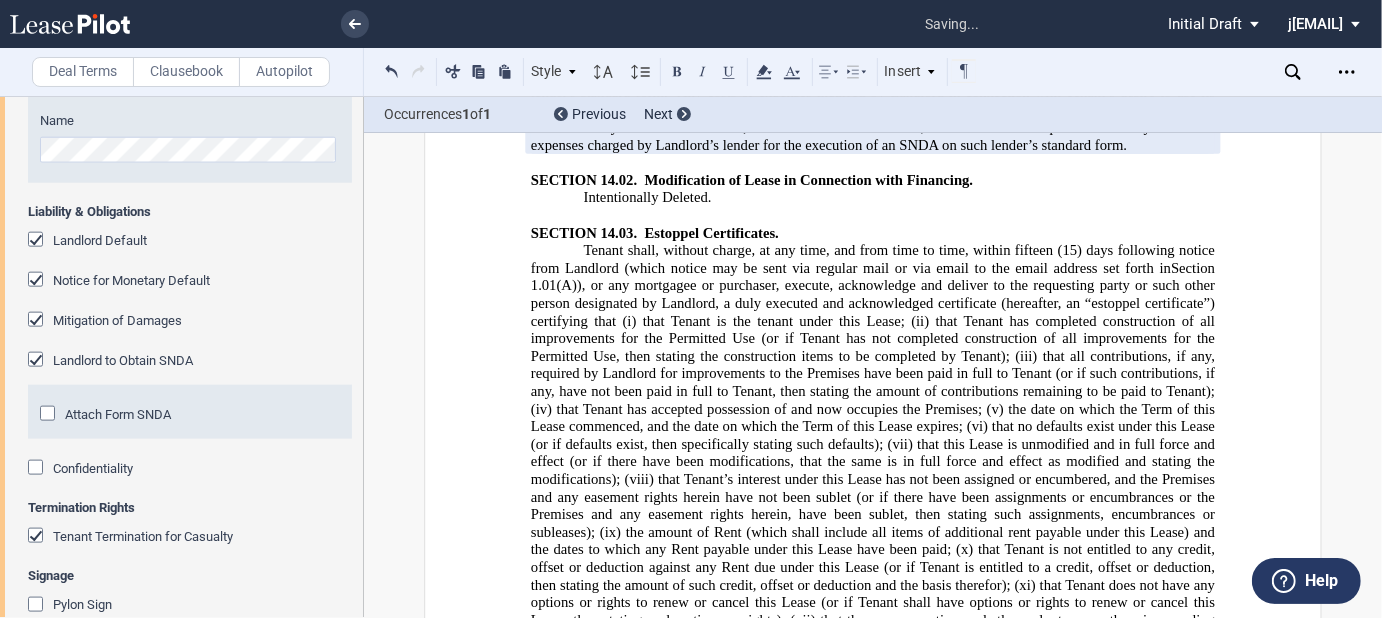 click on "more than fifty percent (50%) of the GLA of the building in which the Premises is located or (b)" 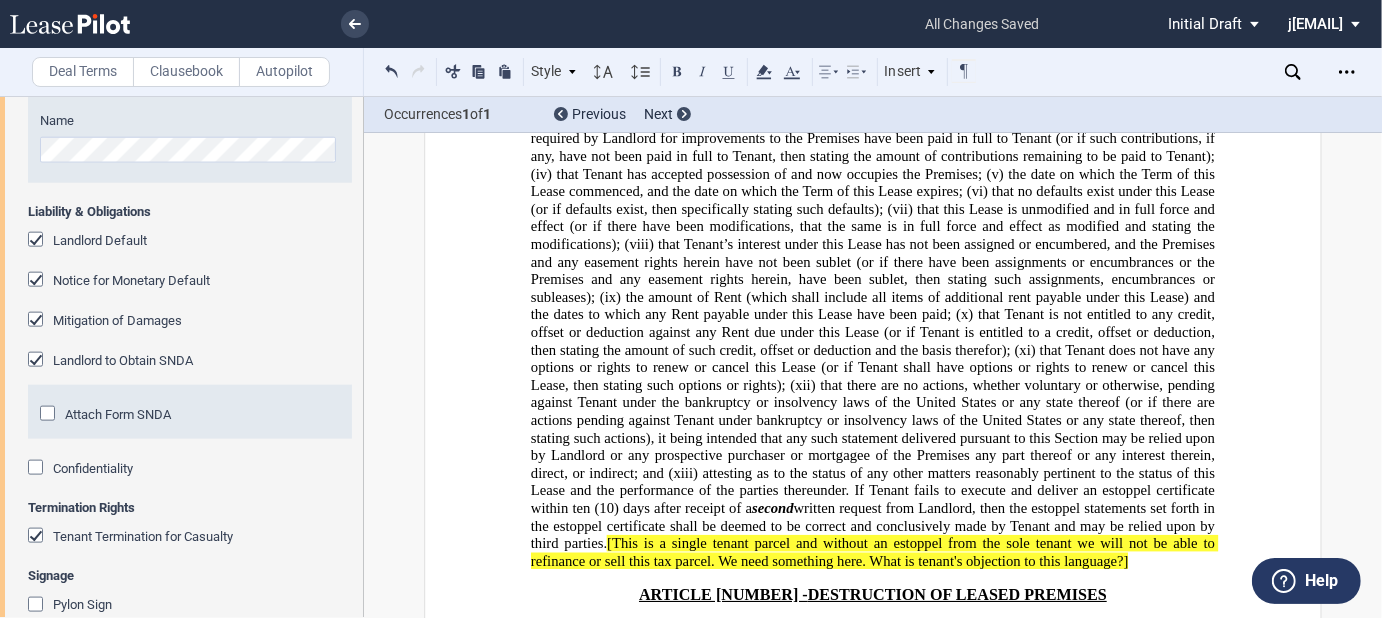scroll, scrollTop: 20187, scrollLeft: 0, axis: vertical 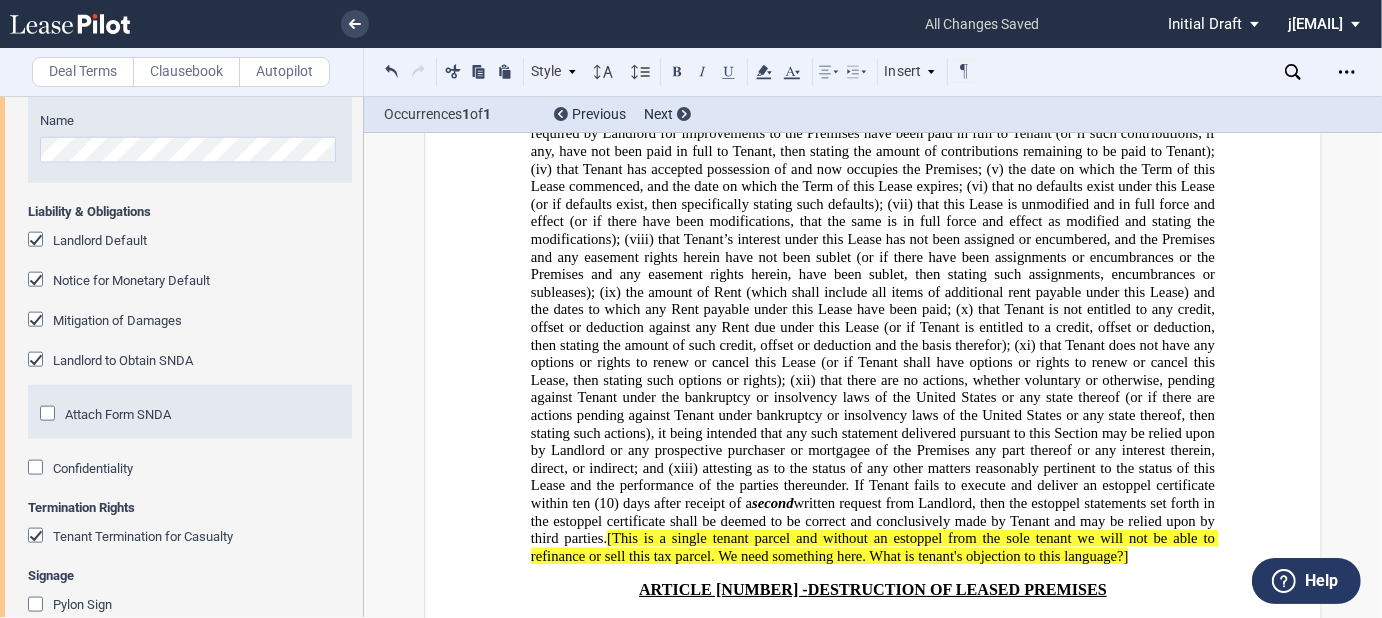 drag, startPoint x: 918, startPoint y: 274, endPoint x: 825, endPoint y: 276, distance: 93.0215 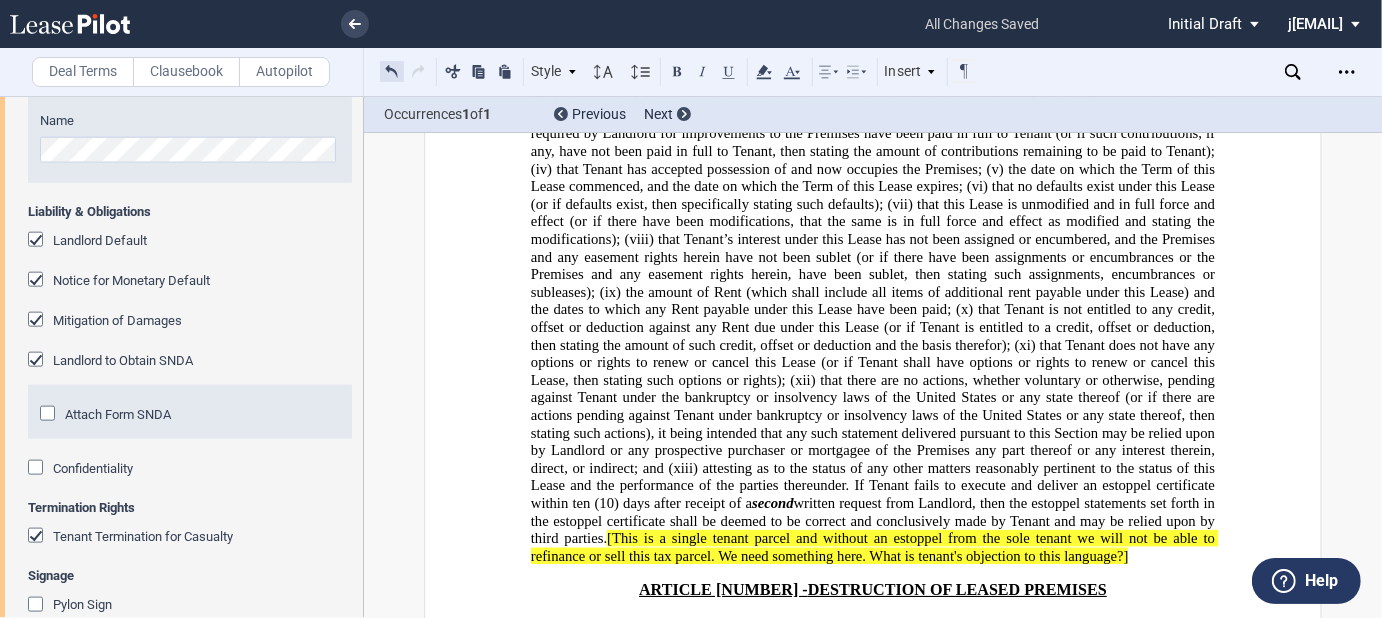 click at bounding box center (392, 71) 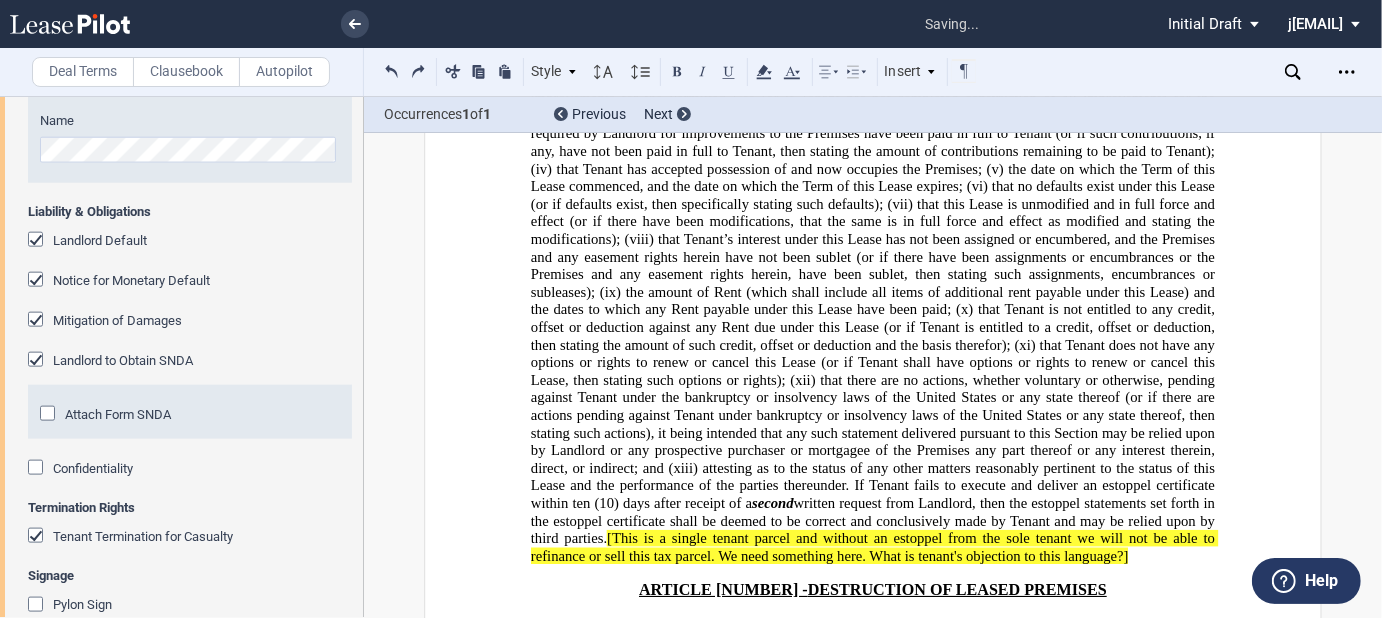 click on "If (a)   more than fifty percent (50%) of the GLA of the building in which the Premises is located or (b)   more than fifty percent (50%) of the GLA of the Shopping Center shall be damaged or destroyed by fire or other casualty, or (c)   all or any part of the Shopping Center or said building or the Premises is damaged or destroyed at any time by the occurrence of any risk not insured under the insurance carried by Landlord, or if the net insurance award to Landlord, in Landlord’s reasonable opinion, is not sufficient to rebuild the Premises or the Shopping Center, then  Tenant shall have no right to terminate this Lease; however, Landlord may terminate this Lease  Landlord may terminate this Lease  by giving notice to Tenant of Landlord’s election so to terminate within ninety   (90) days after the occurrence of such damage or destruction.    If this Lease is so terminated, Tenant shall remove all of its property from the Premises within fifteen" at bounding box center (873, 1056) 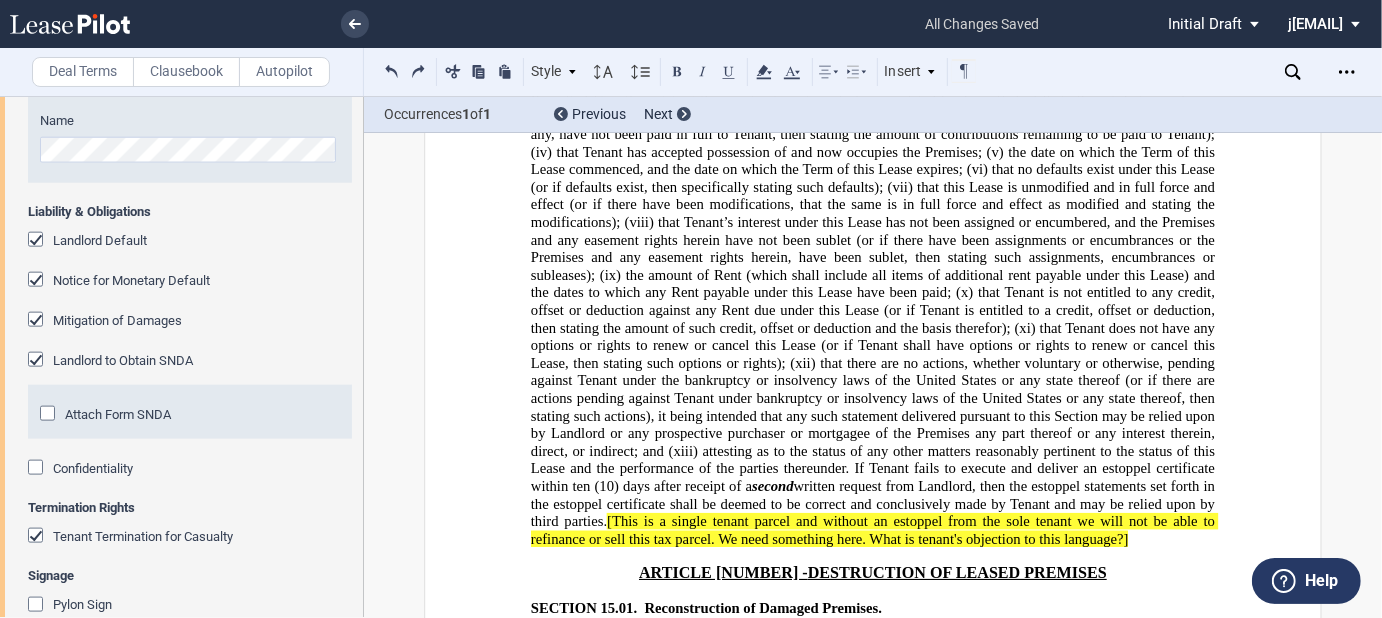 scroll, scrollTop: 20187, scrollLeft: 0, axis: vertical 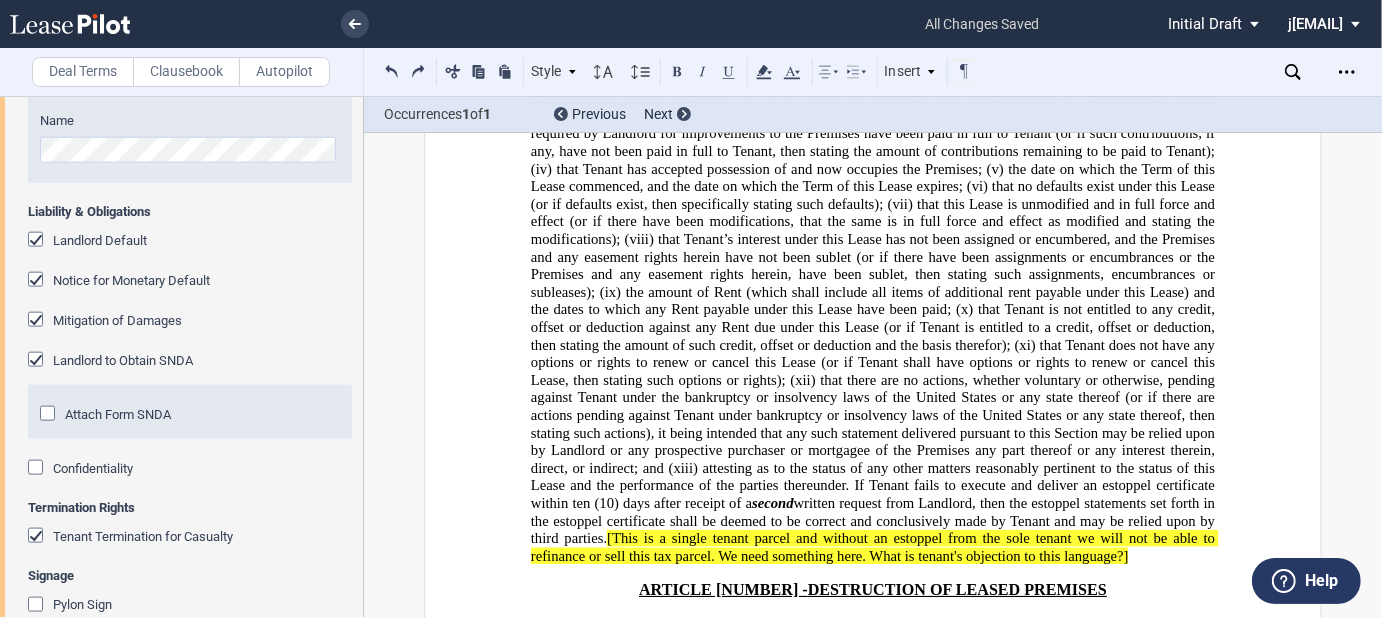 click on "(15) days after the notice of termination is given." 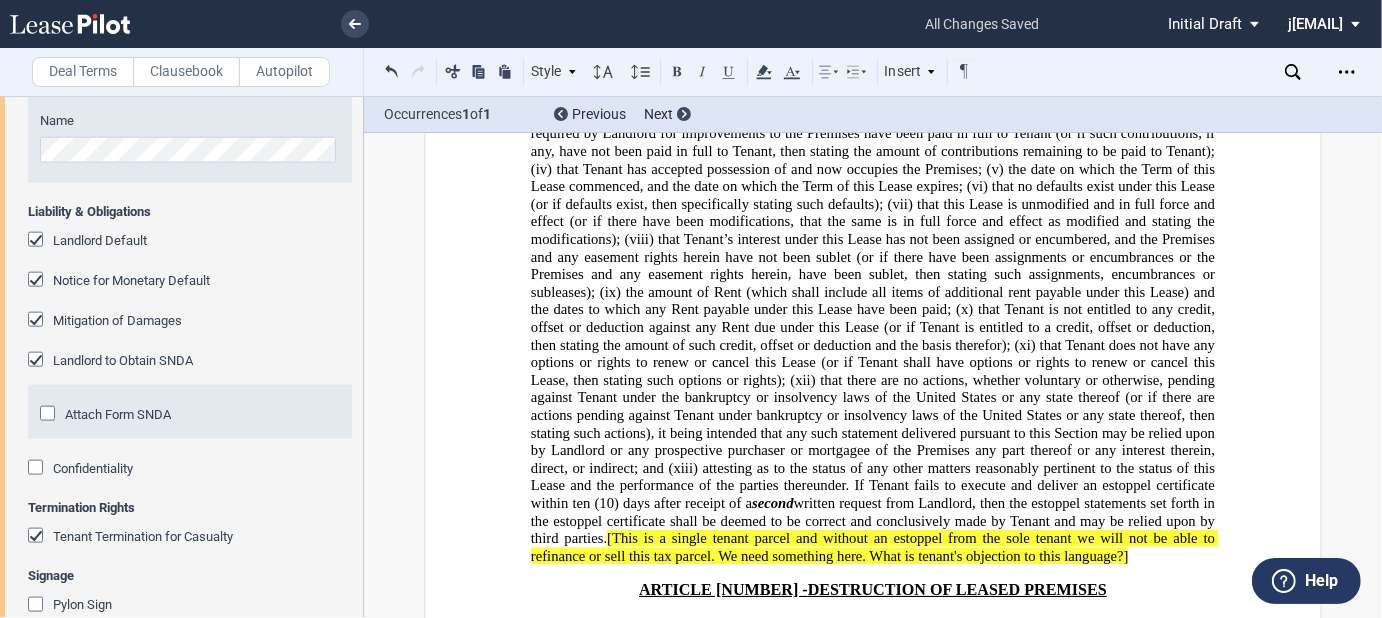click on "(90) days after the occurrence of such damage or destruction." 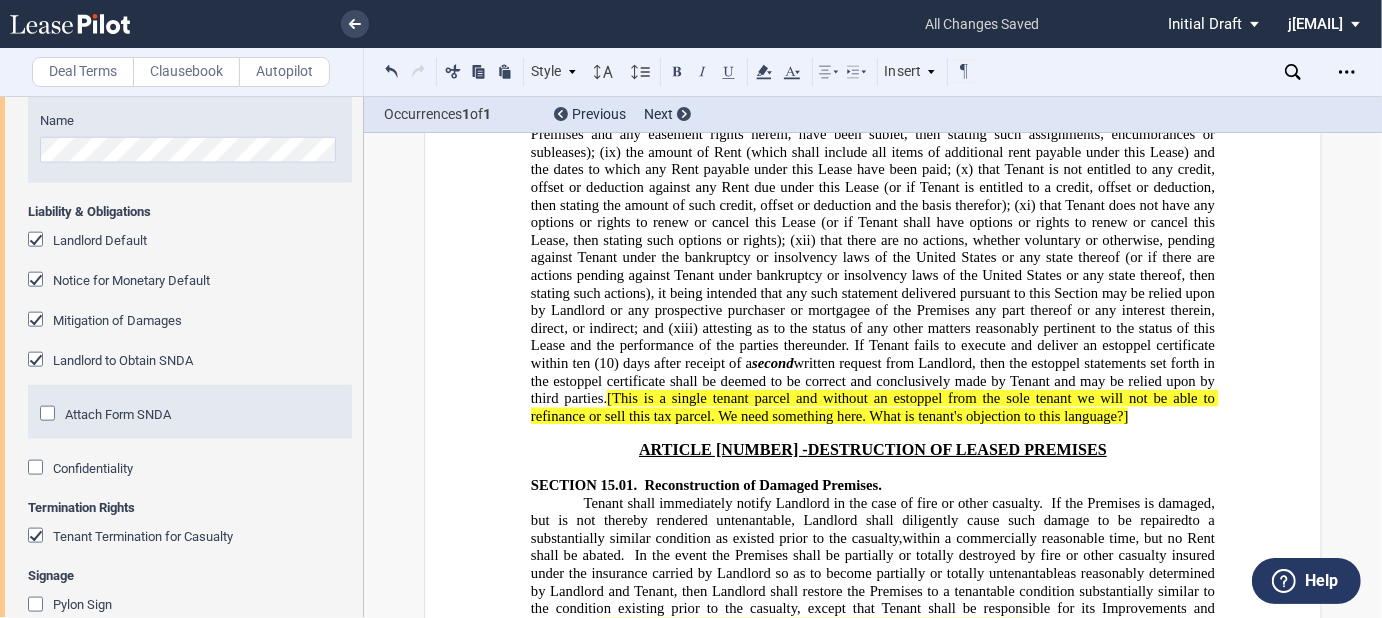 scroll, scrollTop: 20347, scrollLeft: 0, axis: vertical 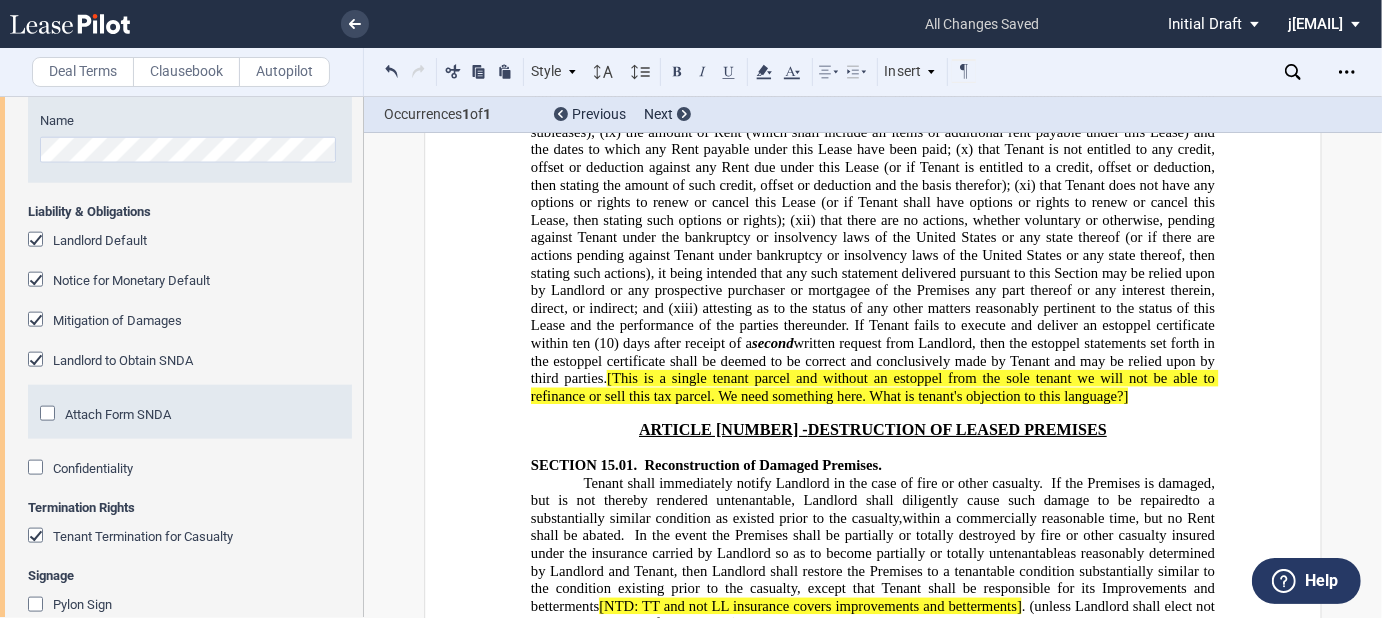 click on "(6) months following Landlord’s receipt of insurance proceeds, then Landlord shall notify Tenant of such circumstance in writing, including Landlord’s engineer’s or architect’s estimate of the length of time necessary to restore the Shopping Center, and Tenant shall have ten" 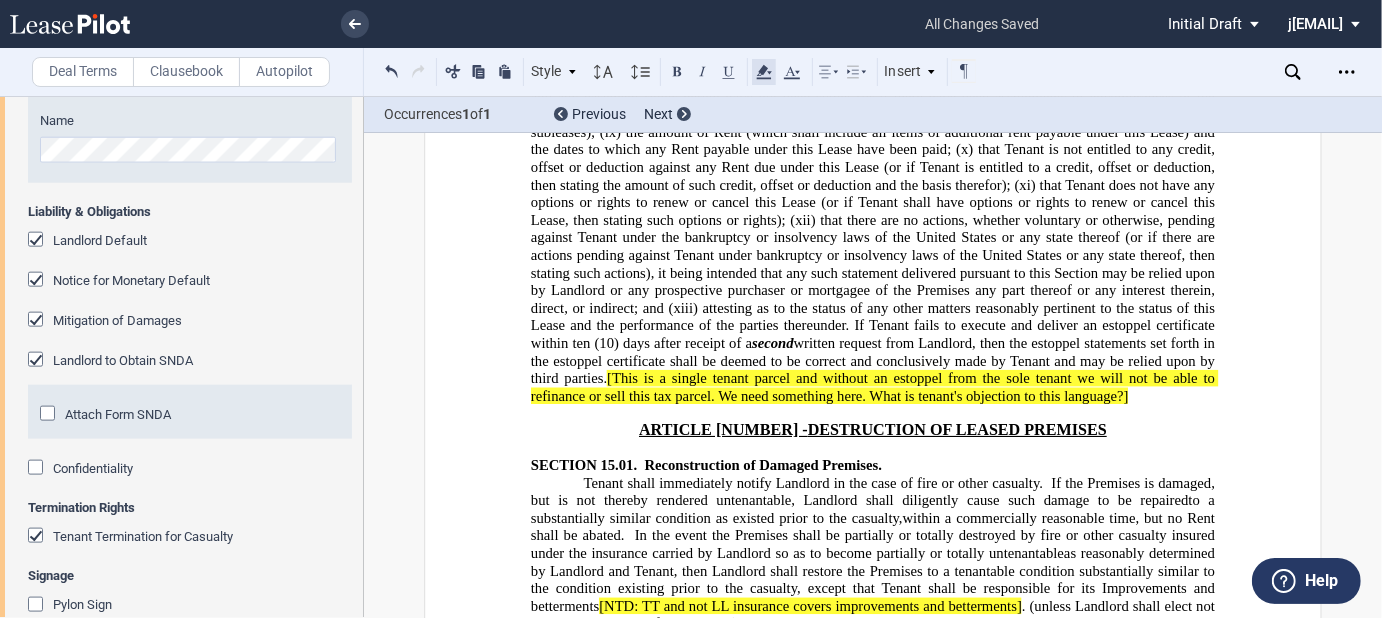 click 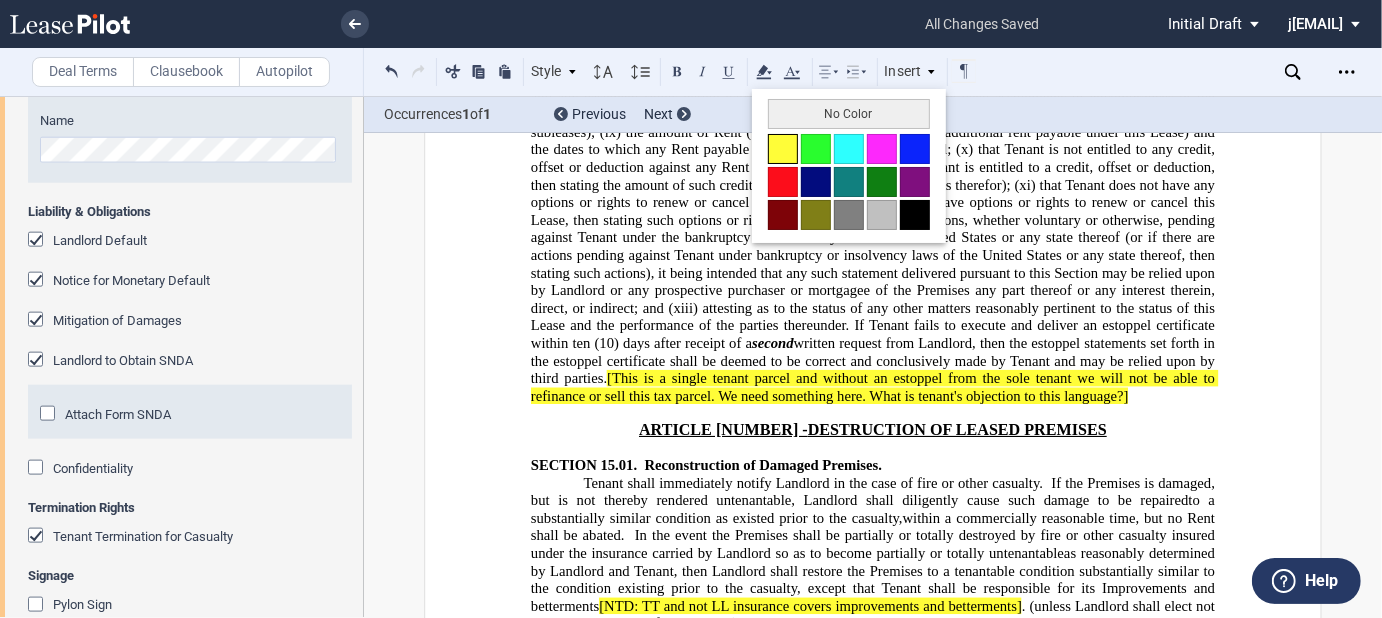 click at bounding box center (783, 149) 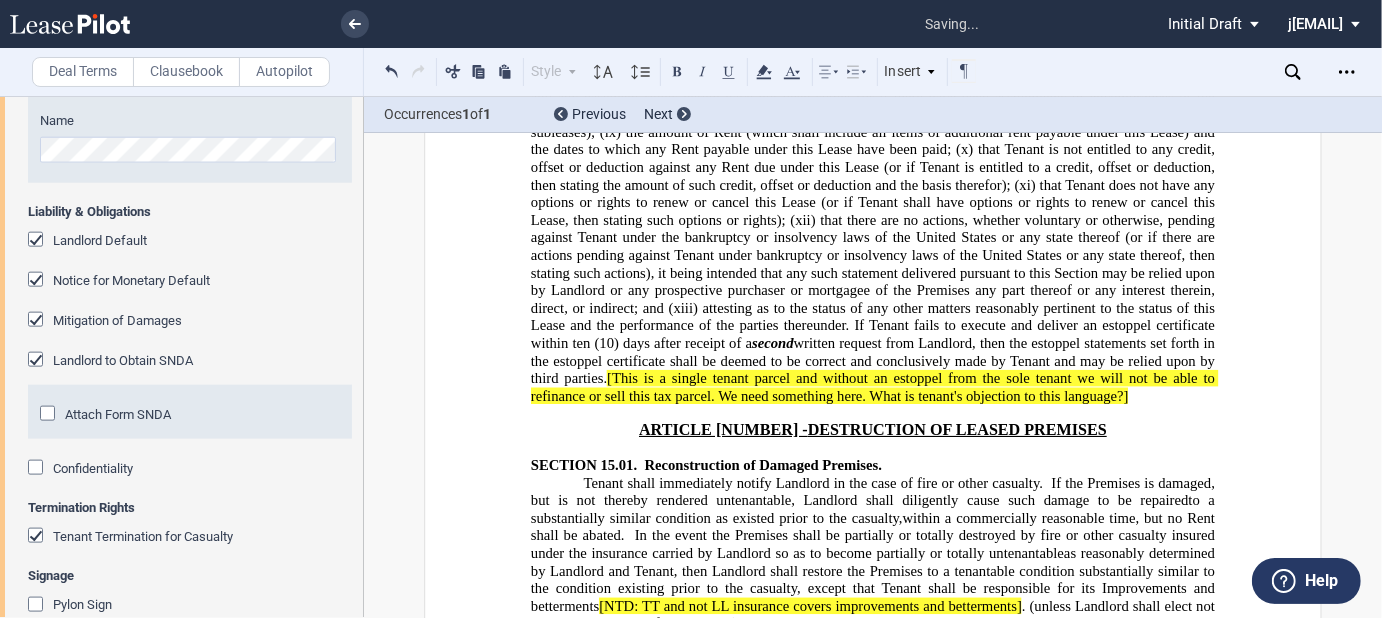 click on "(6) months following Landlord’s receipt of insurance proceeds, [ NTD: Tenant's requested time frame is unrealistic]  then Landlord shall notify Tenant of such circumstance in writing, including Landlord’s engineer’s or architect’s estimate of the length of time necessary to restore the Shopping Center, and Tenant shall have ten" 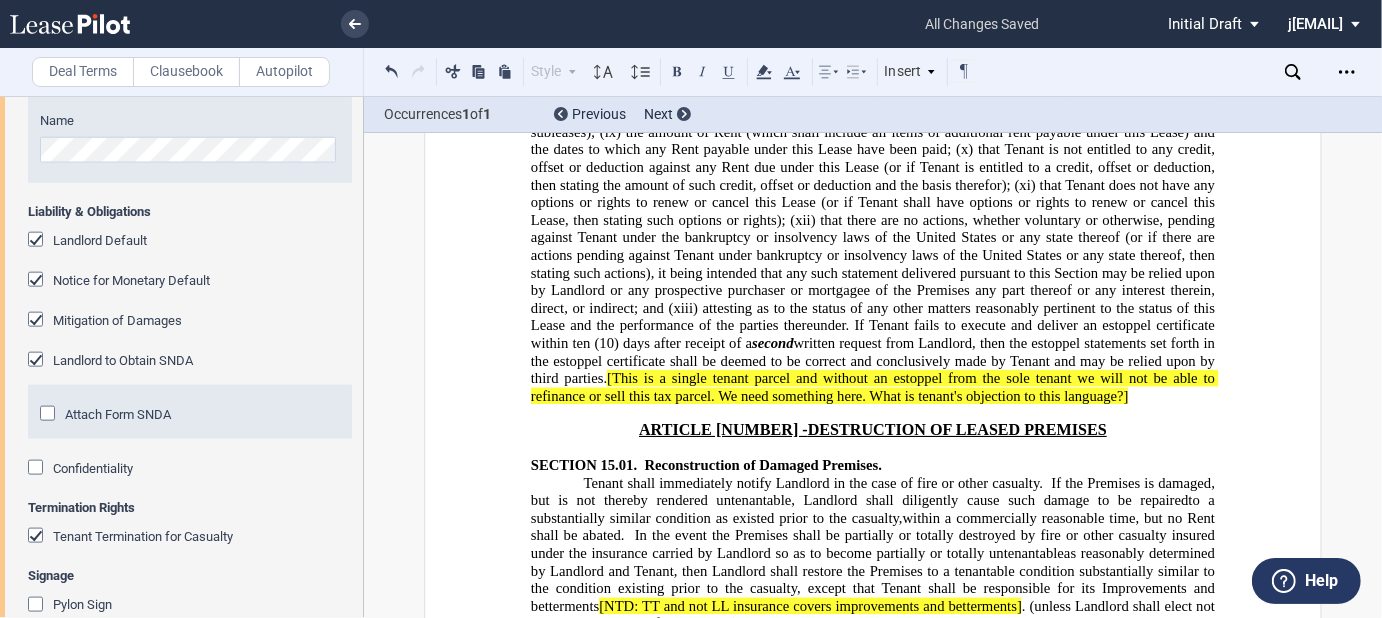 click on "(6) months following Landlord’s receipt of insurance proceeds, [ NTD: Tenant's requested time frame is unrealistic]  then Landlord shall notify Tenant of such circumstance in writing, including Landlord’s engineer’s or architect’s estimate of the length of time necessary to restore the Shopping Center, and Tenant shall have ten" 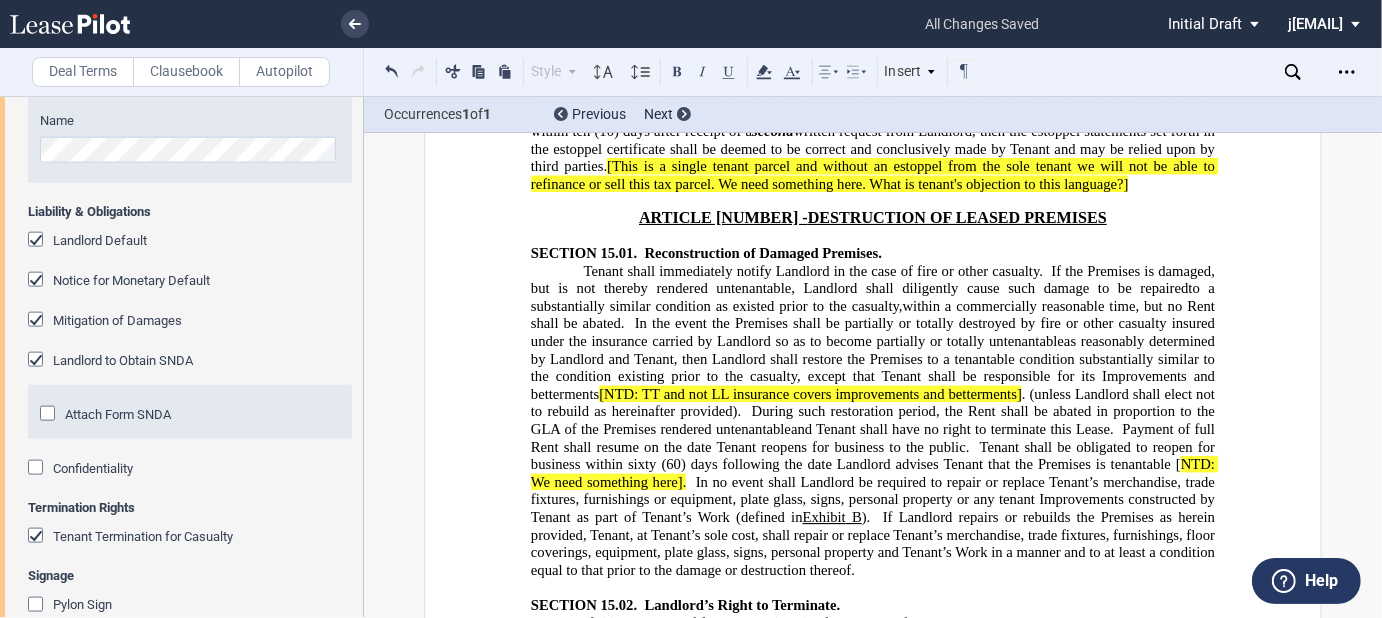 scroll, scrollTop: 20563, scrollLeft: 0, axis: vertical 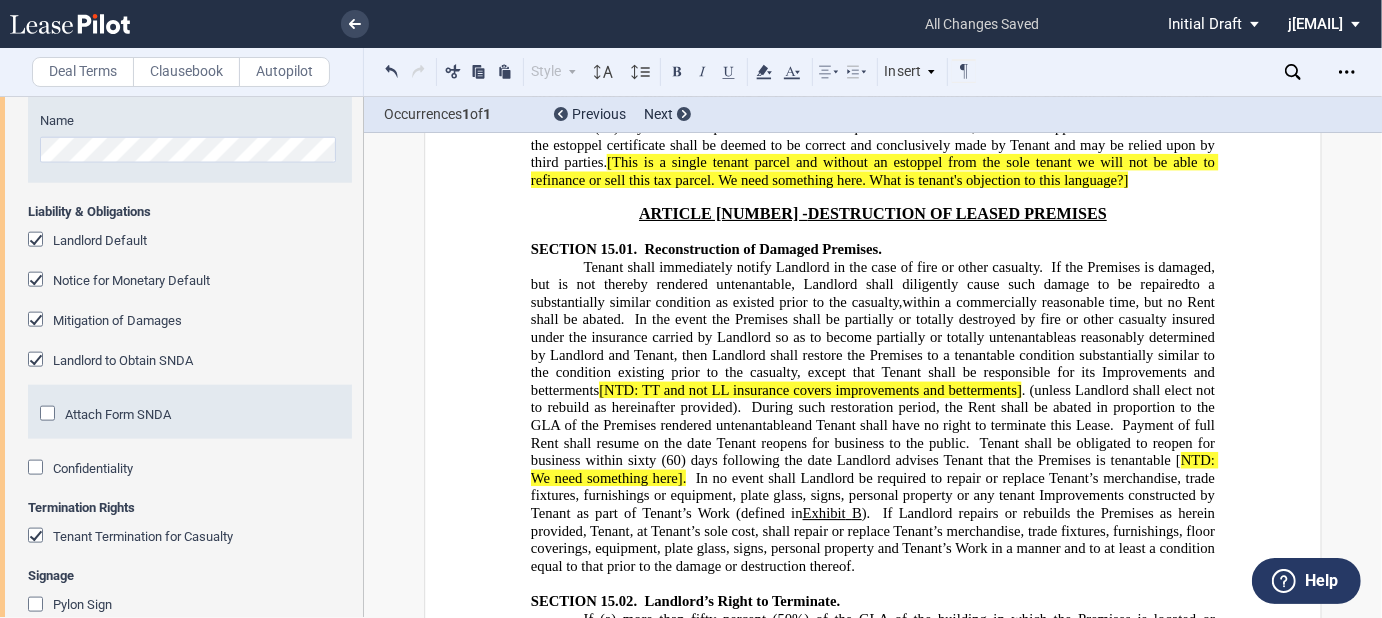click on "If any part of the Premises shall be taken by governmental authority pursuant to its power of eminent domain (or Landlord conveys any part of the Premises pursuant to a threat thereof), then the Premises shall be reduced in proportion to the amount so taken or conveyed, unless the amount taken shall be so great that it would be impractical for Tenant to continue its business operations, in which event this Lease shall be terminated as of the date of such taking." 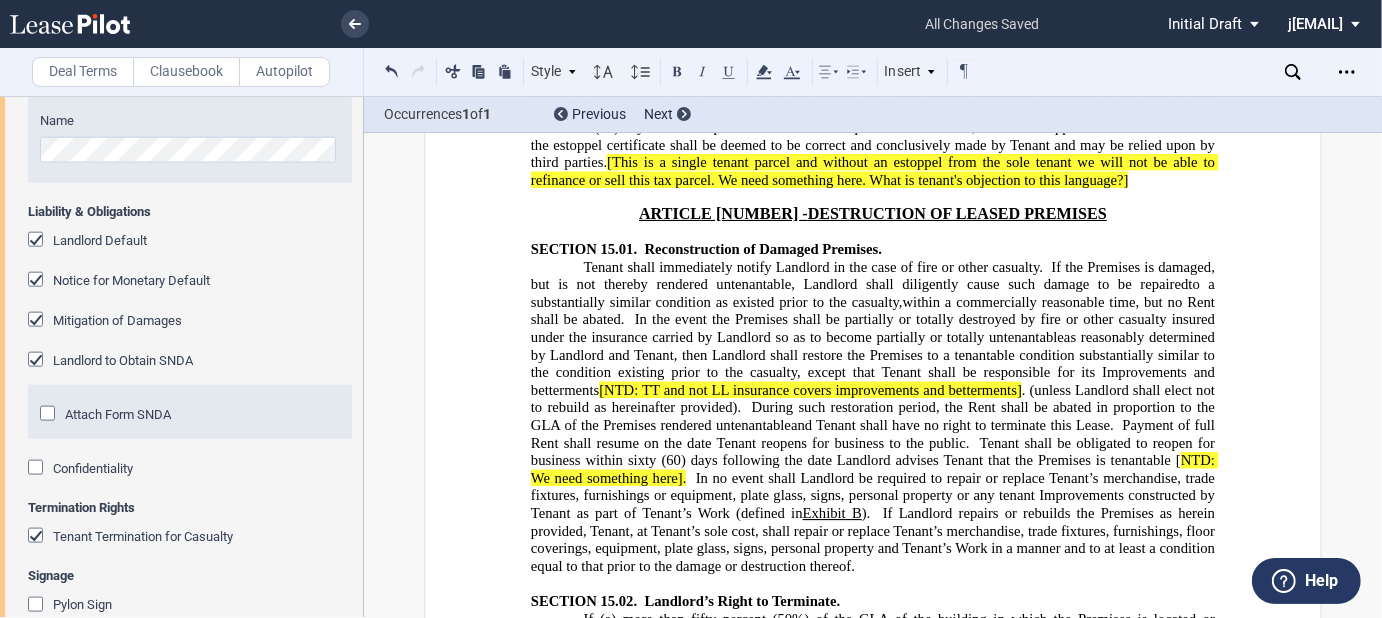 click on "If any part of the Premises or if 50% of the parking area serving the premsies shall be taken by governmental authority pursuant to its power of eminent domain (or Landlord conveys any part of the Premises pursuant to a threat thereof), then the Premises shall be reduced in proportion to the amount so taken or conveyed, unless the amount taken shall be so great that it would be impractical for Tenant to continue its business operations, in which event this Lease shall be terminated as of the date of such taking." 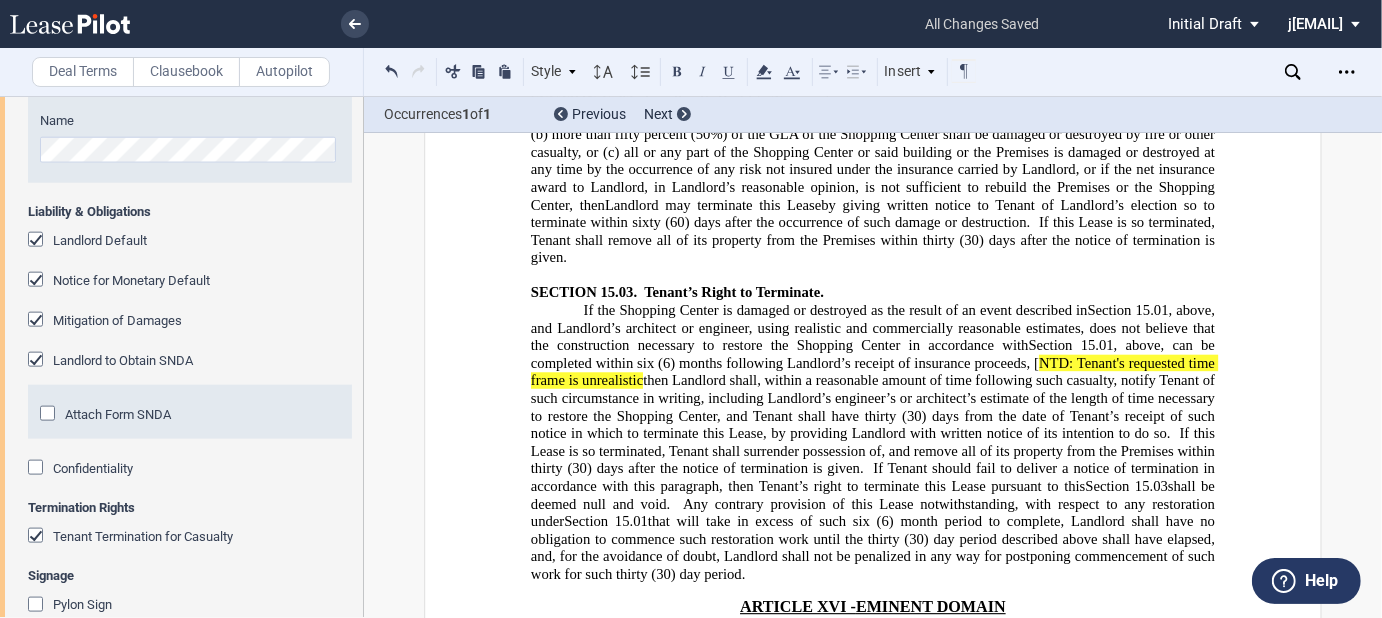 scroll, scrollTop: 21123, scrollLeft: 0, axis: vertical 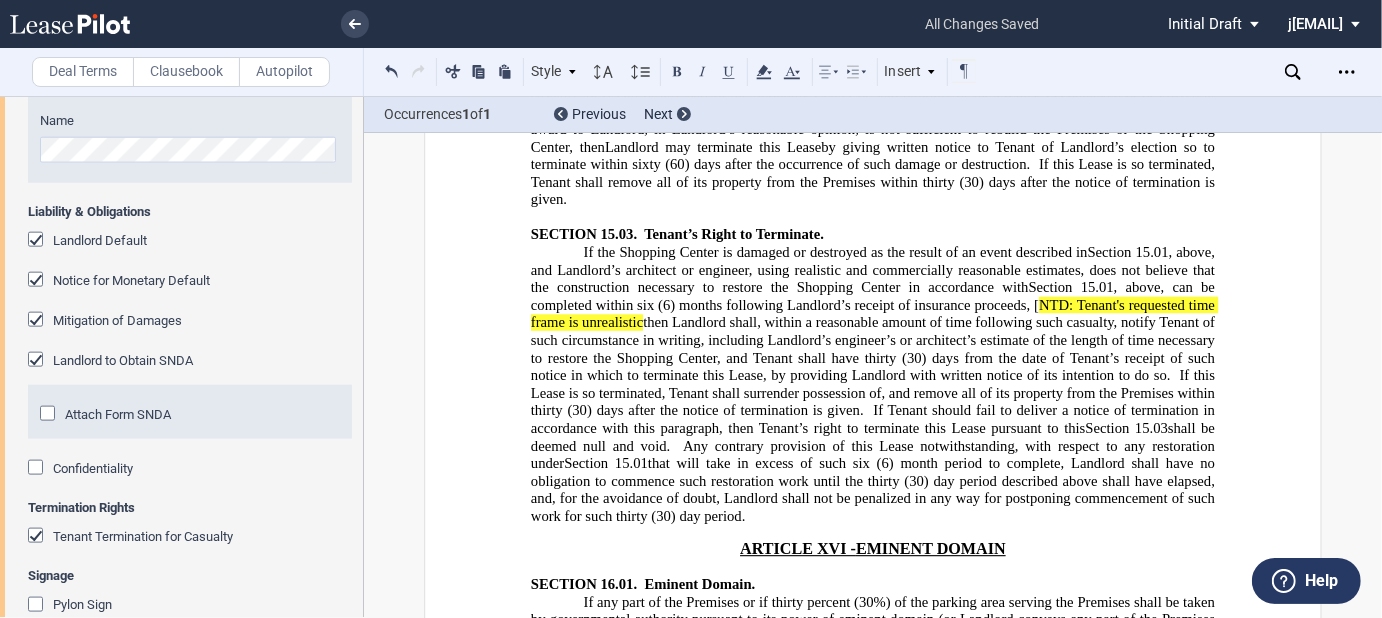 click on "Any failure of Tenant to pay any Rent or other charges when due hereunder (a “Failed Payment”), provided, however, that on the first two occurrences of a Failed Payment in each calendar year of the Term, Landlord shall be required to provide written notice to Tenant of such Failed Payment and allow five" 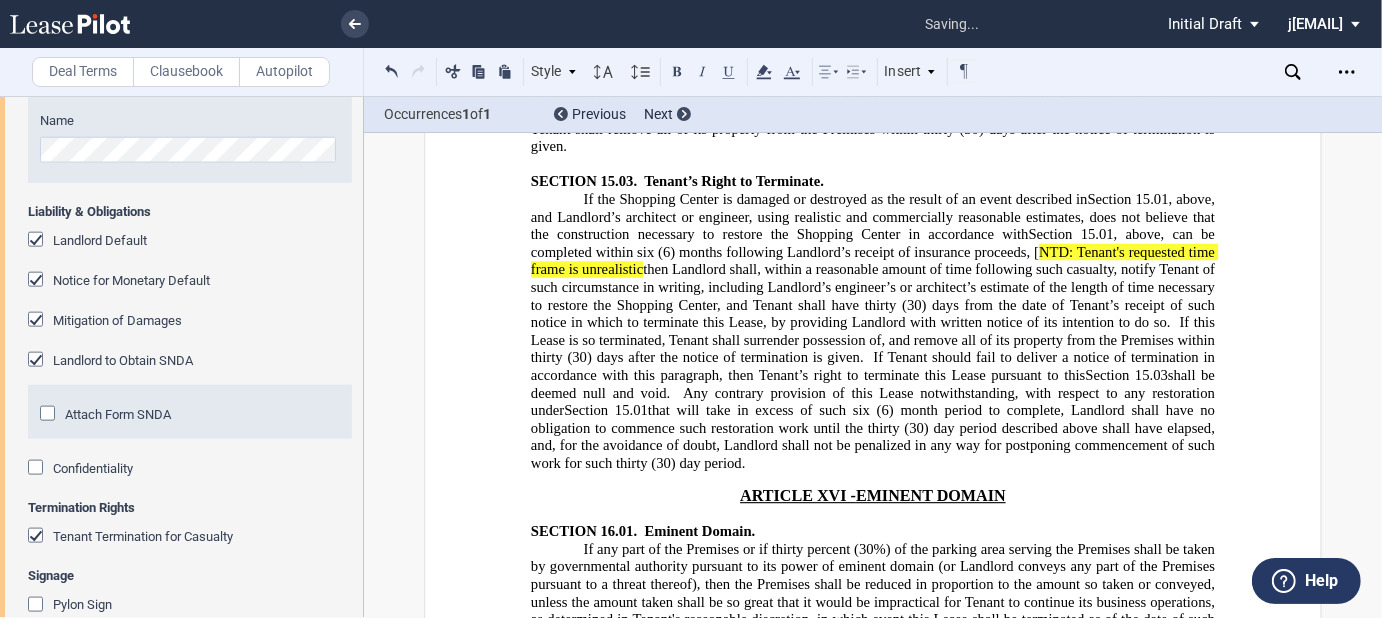 scroll, scrollTop: 21203, scrollLeft: 0, axis: vertical 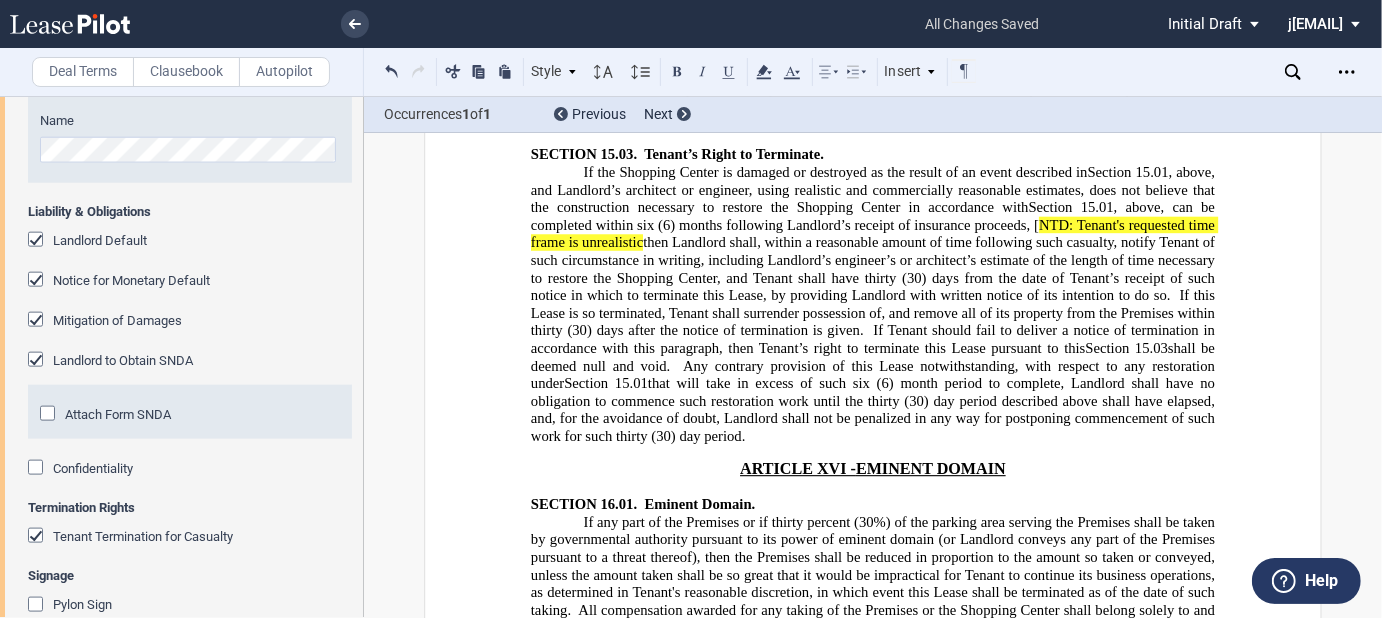 click on "(e)       if Tenant shall abandon or vacate the Premises or fail to keep the Premises continuously and uninterruptedly open for business each business day during the hours set forth herein  through the Required Operating Period  (excepting Permitted Closures as may otherwise specifically be permitted herein);  or" at bounding box center [873, 1171] 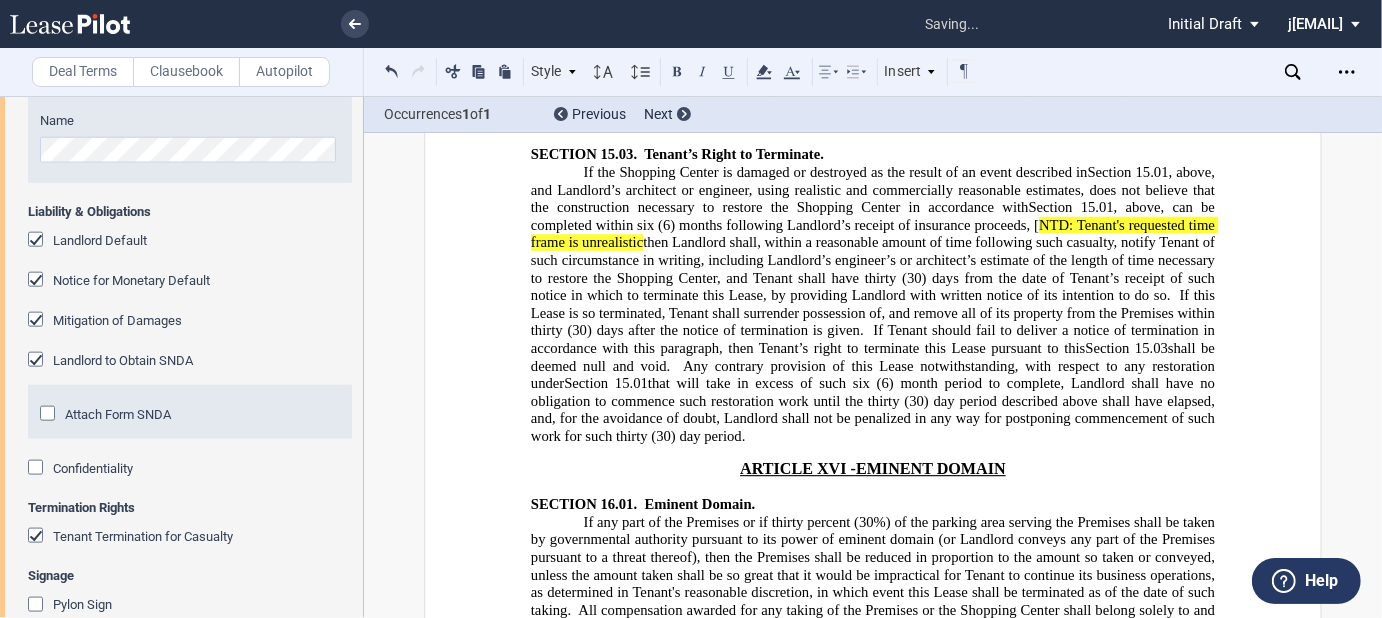 type 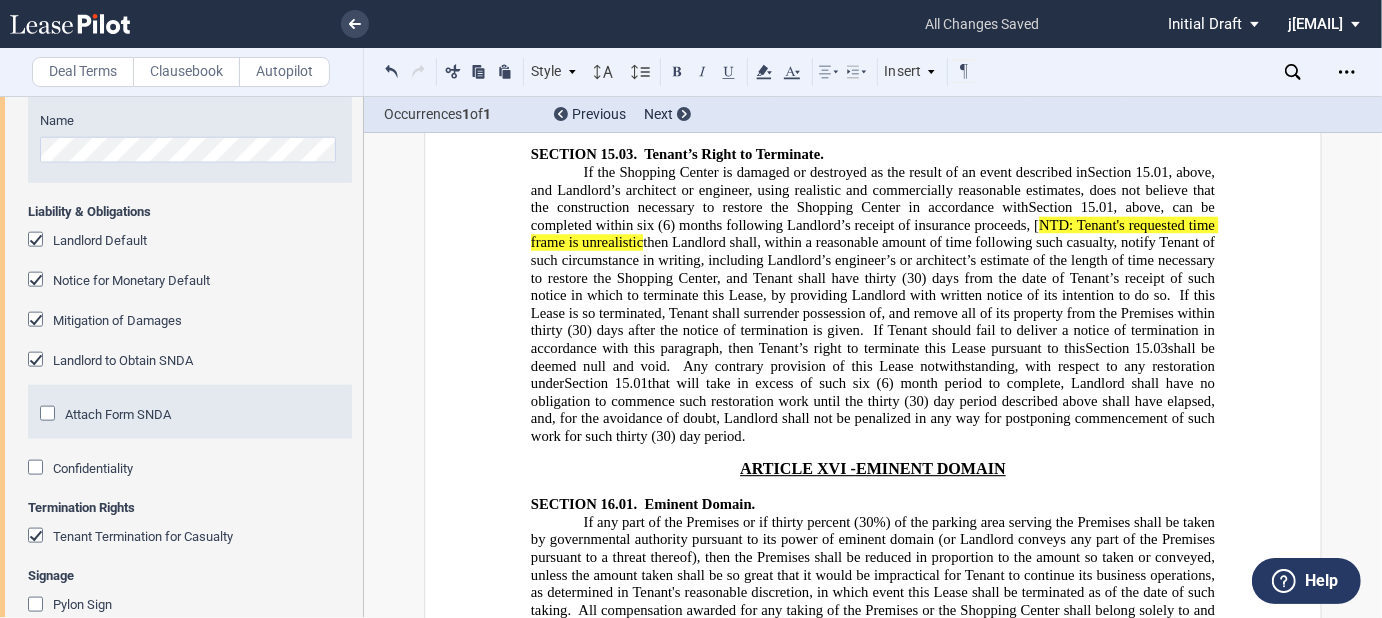 click on "(e)       if Tenant shall abandon or vacate the Premises or fail to keep the Premises continuously and uninterruptedly open for business during the hours set forth herein  through the Required Operating Period  (excepting Permitted Closures as may otherwise specifically be permitted herein);  or" at bounding box center (873, 1171) 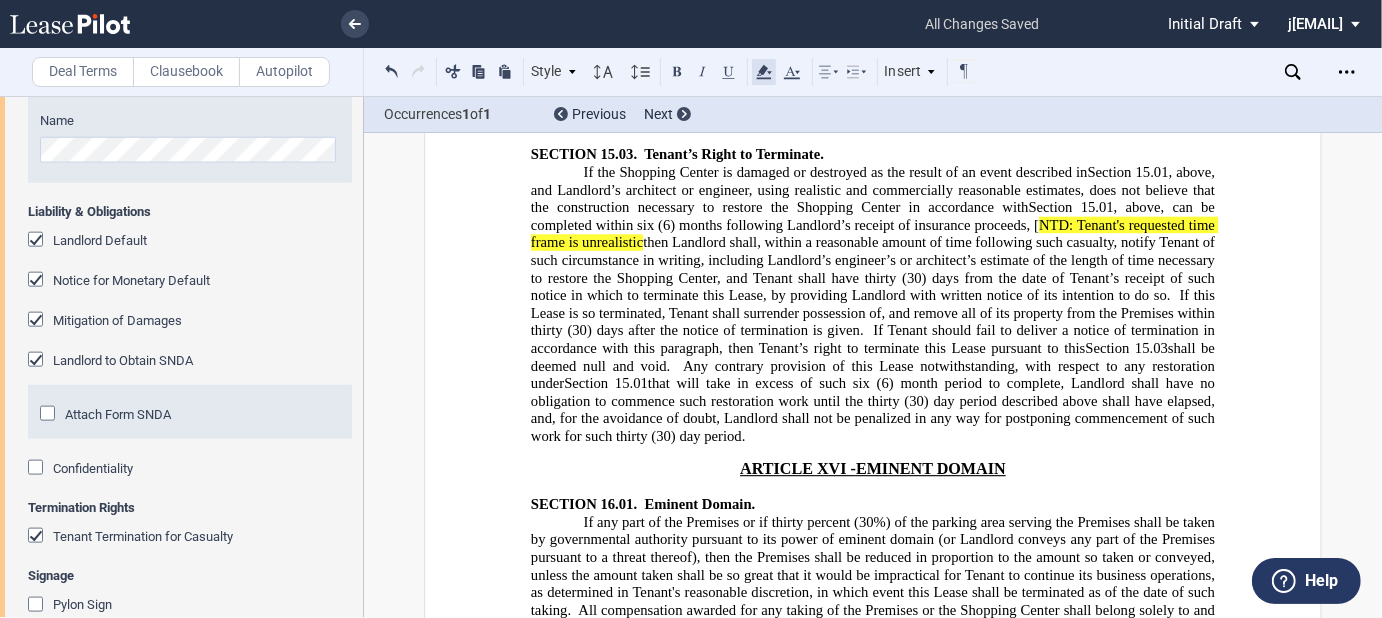 click 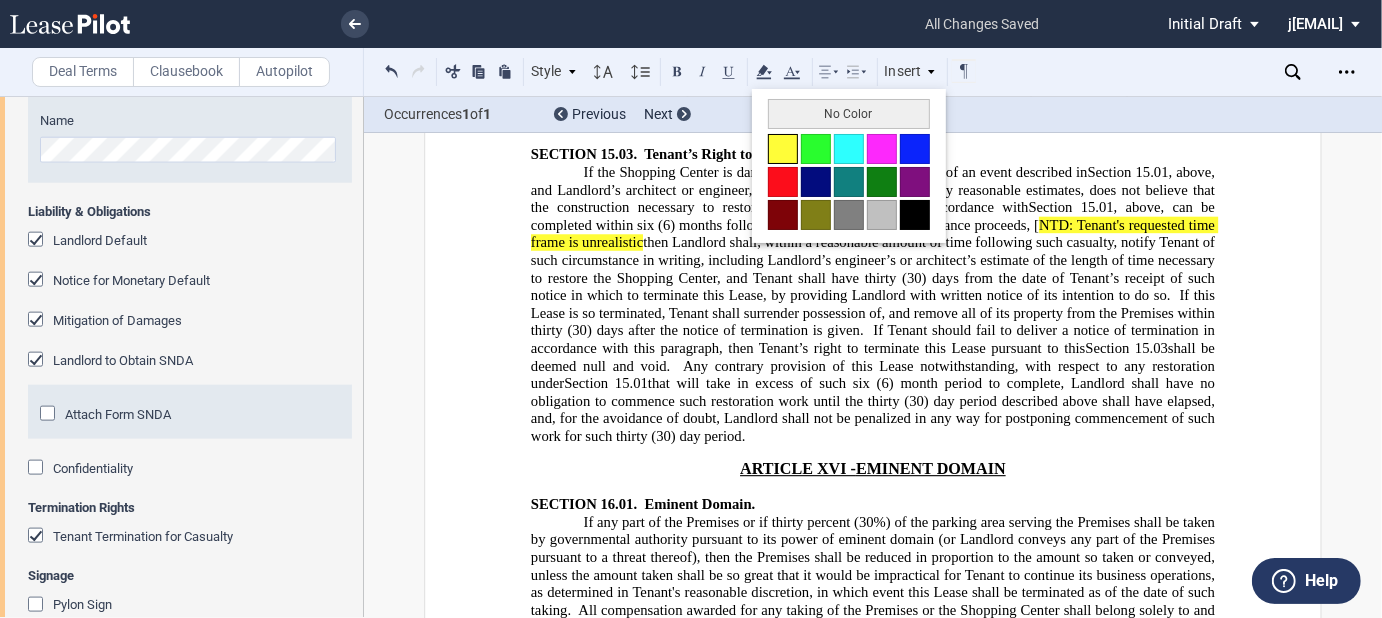 click at bounding box center [783, 149] 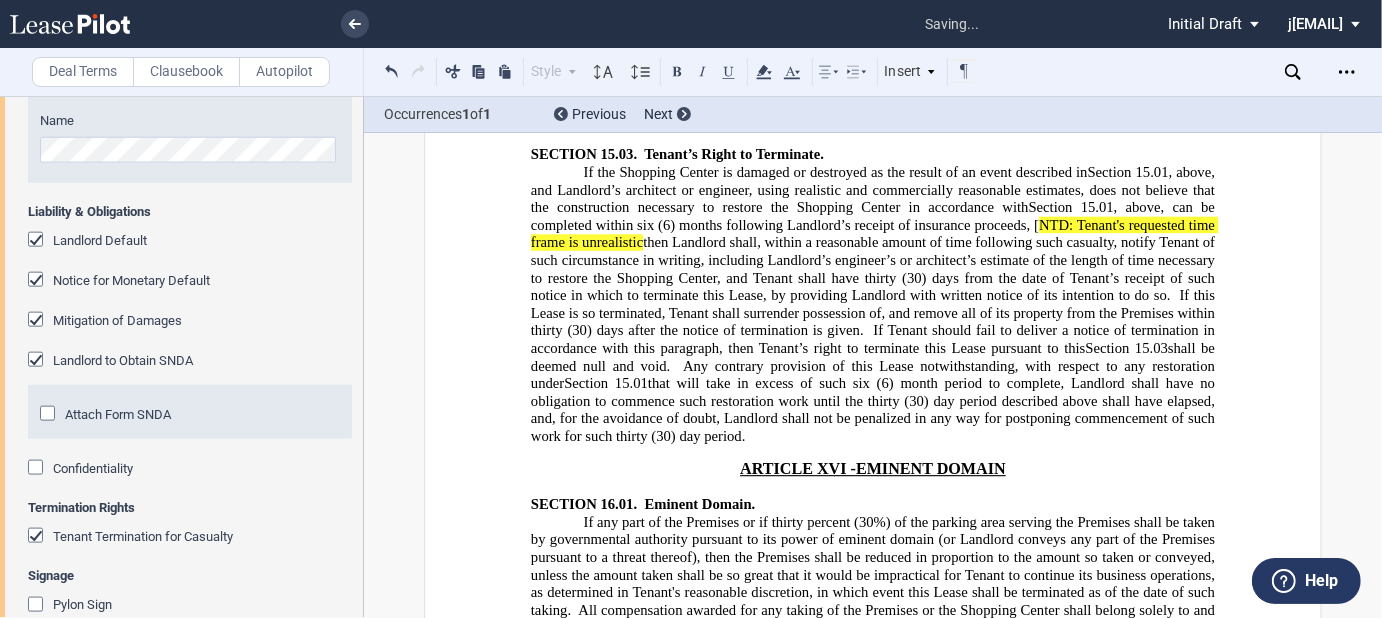 drag, startPoint x: 549, startPoint y: 409, endPoint x: 553, endPoint y: 392, distance: 17.464249 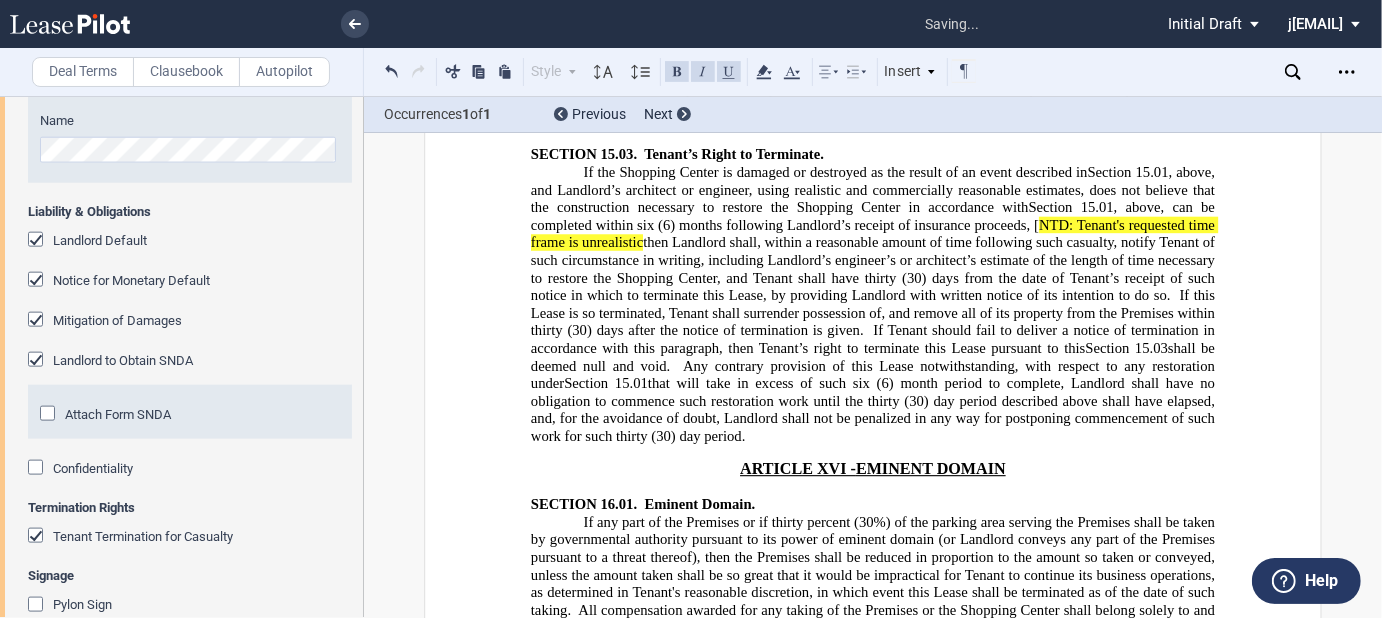 click on "NTD: Abandonment is differmt than going dark]" 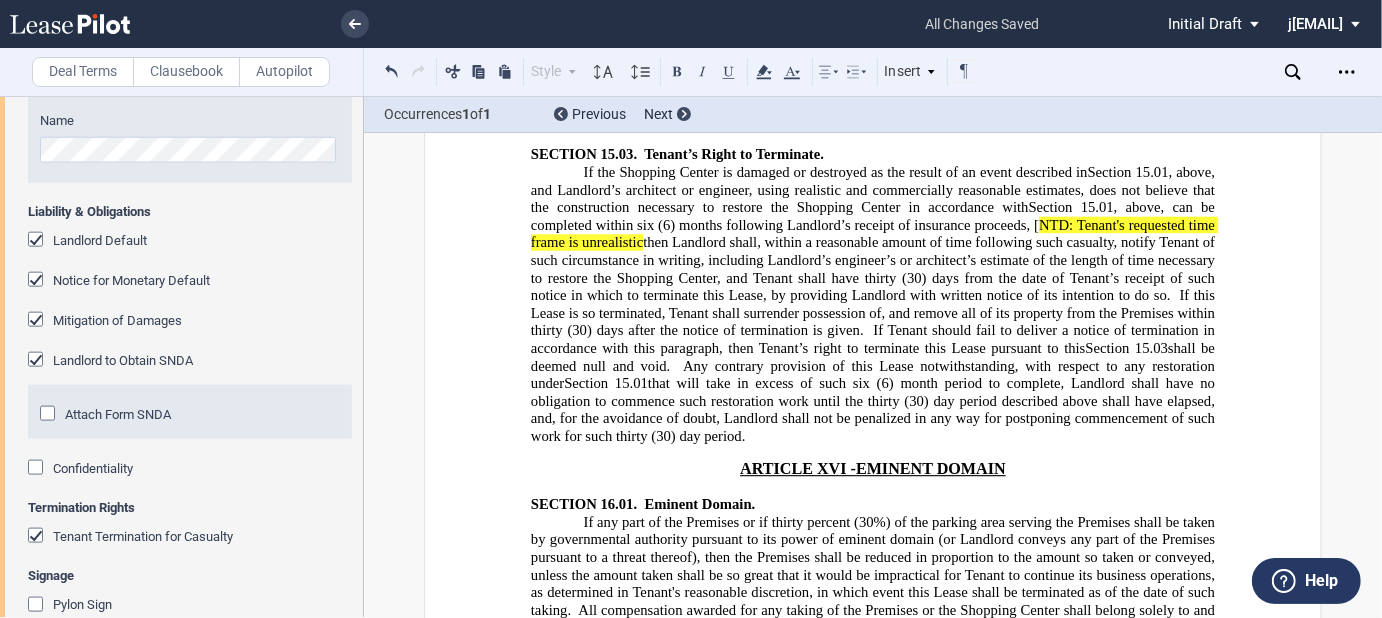 click on "NTD: Abandonment is differmt than going dark]" 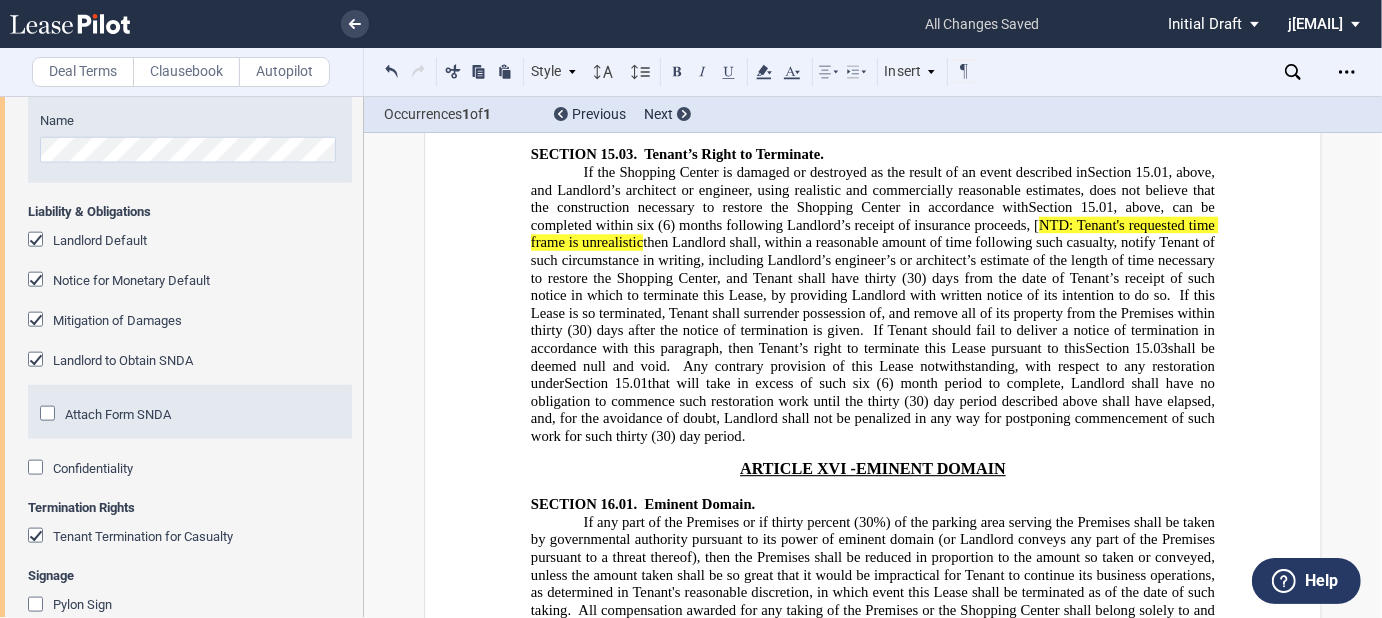 drag, startPoint x: 1054, startPoint y: 451, endPoint x: 1191, endPoint y: 457, distance: 137.13132 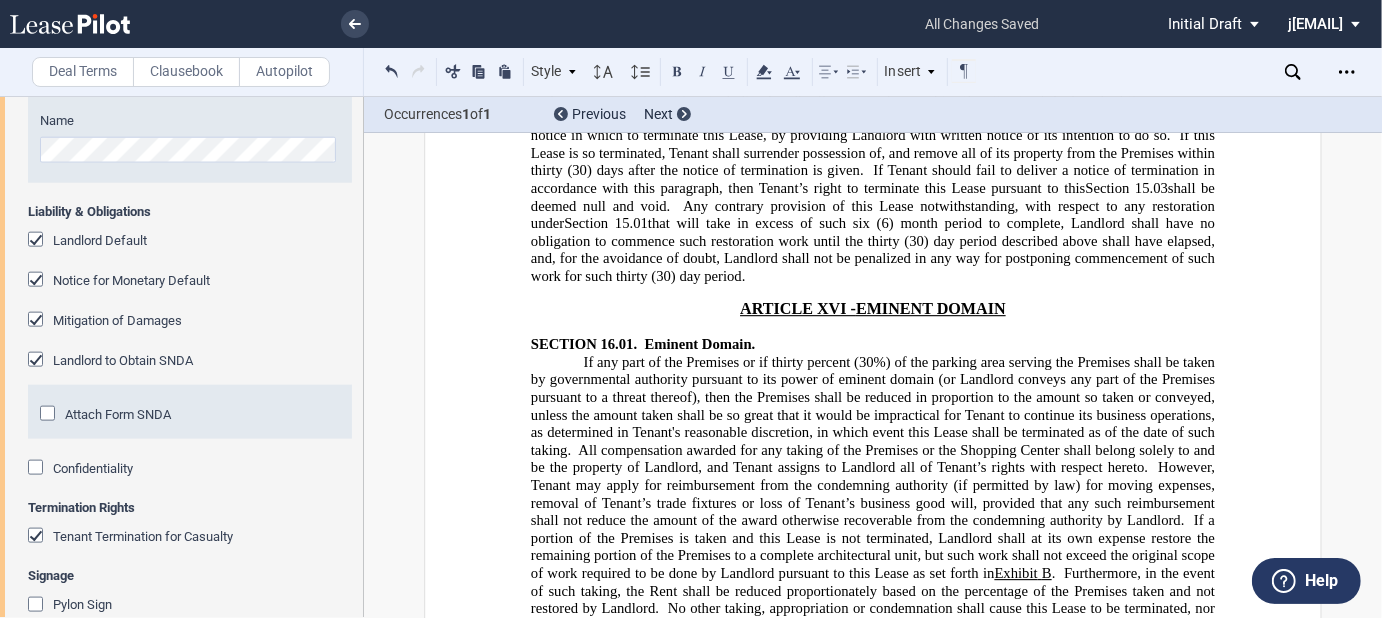 scroll, scrollTop: 21523, scrollLeft: 0, axis: vertical 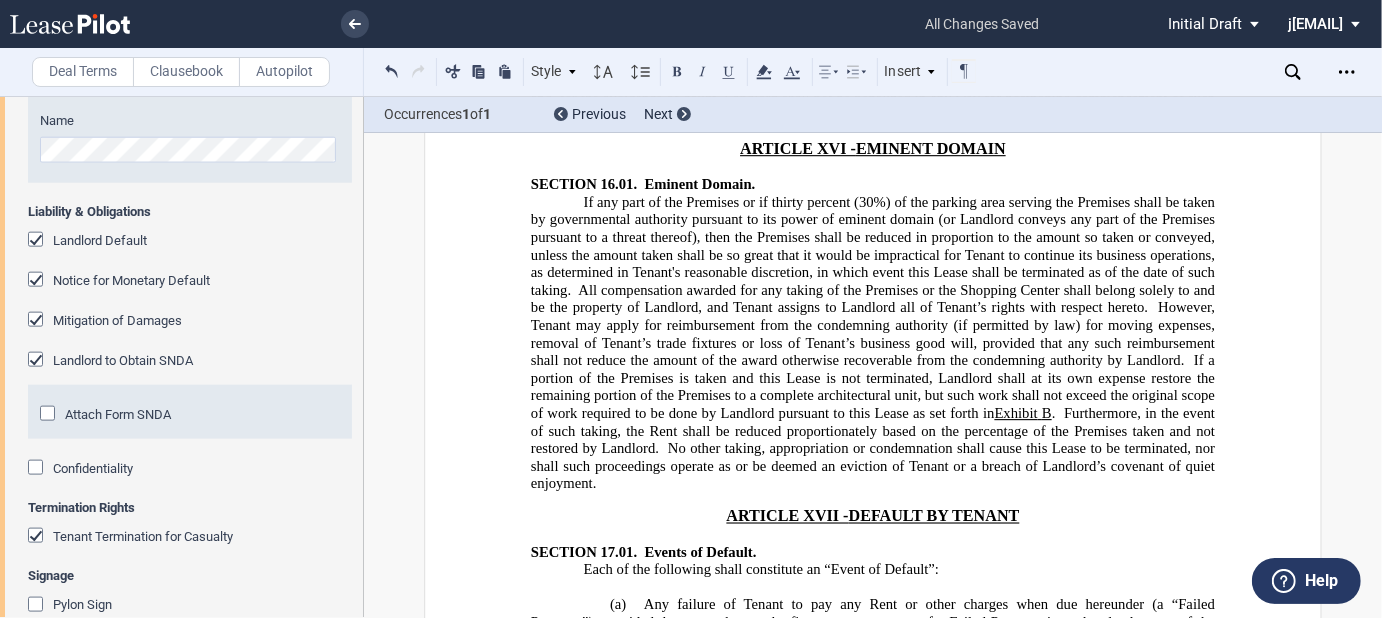 click on "Elect to terminate this Lease and the tenancy created hereby by giving notice to Tenant, which termination shall be effective as of the date of such notice or any later date therein specified by Landlord in such notice, subject to the  Permitted Regulatory Closure requirements described in Section 5.03  above (and on the effective date of such termination, all obligations and liabilities of Landlord hereunder shall terminate), and, without further notice, Landlord shall have the right to repossess the Premises, by summary proceedings or otherwise, and remove Tenant and all other persons and property from the Premises, without liability for damage to, and without obligation to store, such property." 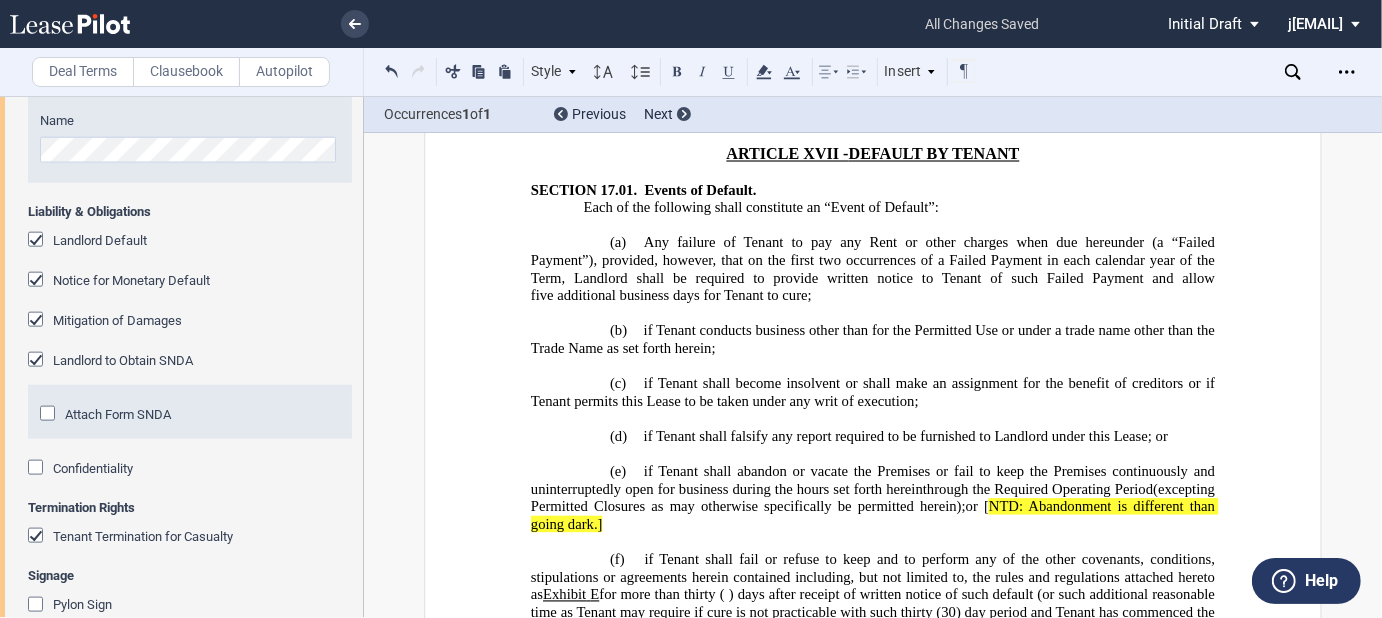 scroll, scrollTop: 22003, scrollLeft: 0, axis: vertical 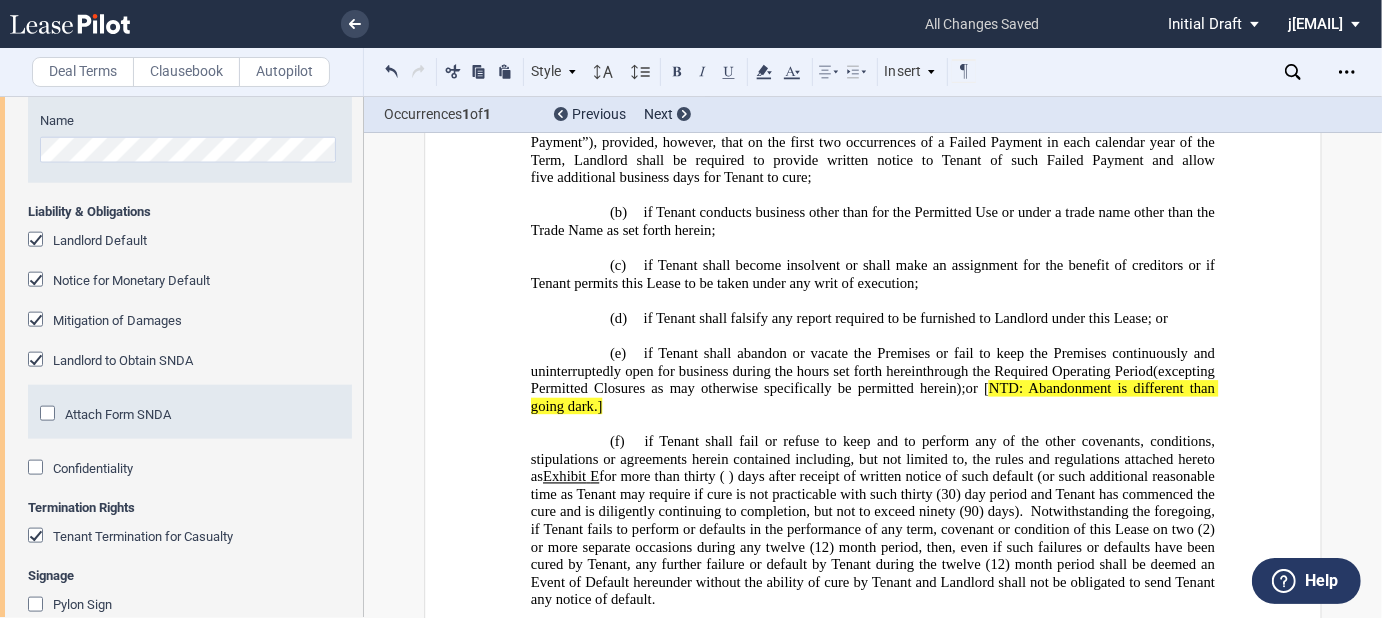 click on "(b)      Repossession Without Termination .    Elect to immediately, or at any time (whereupon all obligations and liability of Landlord hereunder shall terminate) thereafter, and without terminating this Lease, enter into and upon the Premises or any part thereof and take absolute possession of the same, expel or remove Tenant and any other person or entity who may be occupying the Premises, remove any and all of their property from the Premises, and  subject to applicable law,  change the locks." at bounding box center [873, 1304] 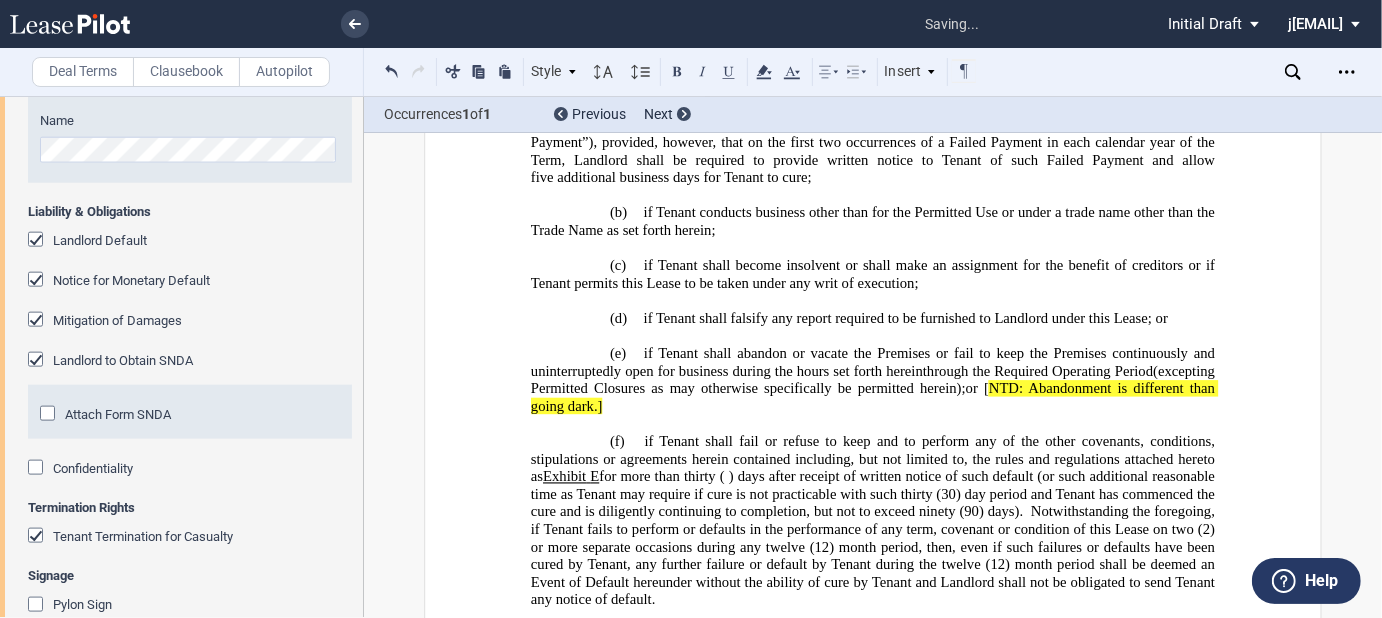 click on "; provided, however that after Landlord recovers its Reletting Costs, if Landlord relets the Premises, then the amount owed by Tenant shall be reduced by the amount of rent received by Landlord by the new tenant" 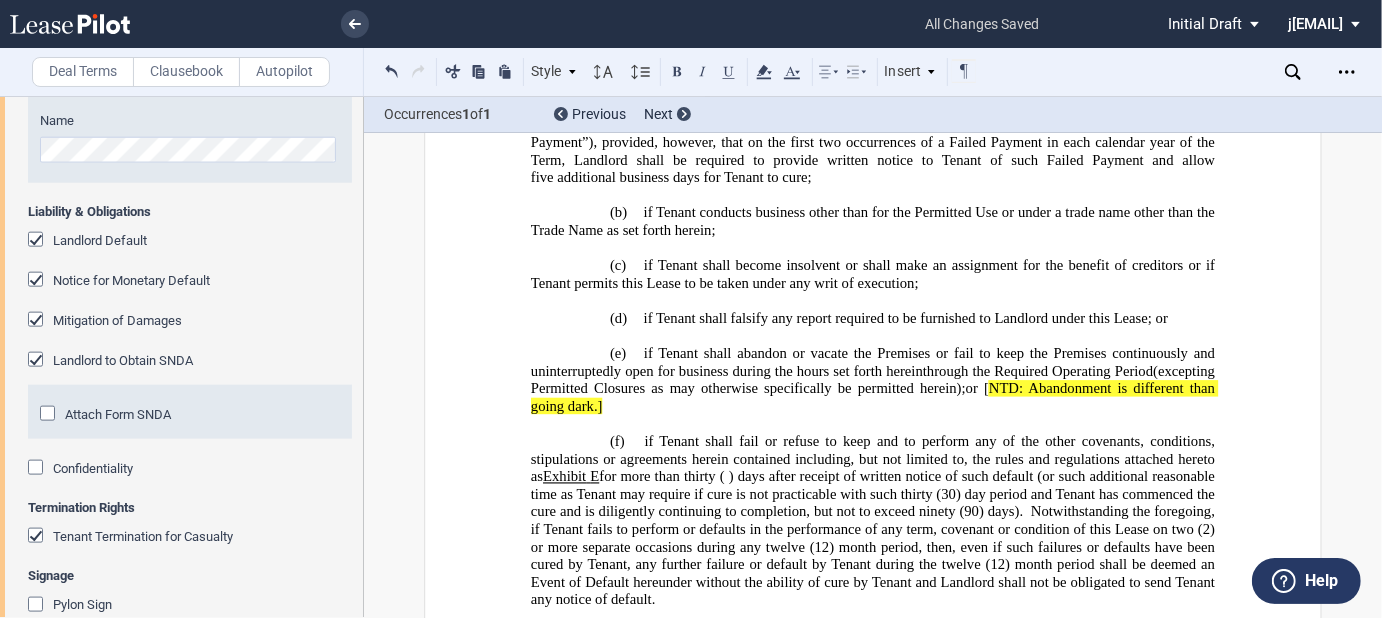 click on "(b)      Repossession Without Termination .    Elect to immediately, or at any time (whereupon all obligations and liability of Landlord hereunder shall terminate) thereafter, and without terminating this Lease, enter into and upon the Premises or any part thereof and take absolute possession of the same, expel or remove Tenant and any other person or entity who may be occupying the Premises, remove any and all of their property from the Premises, and  subject to applicable law,  change the locks.    provided, however that after Landlord recovers its Reletting Costs, if Landlord relets the Premises, then the amount owed by Tenant shall be reduced by the amount of rent received by Landlord by the new tenant" at bounding box center (873, 1322) 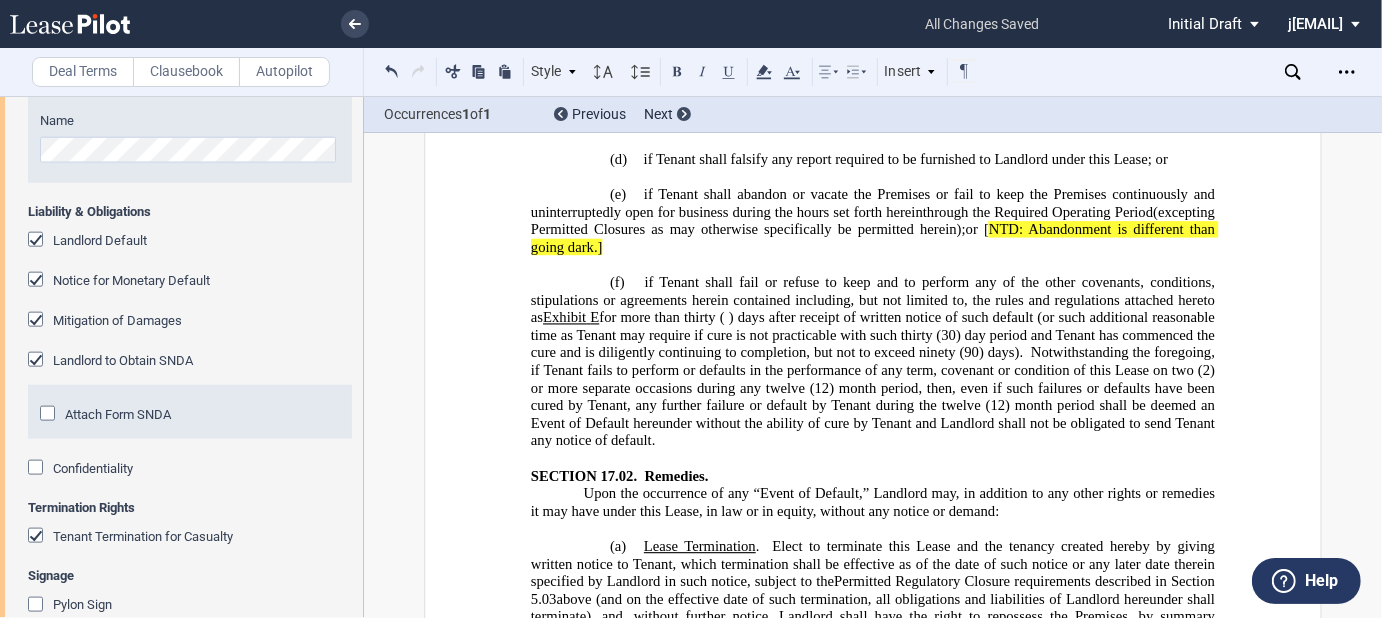 scroll, scrollTop: 22163, scrollLeft: 0, axis: vertical 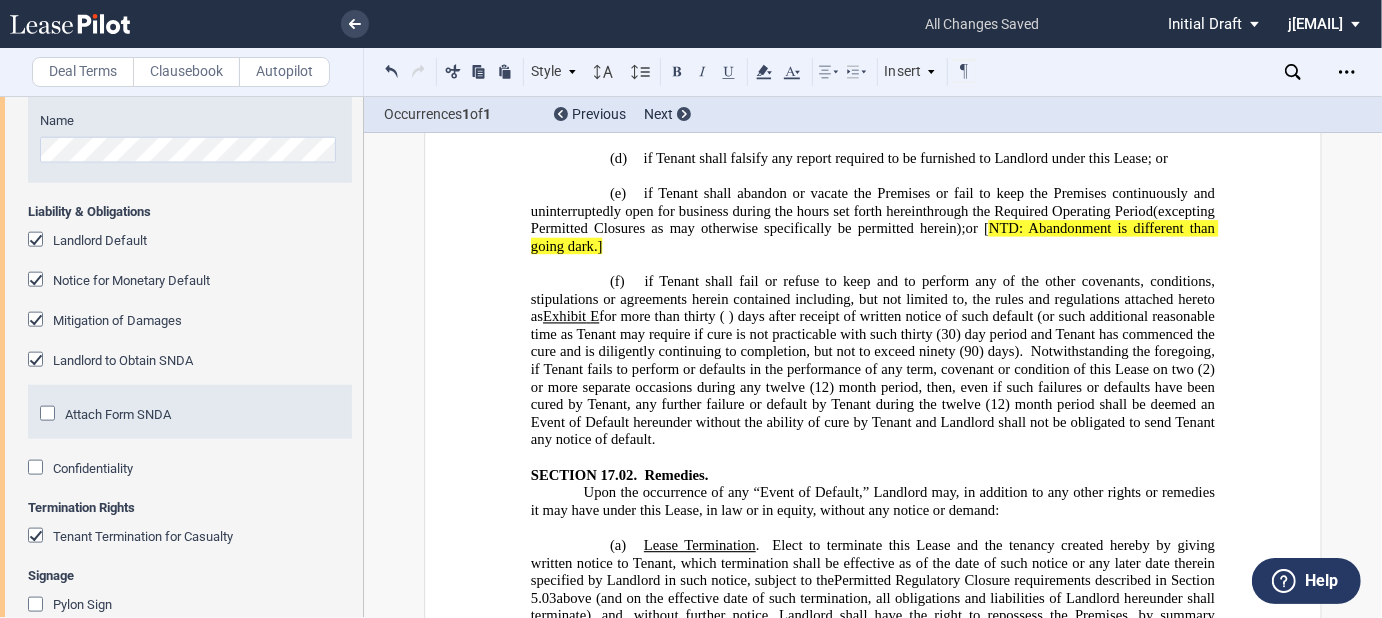 click on "may relet the Premises or any part thereof, for such Term and on such terms and conditions as Landlord, in its sole discretion, may determine." 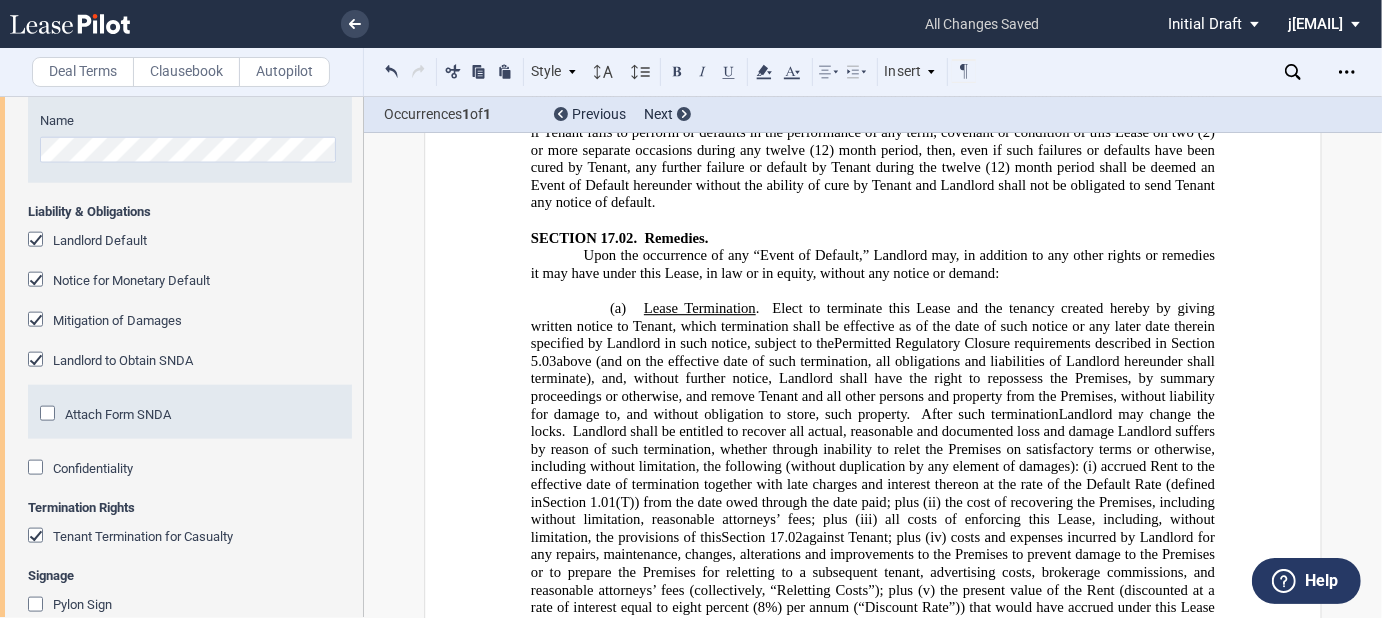 scroll, scrollTop: 22403, scrollLeft: 0, axis: vertical 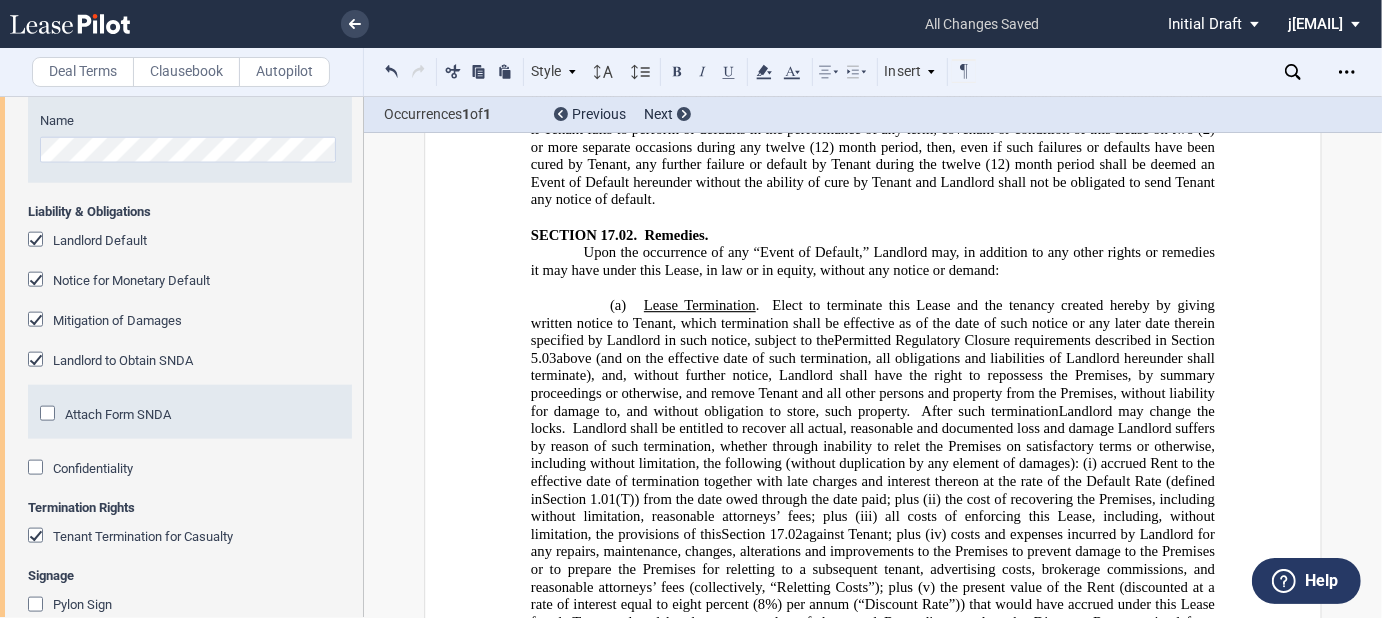 click on "If Landlord terminates the Lease or terminates Tenant’s possession: (i)" 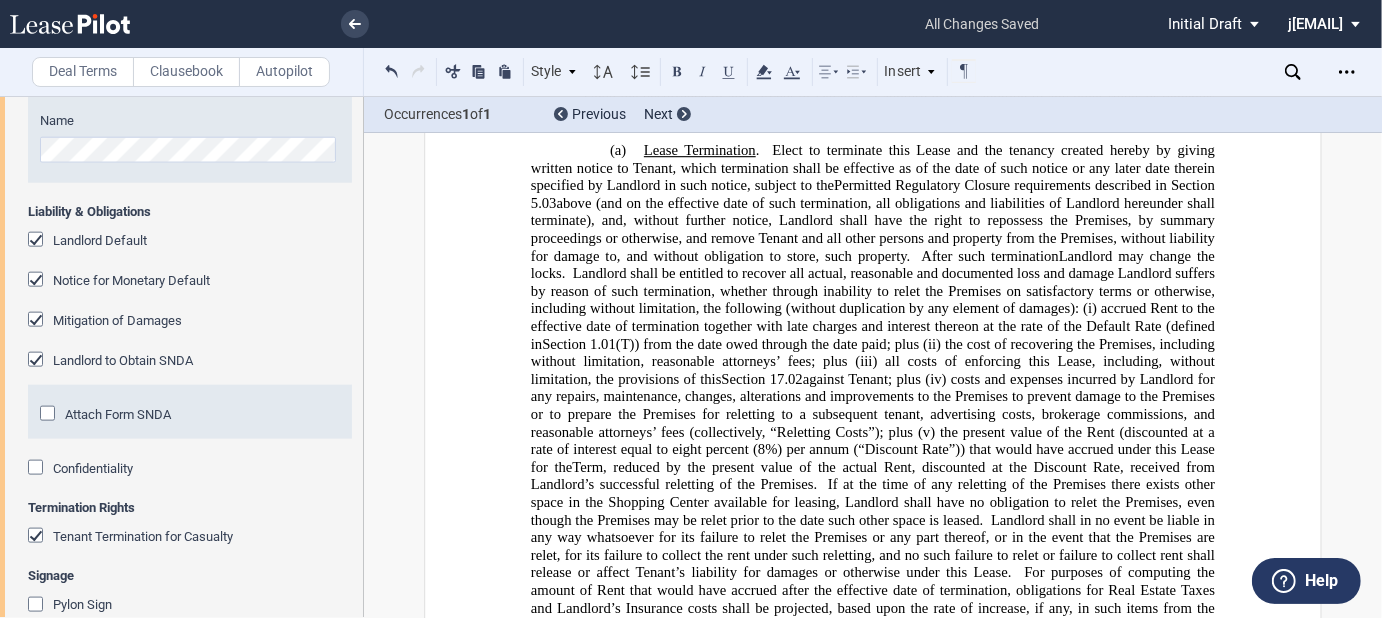 scroll, scrollTop: 22563, scrollLeft: 0, axis: vertical 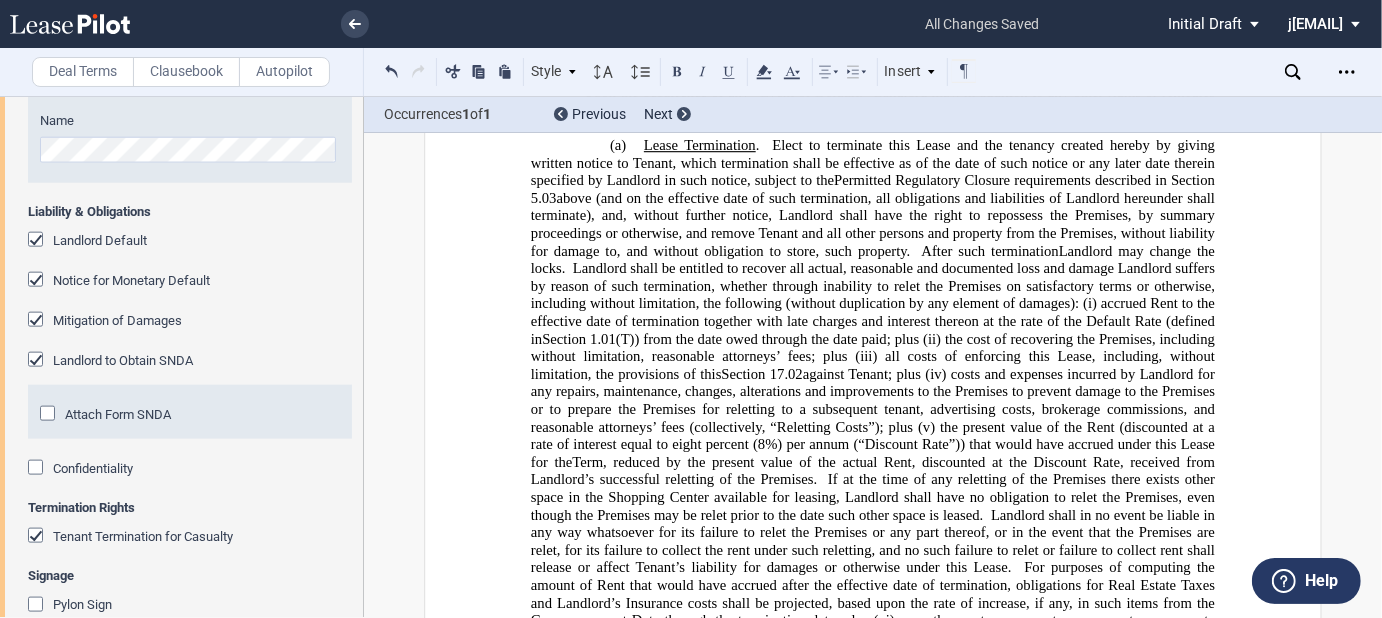click on "In addition, Tenant shall pay Landlord a late charge equal to fifteen percent (15%) of any amount ten" 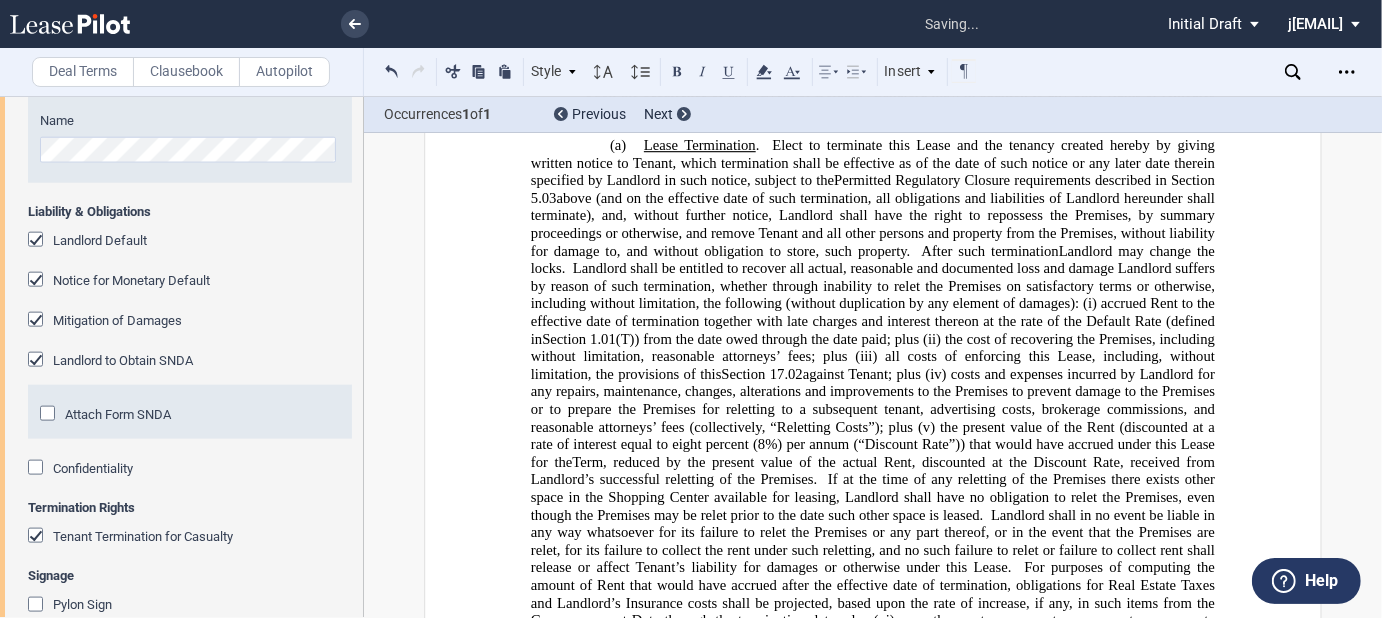 click on "In addition, Tenant shall pay Landlord a late charge equal to ten percent (15%) of any amount ten" 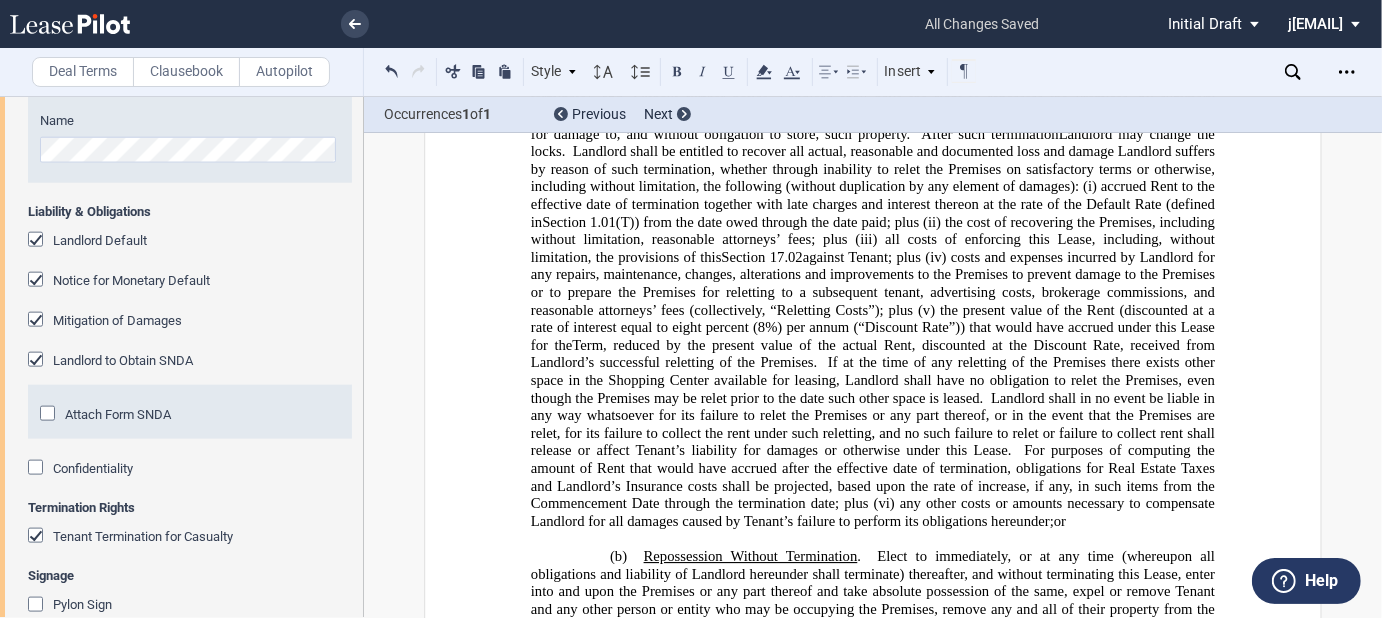 scroll, scrollTop: 22883, scrollLeft: 0, axis: vertical 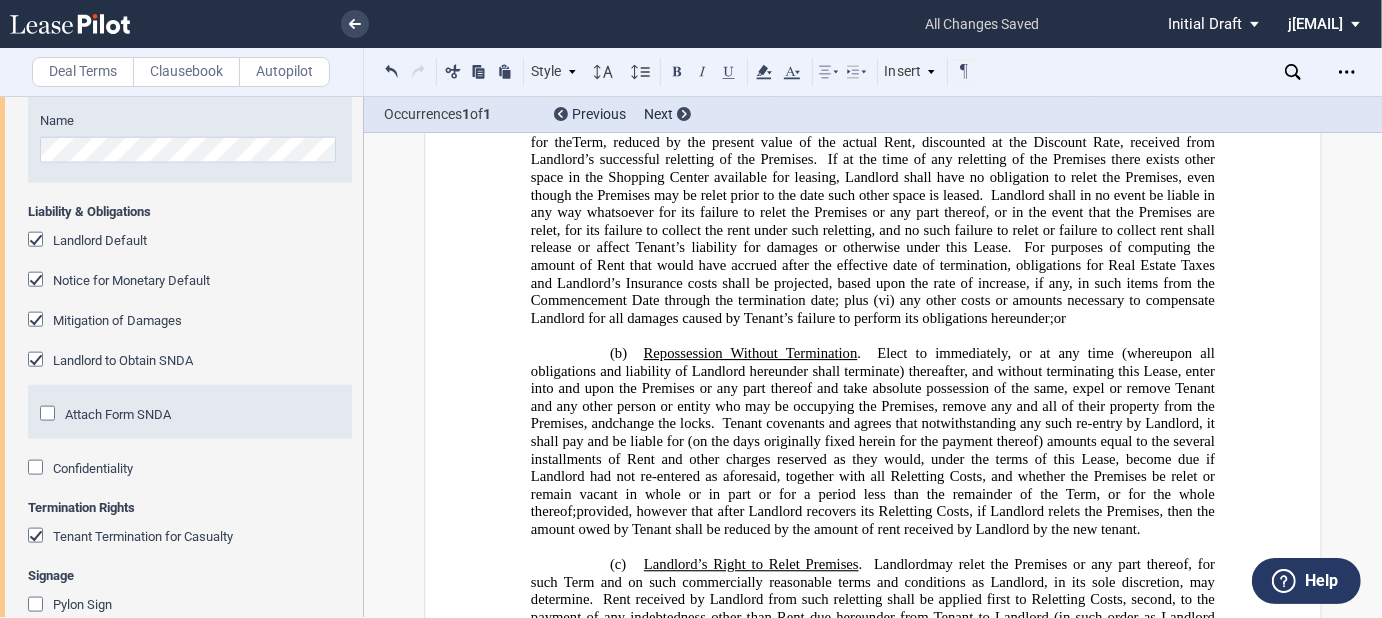 click on "(e)       Late Charges and Interest .    Any Rent not paid when due shall bear interest at the Default Rate until payment is received by Landlord.    In addition, Tenant shall pay Landlord a late charge equal to ten percent (10%) of any amount ten   (10) days or more overdue to compensate Landlord for the extra costs Landlord will incur as a result of such late payment.    The parties agree that: (i)   it would be impractical and extremely difficult to fix the actual damage that Landlord will suffer on account of Tenant’s late payment; (ii)      Acceptance of such late charges and interest payments shall not be deemed consent by Landlord to late payments, nor a waiver of Landlord’s right to insist upon timely payments at any time, nor a waiver of any remedies to which Landlord is entitled as a result of the late payment of Rent." at bounding box center (873, 1066) 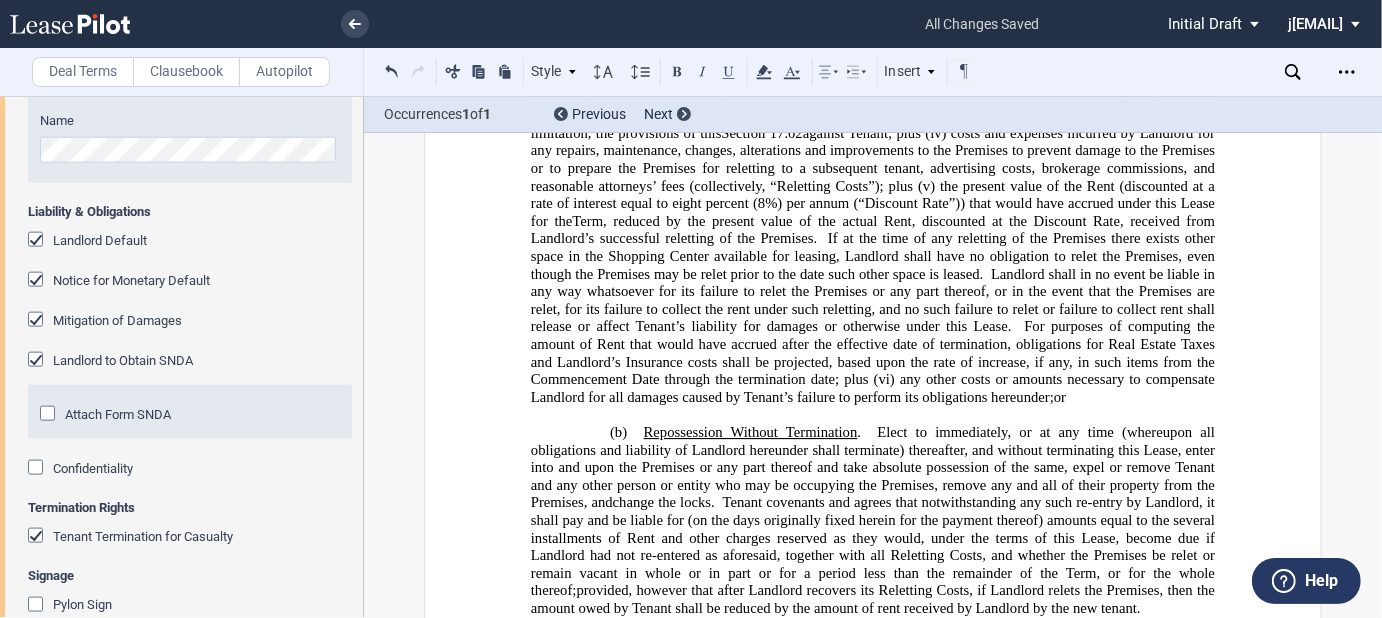 scroll, scrollTop: 22723, scrollLeft: 0, axis: vertical 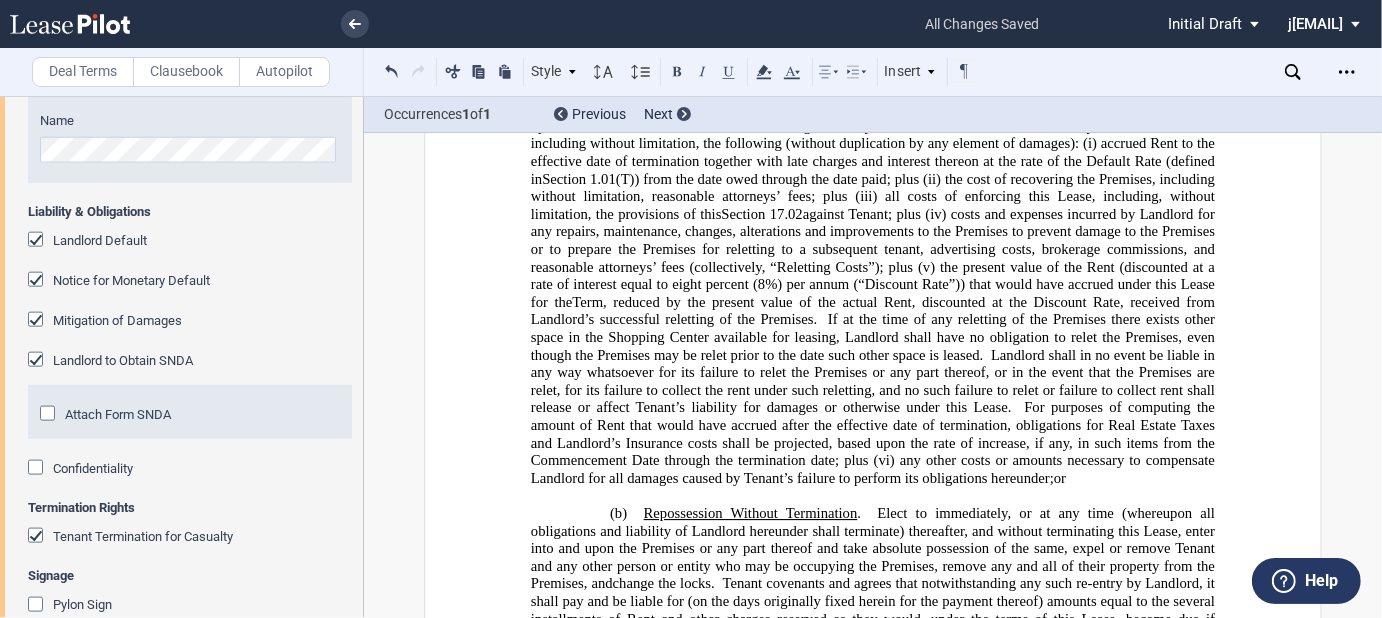 click on "(e)       Late Charges and Interest .    Any Rent not paid when due shall bear interest at the Default Rate until payment is received by Landlord.    In addition, Tenant shall pay Landlord a late charge equal to ten percent (10%) of any amount ten   (10) days or more overdue to compensate Landlord for the extra costs Landlord will incur as a result of such late payment.    The parties agree that: (i)   it would be impractical and extremely difficult to fix the actual damage that Landlord will suffer on account of Tenant’s late payment; (ii)      Acceptance of such late charges and interest payments shall not be deemed consent by Landlord to late payments, nor a waiver of Landlord’s right to insist upon timely payments at any time, nor a waiver of any remedies to which Landlord is entitled as a result of the late payment of Rent." at bounding box center [873, 1226] 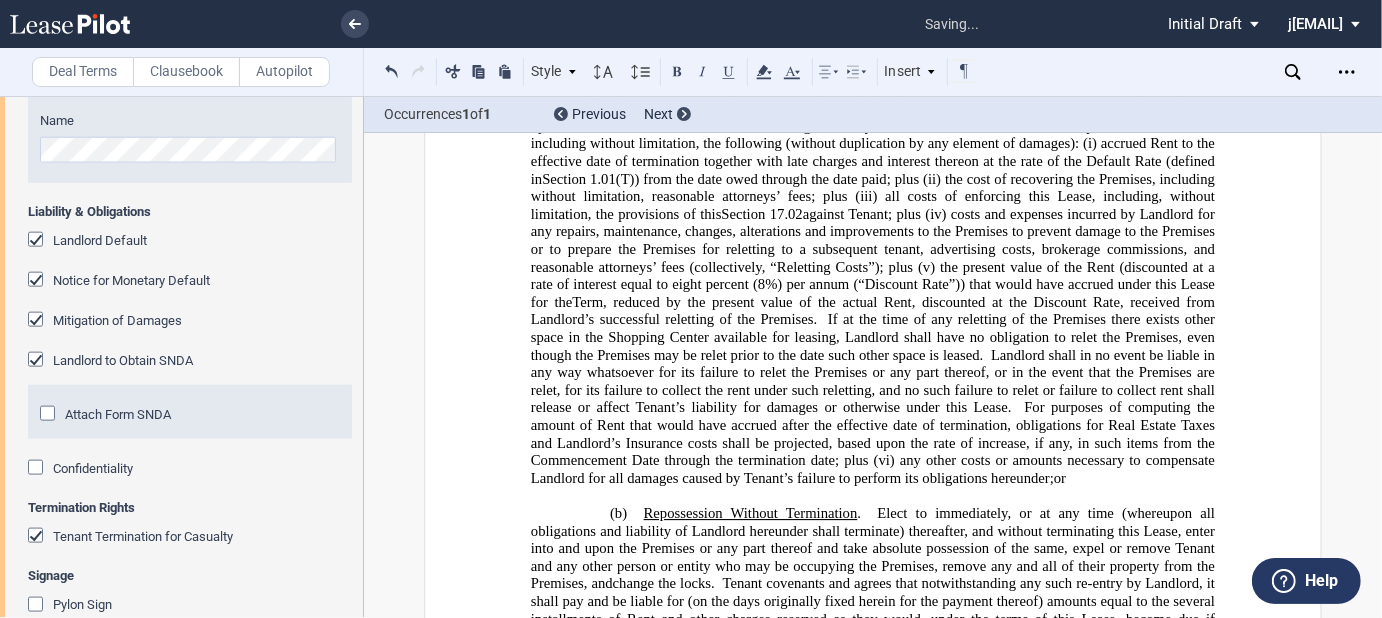 click on "Notwithstanding the foregoing, Landlord shall not assess any late charges or interest unless Tenant fails to make such payment within five (5) business days after Tenant receives written notice from Landlord that such payment has not been received." 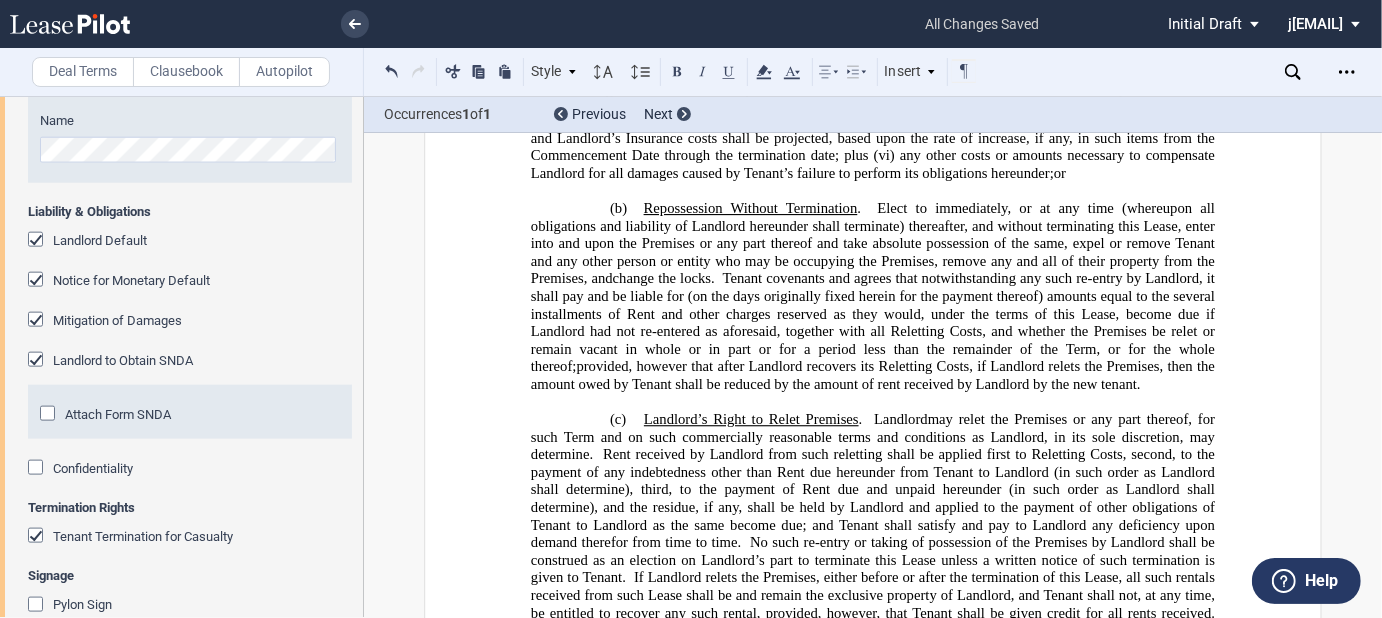 scroll, scrollTop: 22883, scrollLeft: 0, axis: vertical 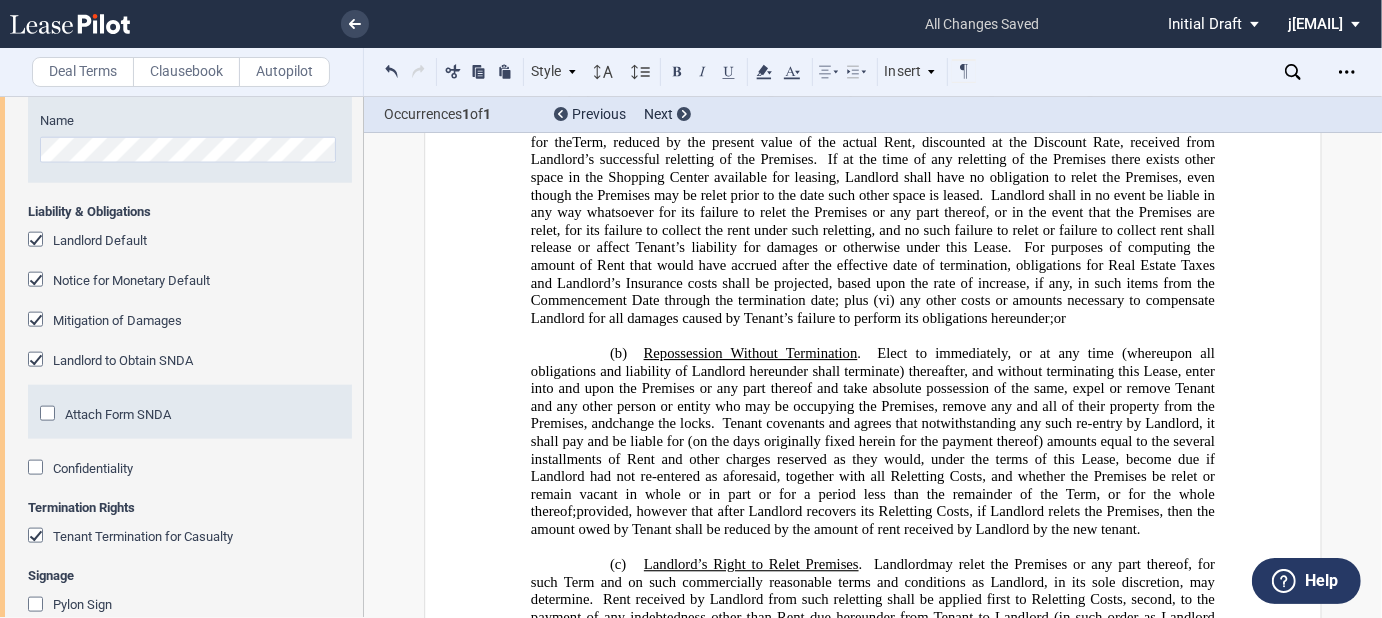 click on "In such event, Tenant shall reimburse Landlord upon demand, as Additional Rent, for all expenses incurred by Landlord in performing such obligation together with an amount equal to fifteen percent (15%) thereof for Landlord’s overhead, and interest thereon at the Default Rate from the date such expenses were incurred." 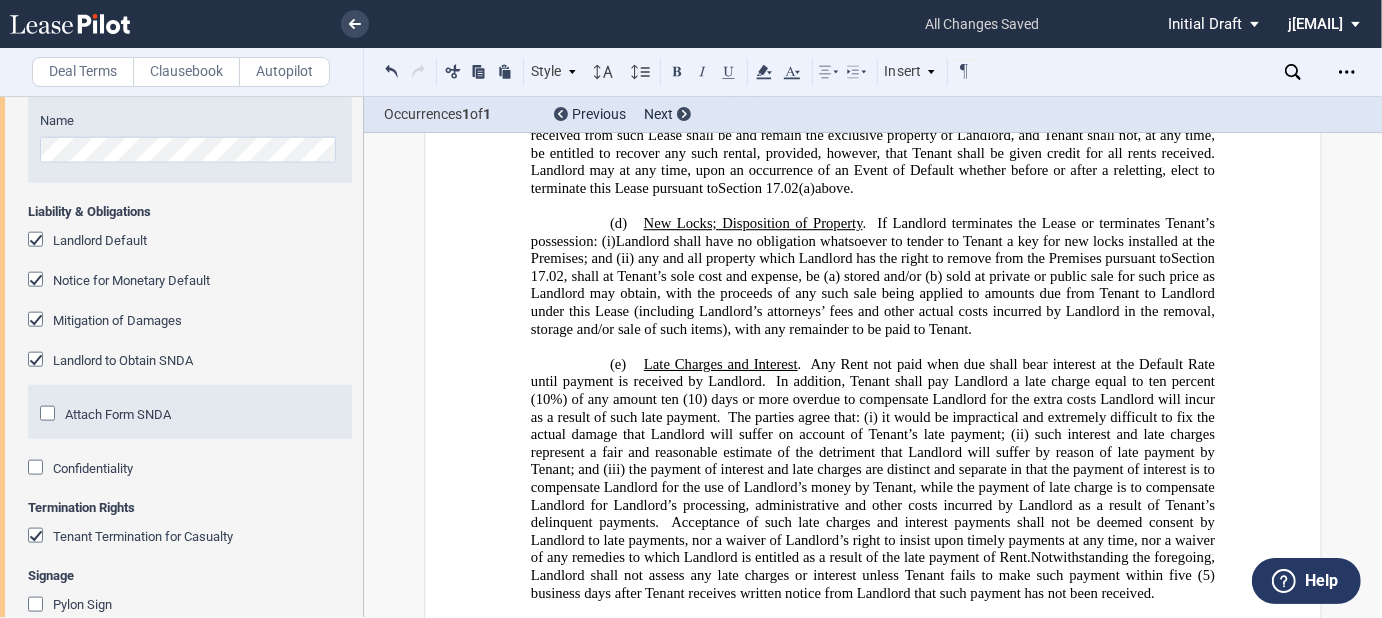 scroll, scrollTop: 23603, scrollLeft: 0, axis: vertical 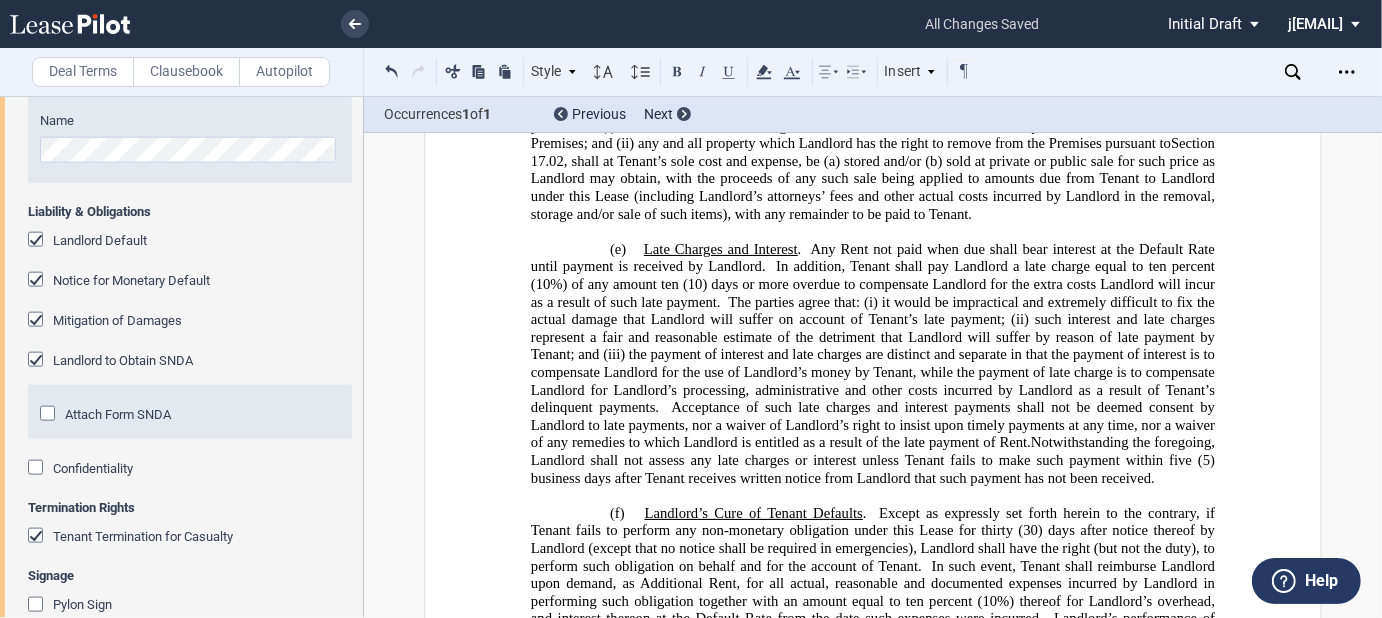 click on "Landlord shall be in default if Landlord fails to perform any of the covenants, conditions, provisions or obligations required of Landlord within thirty   (30) days after written notice thereof regarding monetary obligations and forty-five   (45) days regarding other obligations after written notice by Tenant to Landlord, specifying the obligation Landlord has failed to perform; provided, however that if the nature of Landlord's obligation is such that more than forty-five   (45) days are required for performance, then Landlord shall not be in default if Landlord commences performance within such forty-five   (45) day period and thereafter diligently prosecutes the same to completion." at bounding box center (873, 1270) 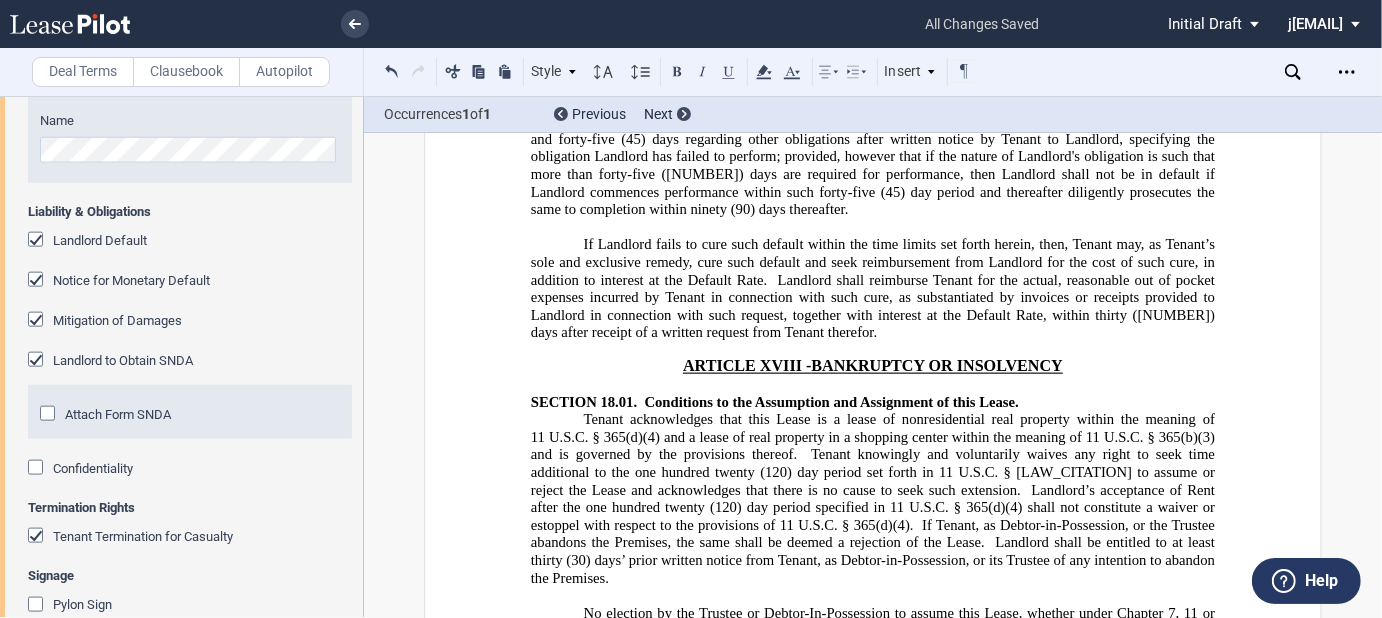 scroll, scrollTop: 24723, scrollLeft: 0, axis: vertical 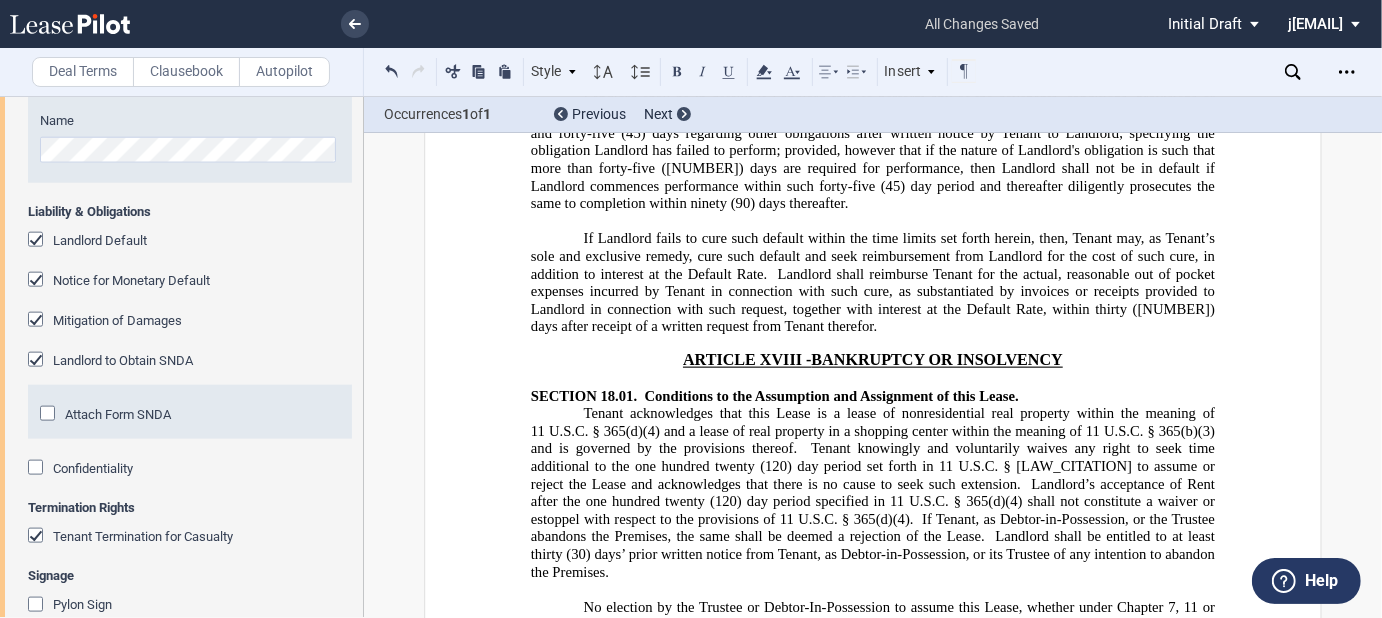 click on "Landlord or its agents may have free access to the Premises at all reasonable times upon twenty-four (24) hours' prior notice to Tenant  (which notice may be via telephone or email) , except in emergency situations when no such notice shall be required: (a)   for the purpose of examining the Premises or to show the same to prospective purchasers and mortgagees at any time during the Term; (b)   to show the same to prospective tenants during the last one hundred eighty (180) days of the Term; (c)   to make any repairs which Landlord is required to perform under this Lease or any repairs Landlord deems to be necessary; and (d)   if Tenant is in default for the purpose of exhibiting the Premises and putting up a “For Lease” or similar sign, which sign shall not be removed, obliterated, or hidden by Tenant provided that any such action by Landlord shall cause as little inconvenience as reasonably practicable." at bounding box center [873, 1300] 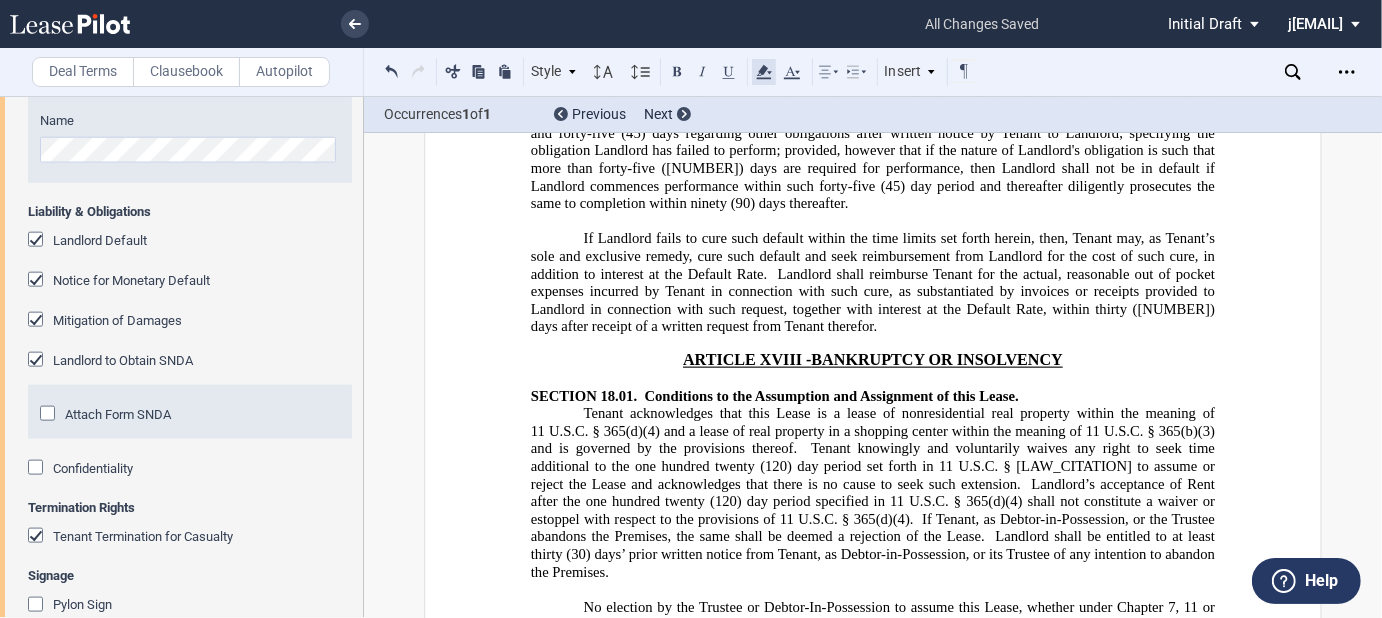 click 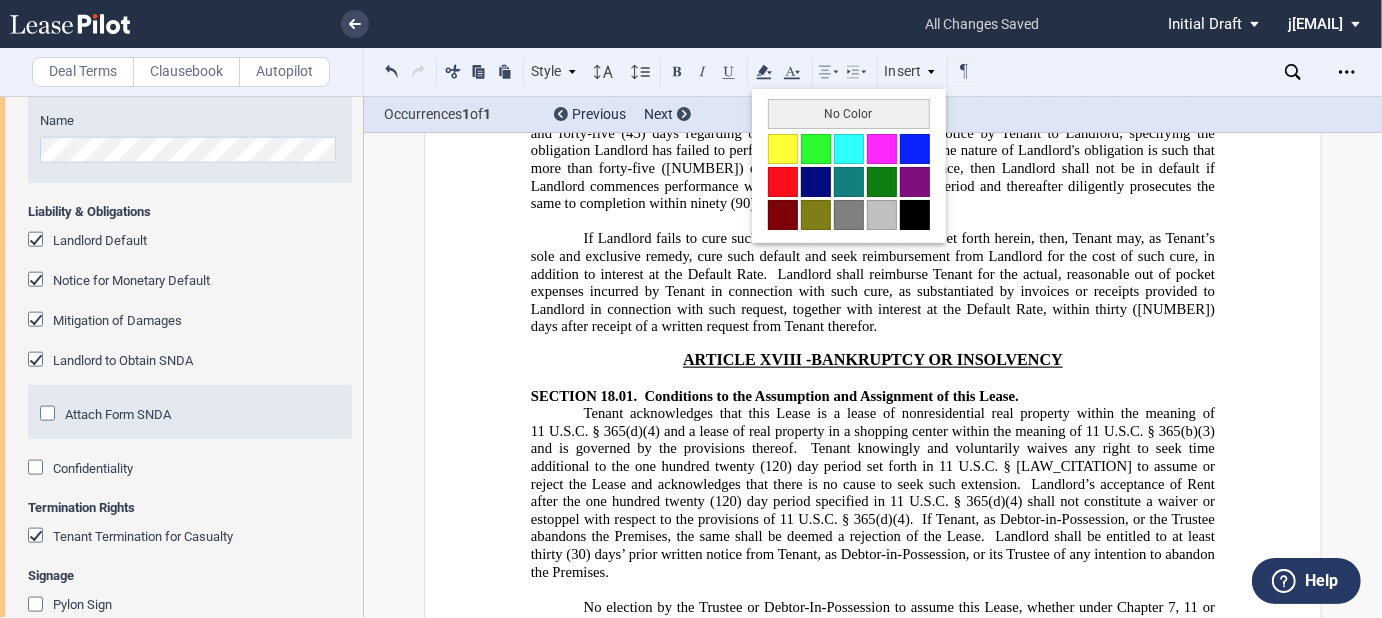 drag, startPoint x: 792, startPoint y: 145, endPoint x: 770, endPoint y: 182, distance: 43.046486 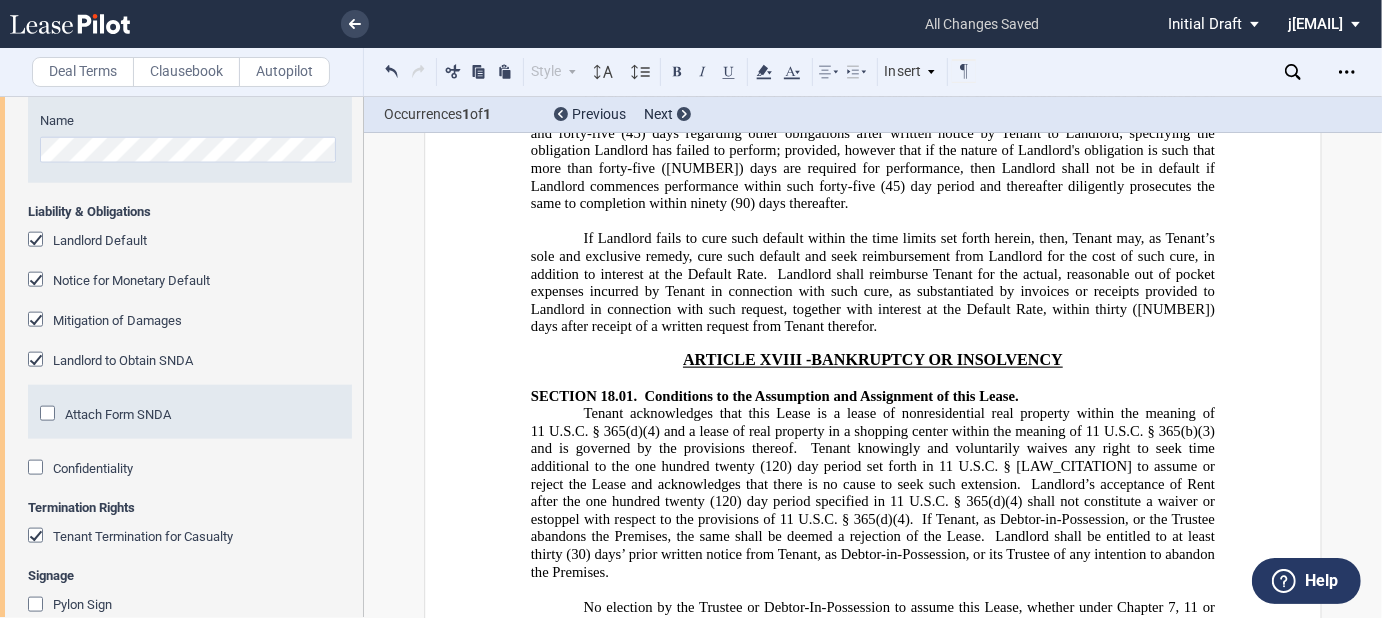 click on "TD: It is not reasonable to expect formal notice in such instance]" 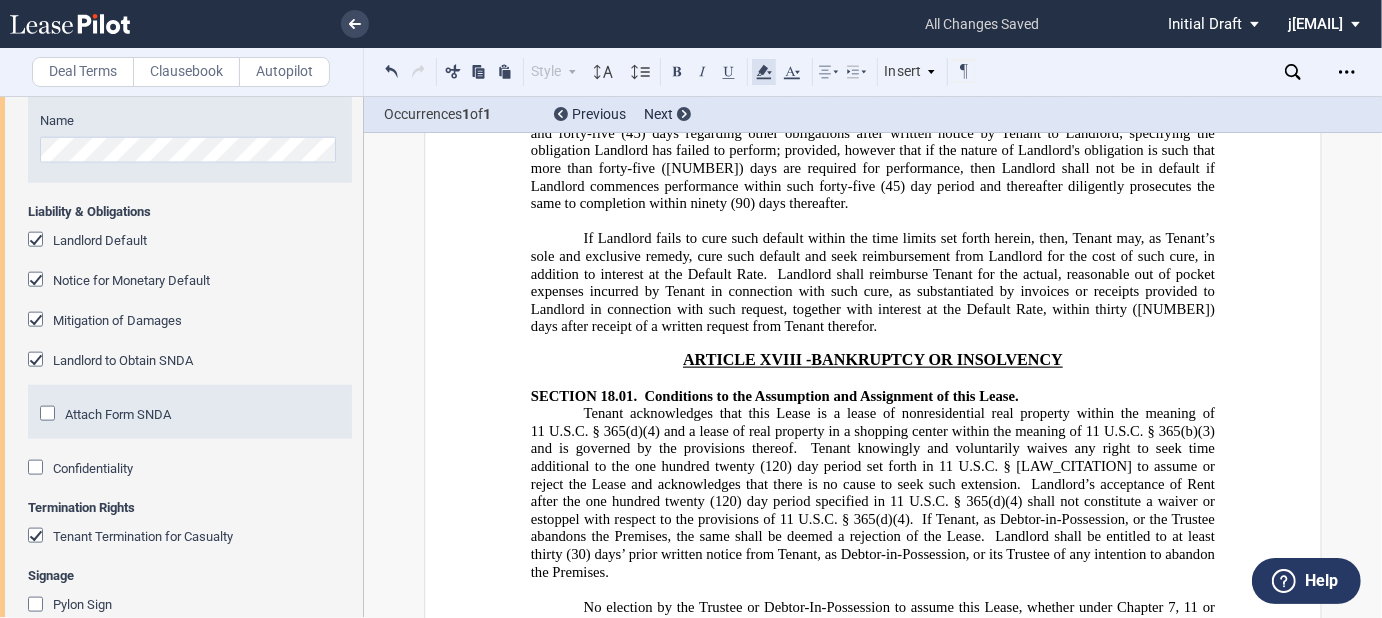 click 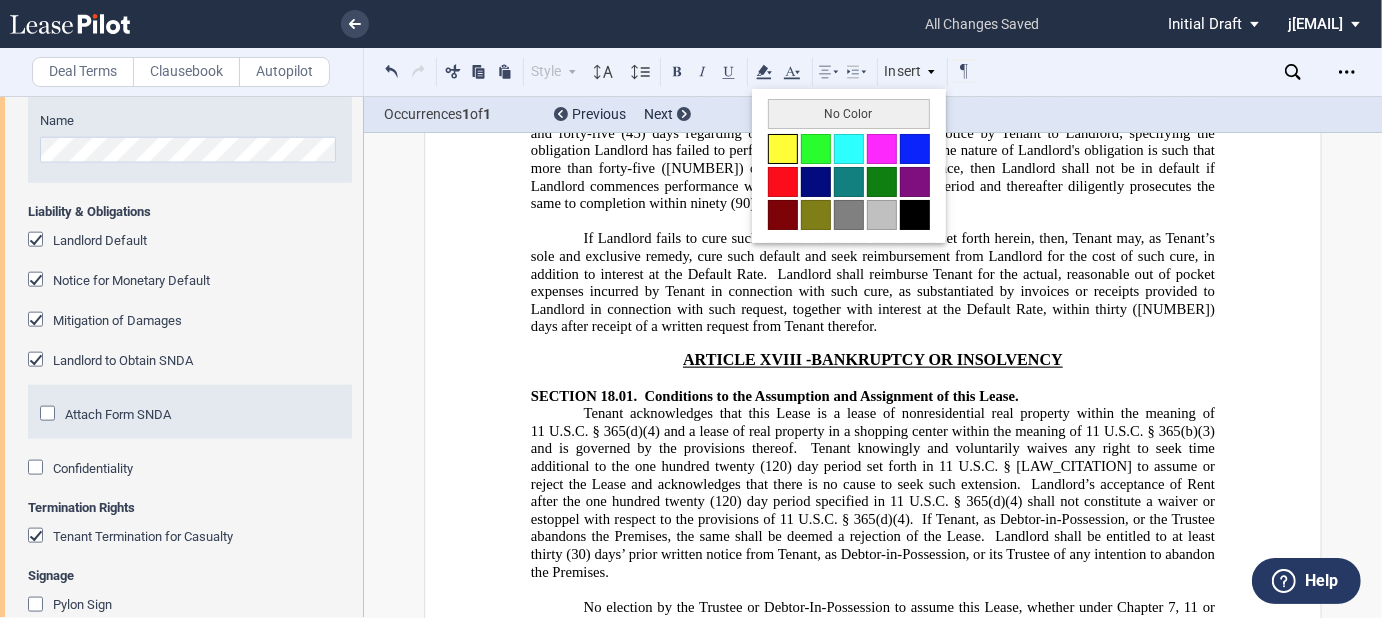 click at bounding box center [783, 149] 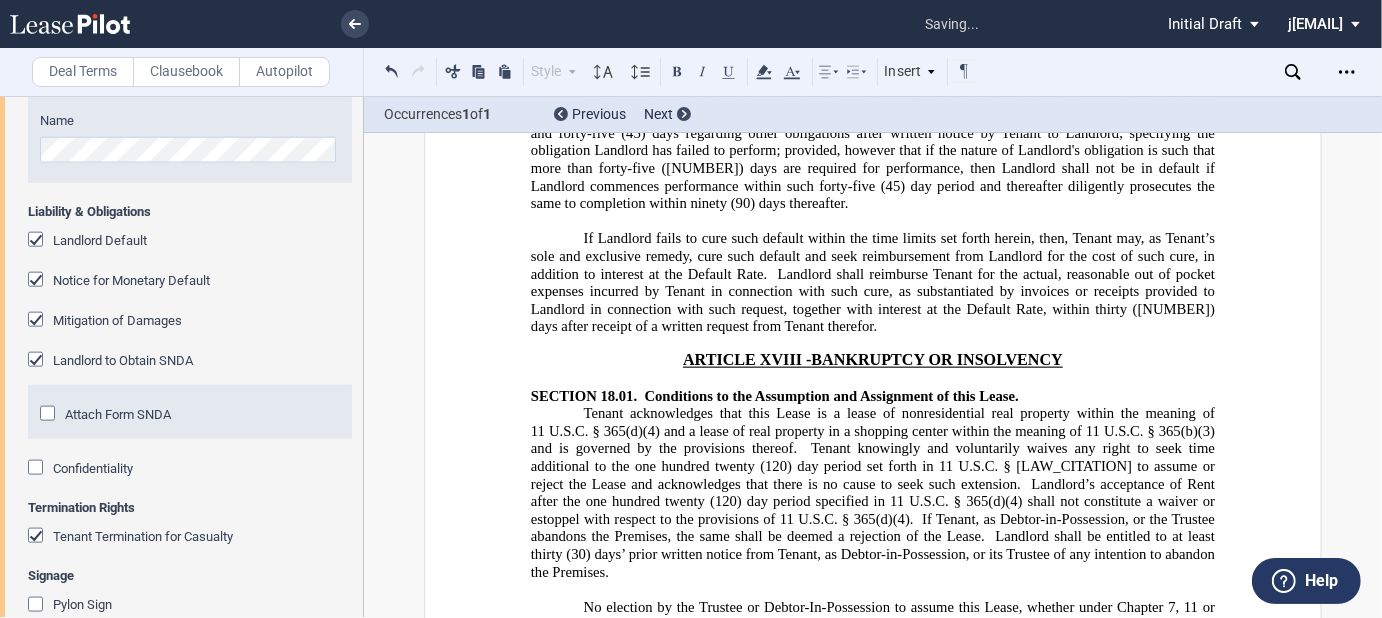 click on "D: It is not reasonable to expect formal notice in such instance]" 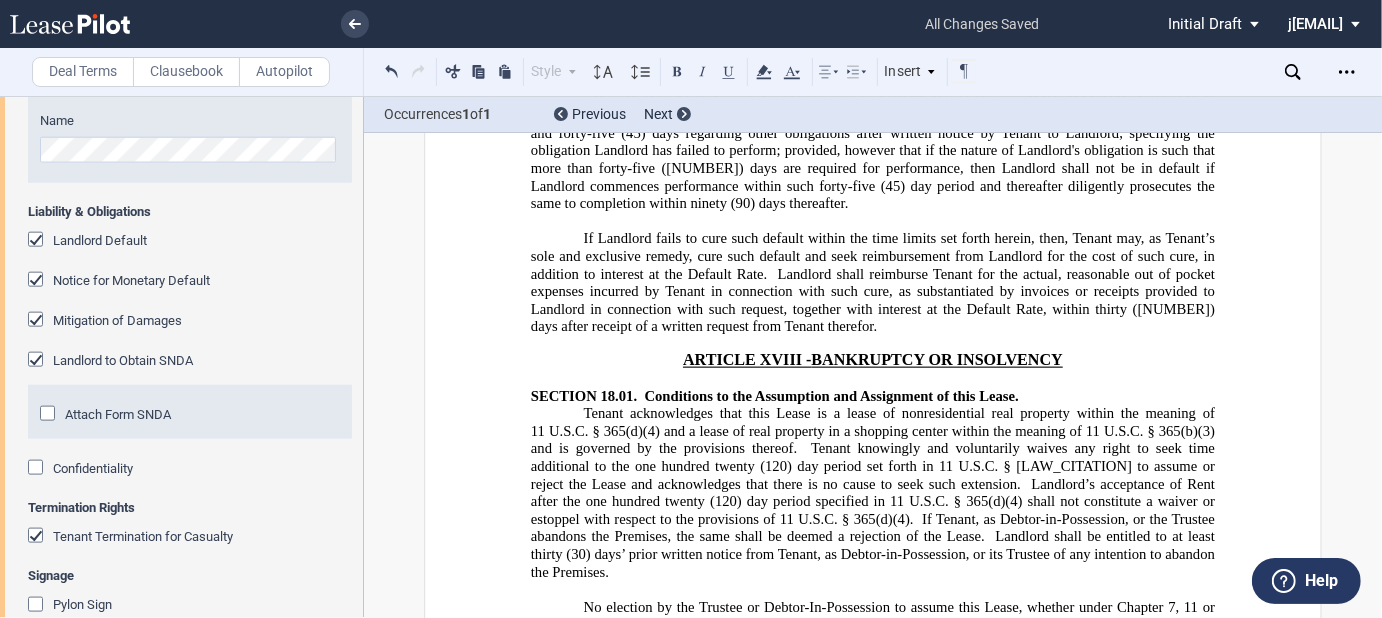 drag, startPoint x: 997, startPoint y: 404, endPoint x: 669, endPoint y: 442, distance: 330.19388 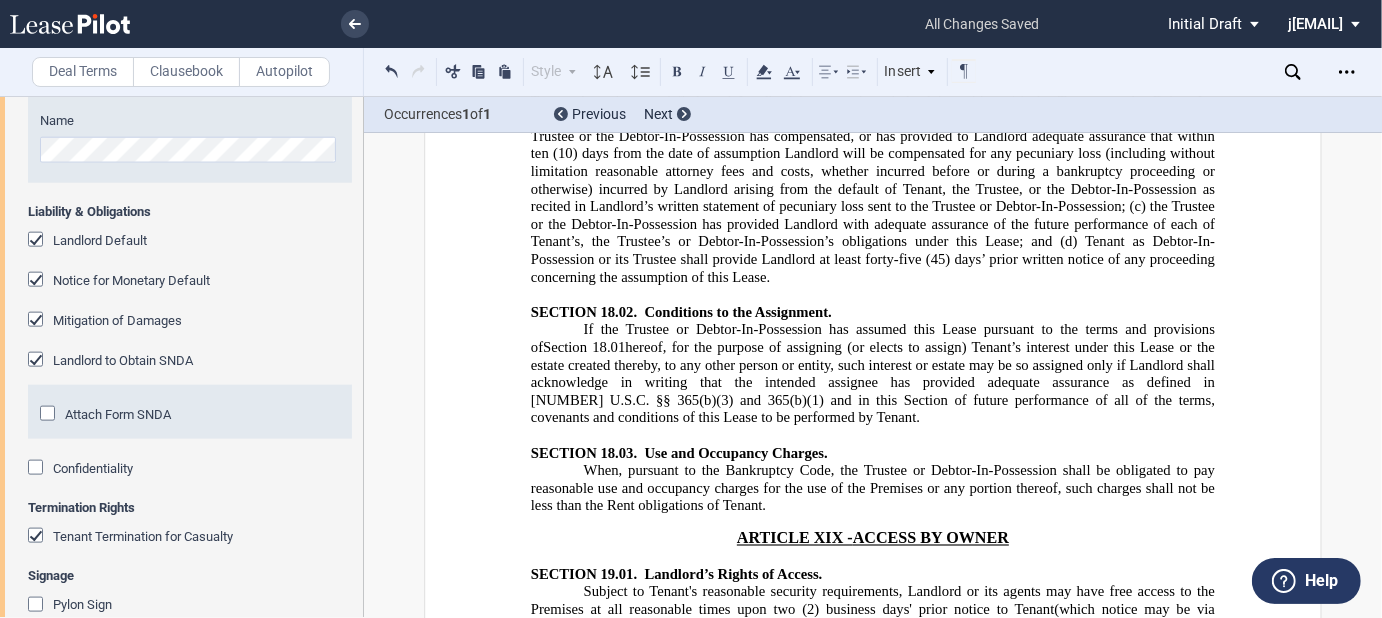 scroll, scrollTop: 25283, scrollLeft: 0, axis: vertical 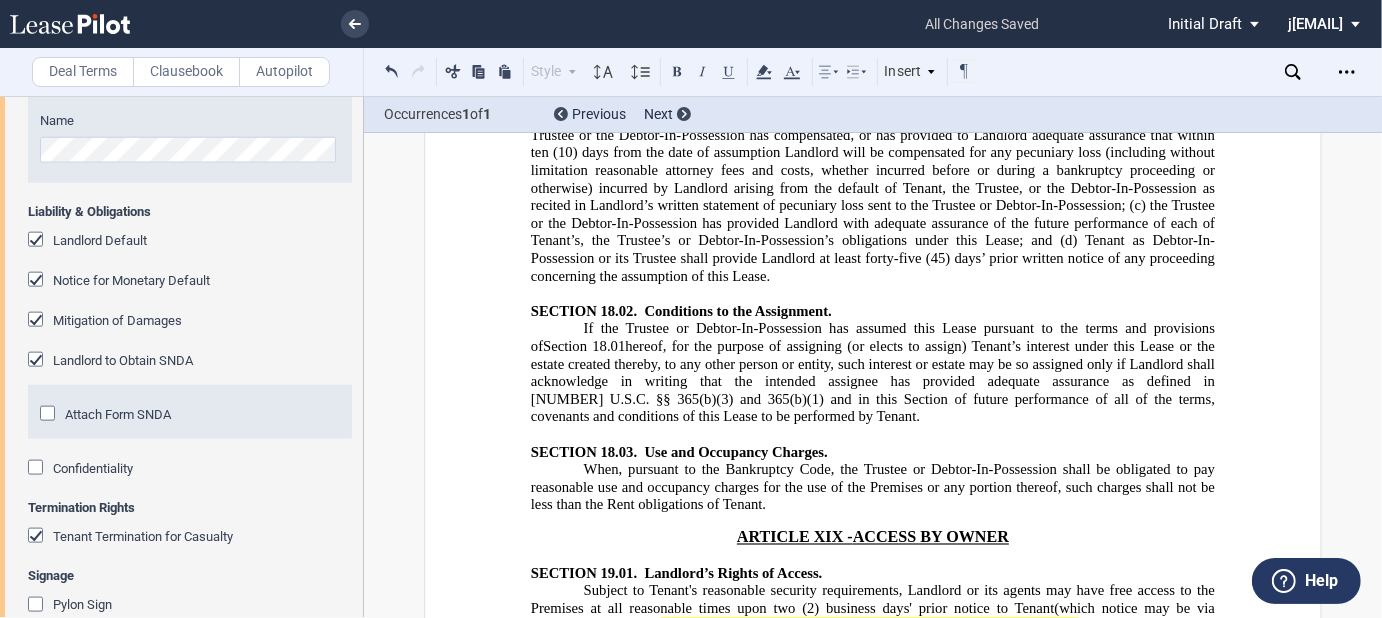 click on "that as it relates to the condition of the Premises, and the fitness thereof generally and for Tenant’s specific use, Tenant is relying on its own inspections, investigations and observations, and not on any representations alleged to have been made whether express or implied by Landlord or its agents." 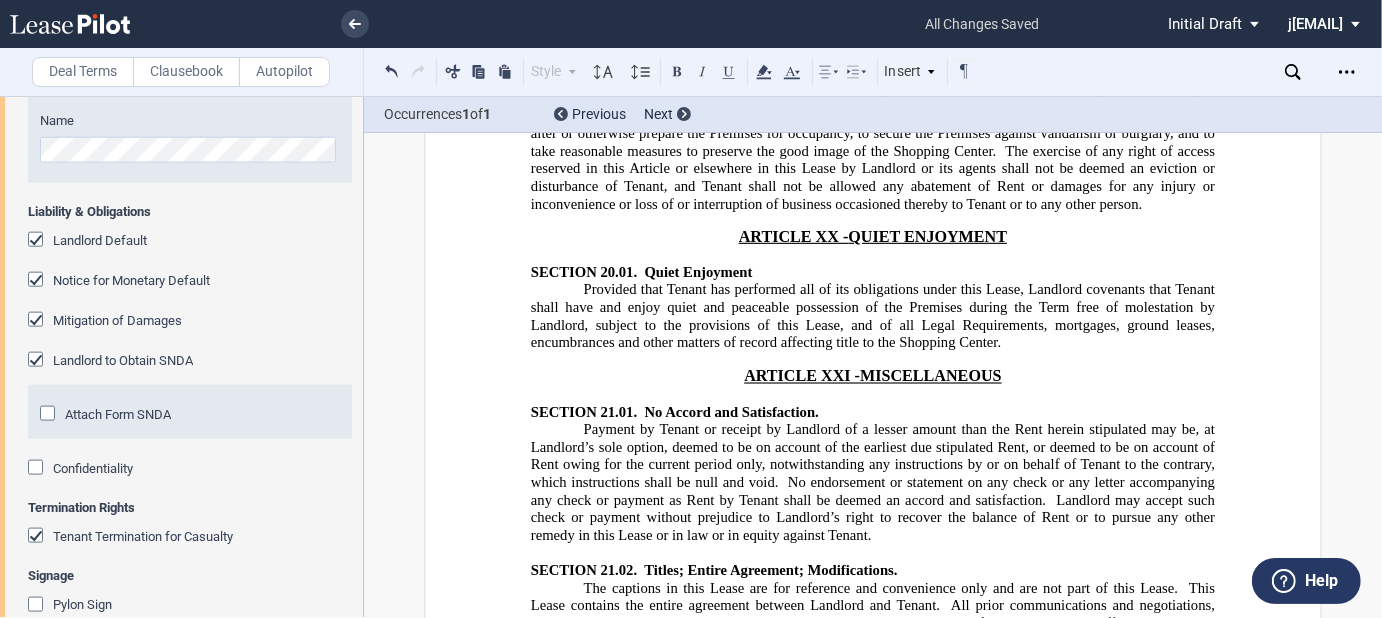 scroll, scrollTop: 25843, scrollLeft: 0, axis: vertical 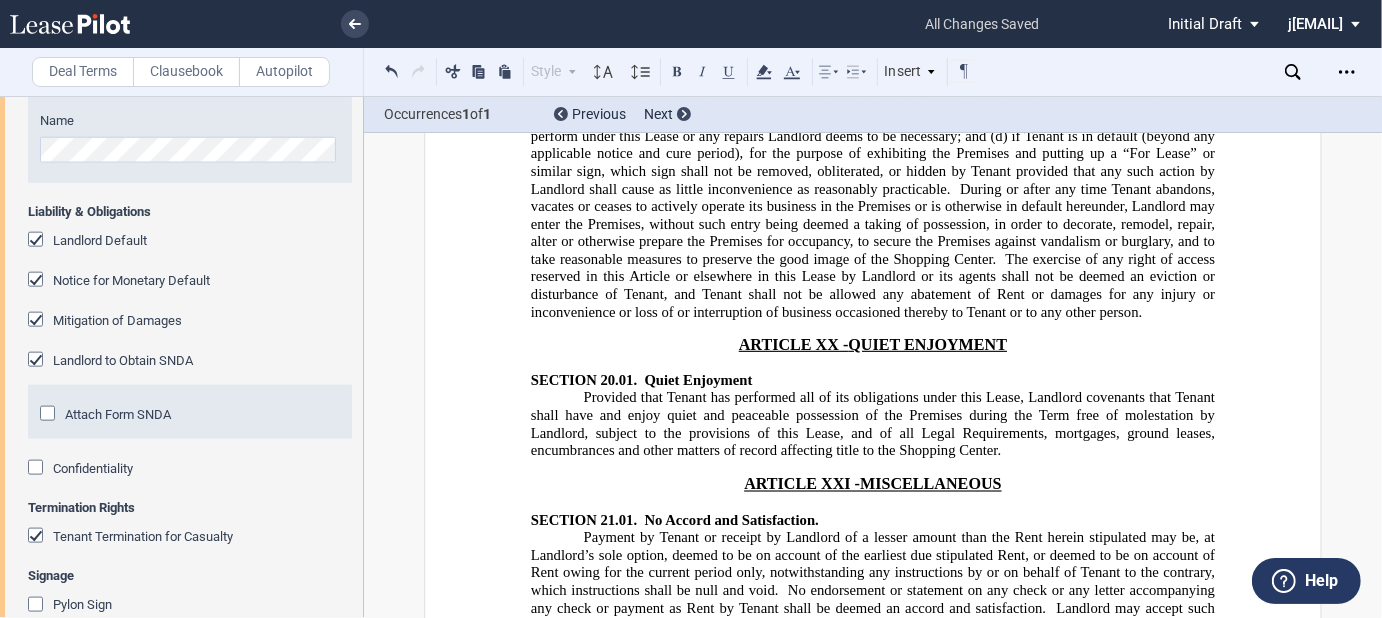 drag, startPoint x: 1051, startPoint y: 392, endPoint x: 1027, endPoint y: 393, distance: 24.020824 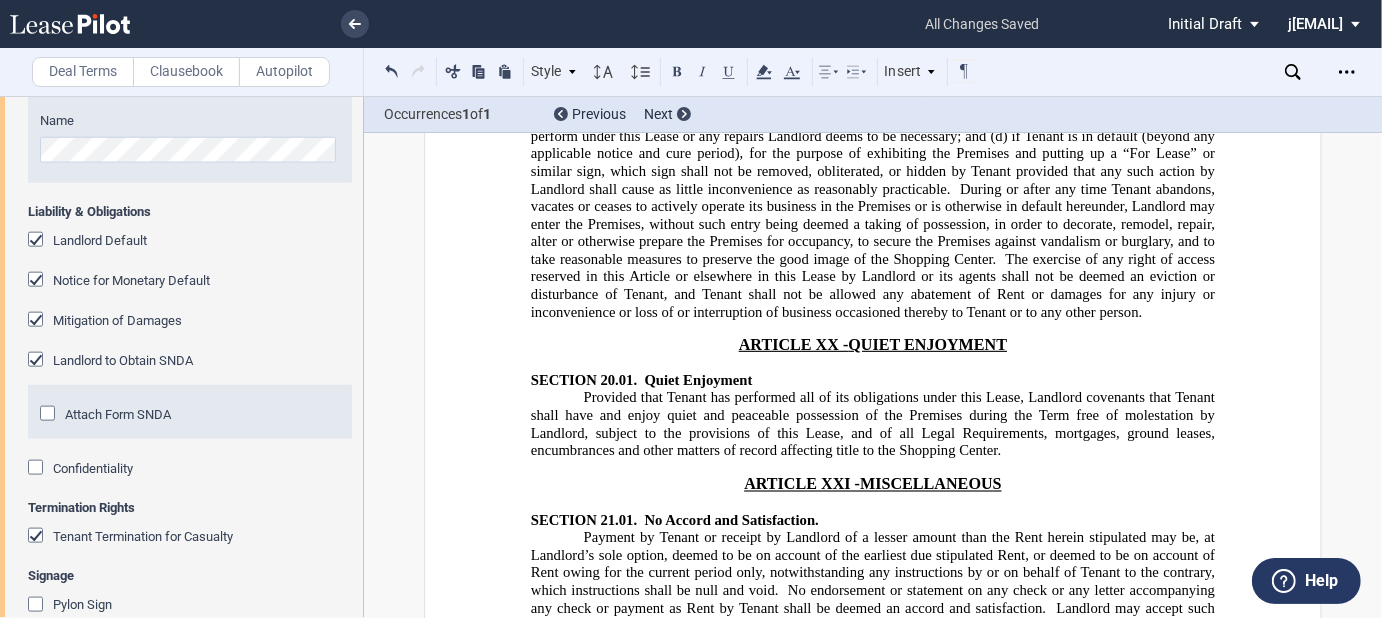click on "shall be paid pursuant to a separate agreement." 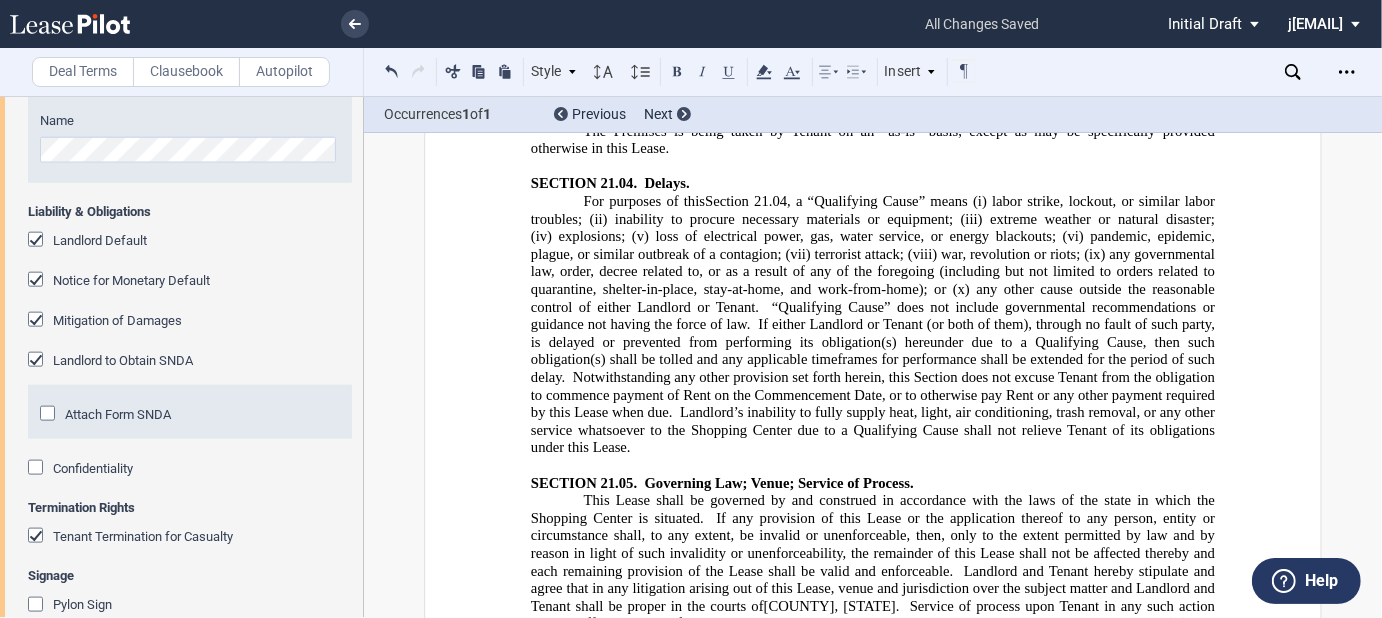 scroll, scrollTop: 26643, scrollLeft: 0, axis: vertical 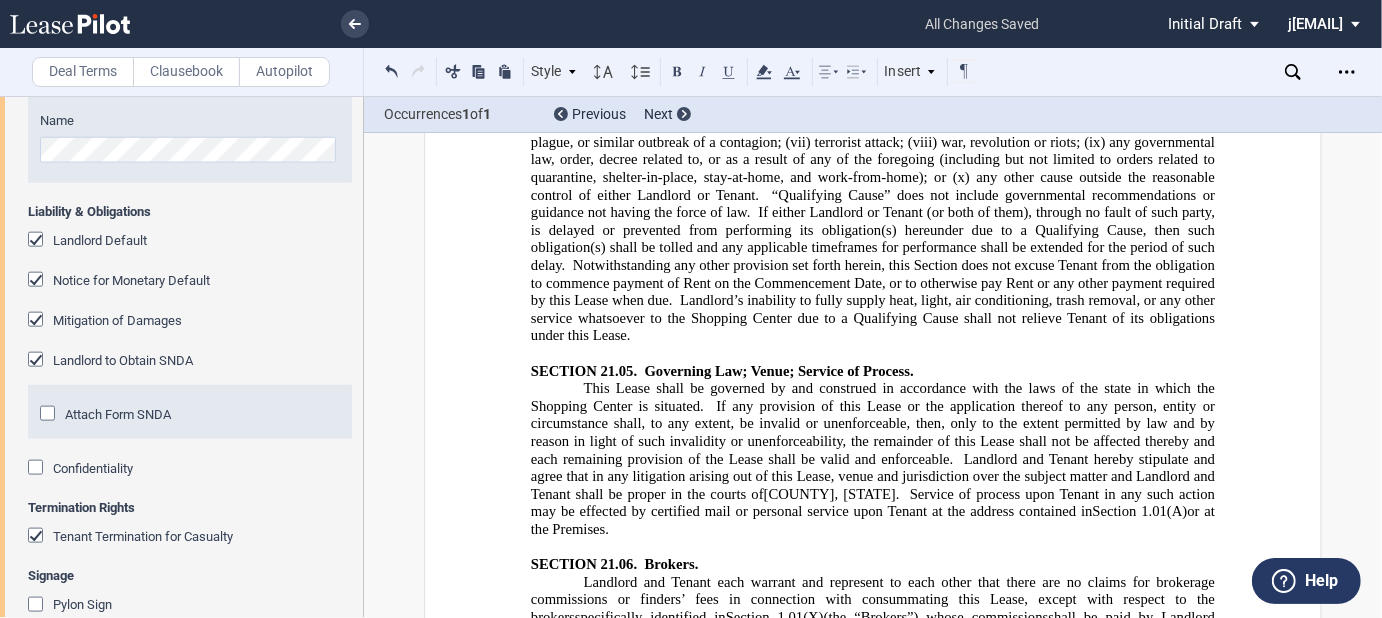 click on "In the event suit shall be brought by Landlord for recovery of possession of the Premises, for the recovery of Rent or any other amount due under the provisions of this Lease, or because of the breach of any other covenant herein contained on the part of Tenant or Landlord to be performed, and a breach shall be established by a court of competent jurisdiction, the non-prevailing party shall pay to the prevailing party all filing fees and court costs along with reasonable attorneys’ fees and expenses incurred by the prevailing party in connection therewith." 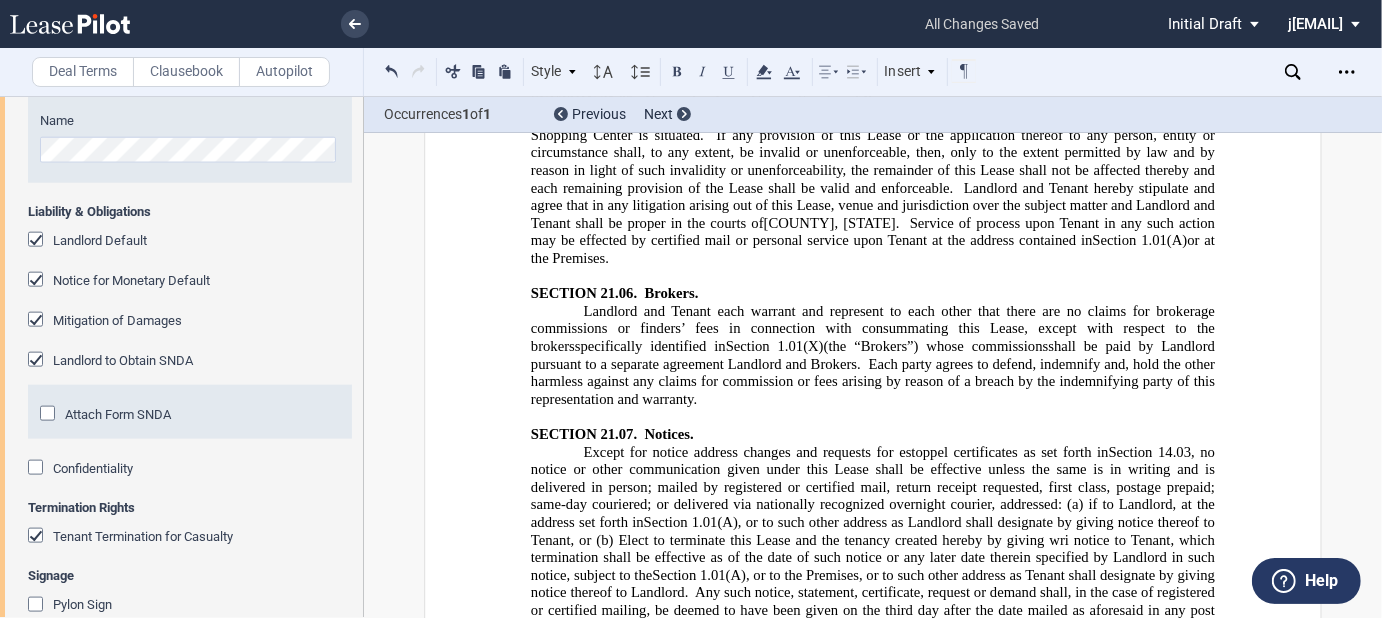 scroll, scrollTop: 26963, scrollLeft: 0, axis: vertical 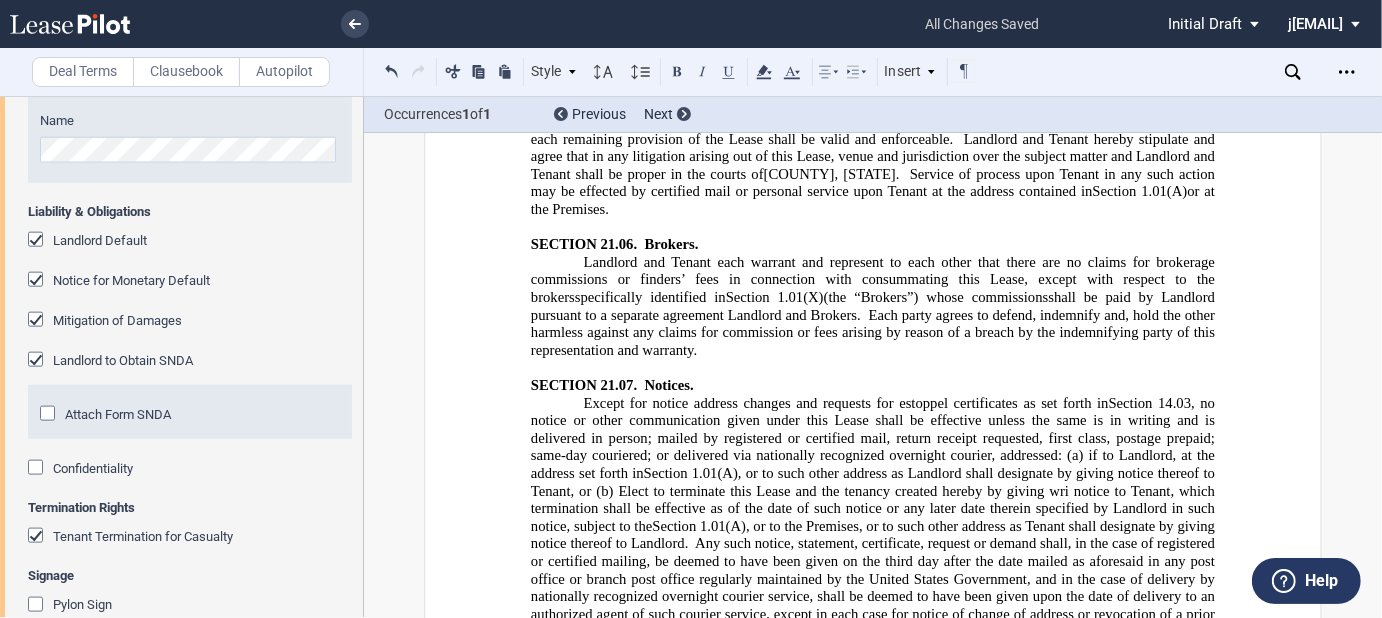 click on "﻿
﻿
﻿
﻿
﻿
﻿
﻿
﻿
L E A S E     A G R E E M E N T
﻿
Date: _________________________________,  2025
﻿
﻿
By and Between
﻿
﻿
PARK WEST VILLAGE PHASE I, LLC, a Delaware limited liability company PARK WEST VILLAGE PHASE I, LLC , a   Delaware   limited liability company
CRI OUTPARCELS LLC,
an Ohio limited liability company
250 Civic Center Drive
Suite 500
Columbus, Ohio 43215
﻿
﻿
﻿
Landlord
﻿
﻿
and
﻿
﻿" at bounding box center [873, 3834] 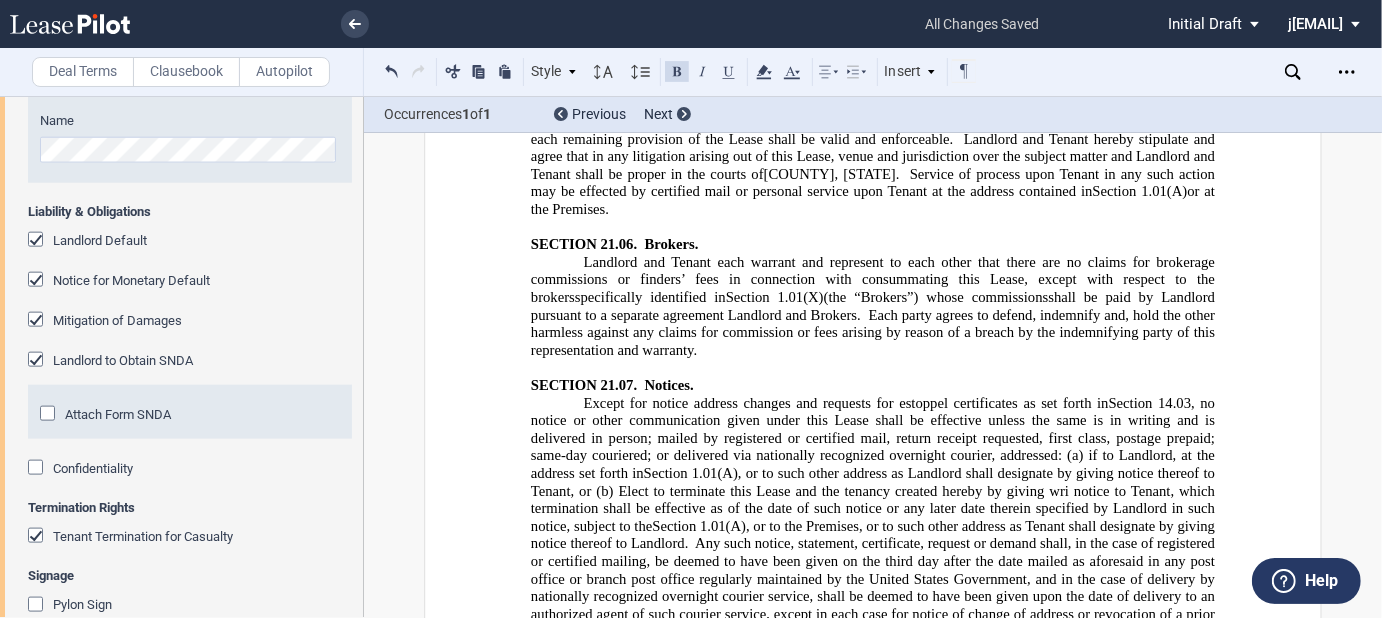 click on "If Landlord commences any proceedings, Tenant waives its right to and will not interpose any non-compulsory counterclaim in such proceedings." 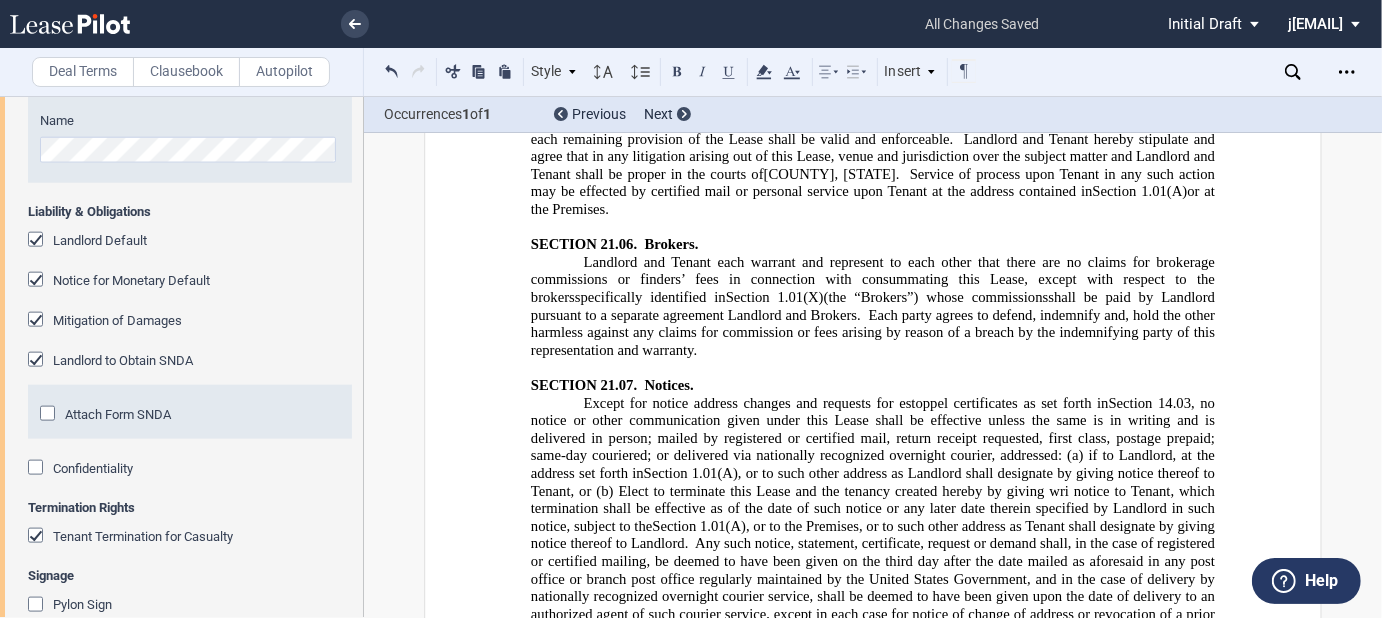 type 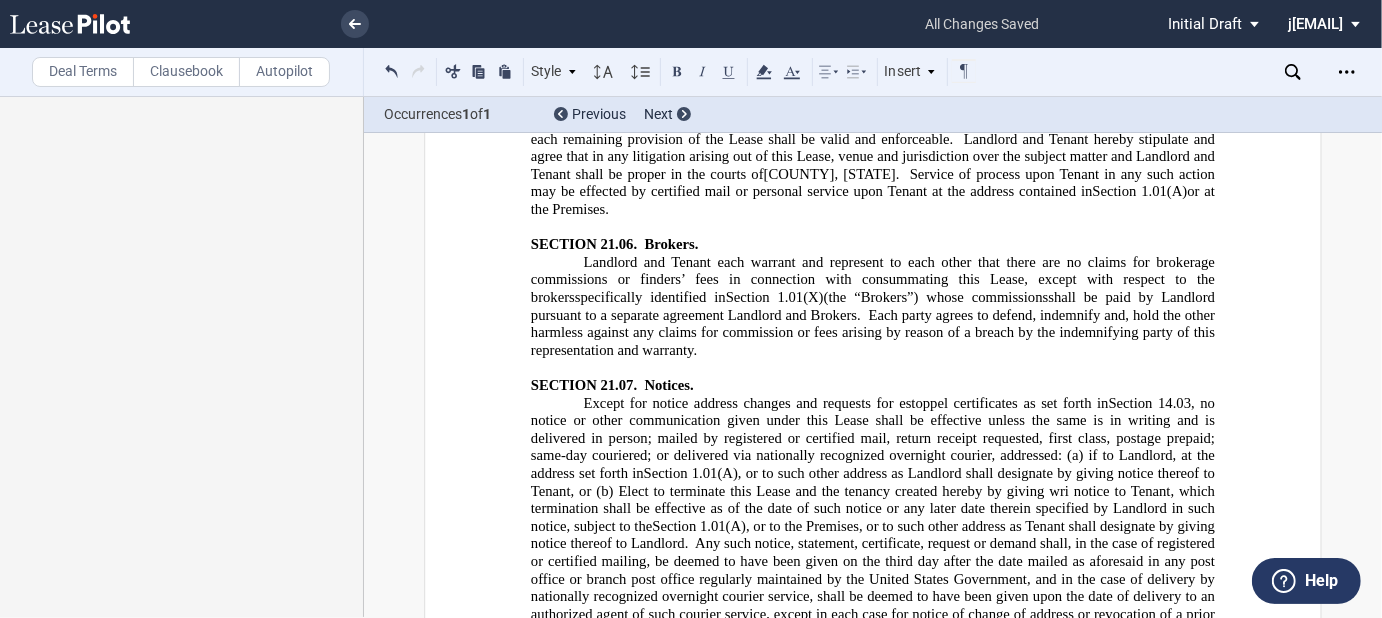 scroll, scrollTop: 0, scrollLeft: 0, axis: both 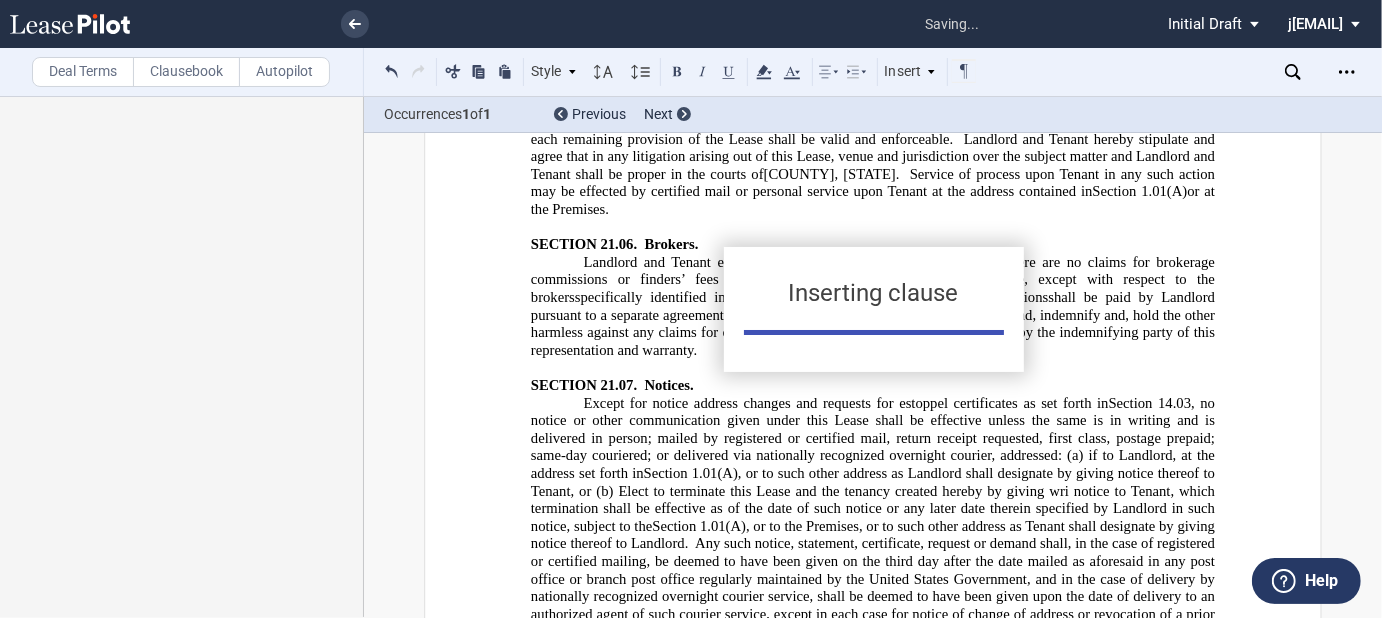 click on "[Note: Tenant only agrees to waive non-compulsory counter-claims and to bring those in a separate action. Otherwise it could take a year or longer for Landlord to recapture possession of the Premises due to litigation over non-compulsory counter claims.]." 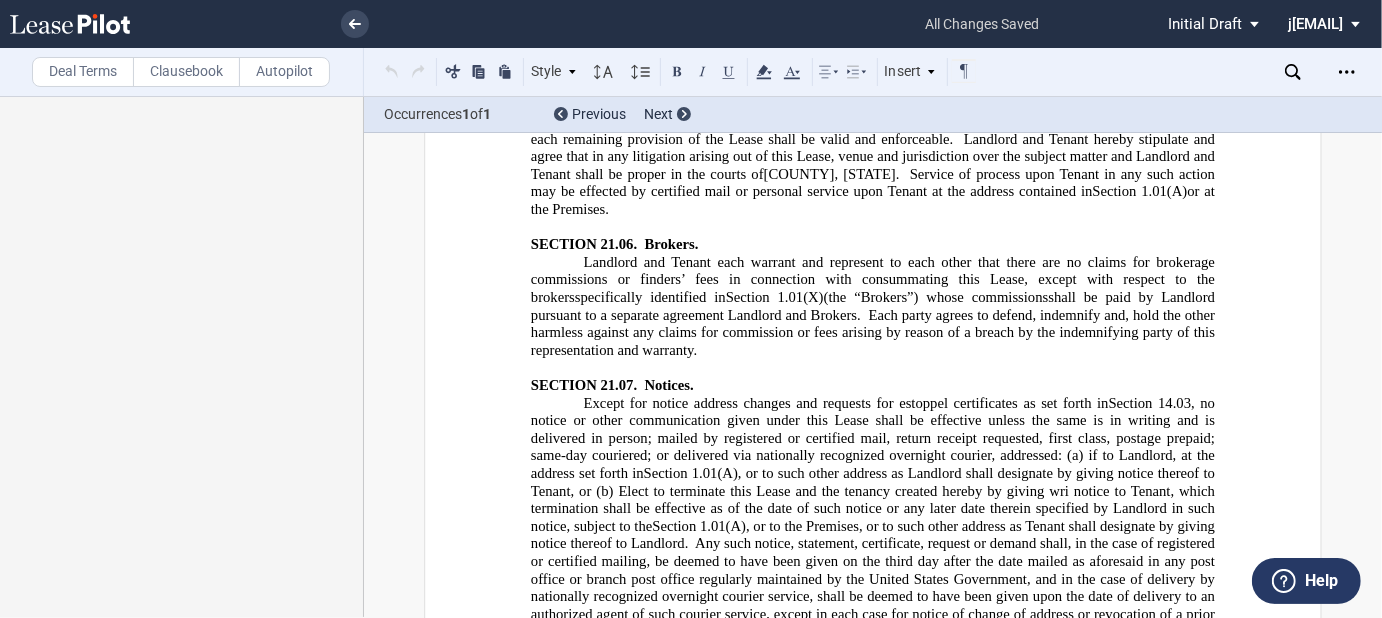 click on "[Note: Tenant only agrees to waive non-compulsory counter-claims and to bring those in a separate action. Otherwise it could take a year or longer for Landlord to recapture possession of the Premises due to litigation over non-compulsory counter claims.]." 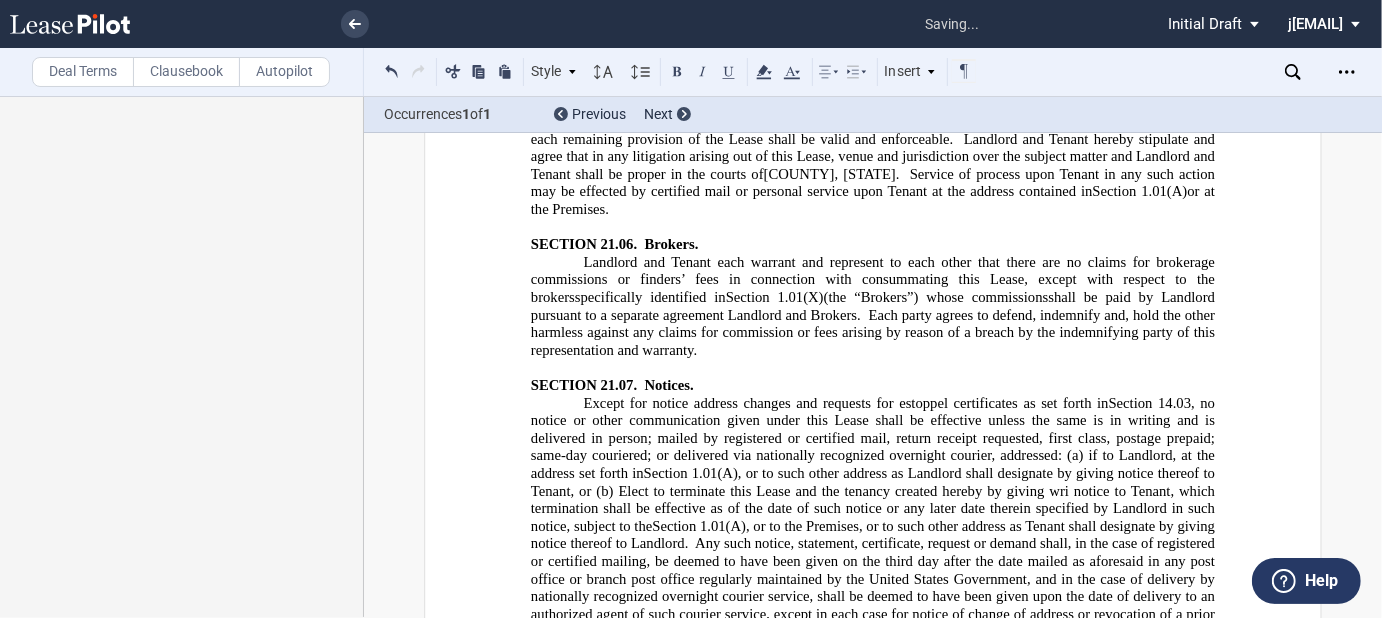 click on "[NTD: Tenant only agrees to waive non-compulsory counter-claims and to bring those in a separate action. Otherwise it could take a year or longer for Landlord to recapture possession of the Premises due to litigation over non-compulsory counter claims.]." at bounding box center [873, 1370] 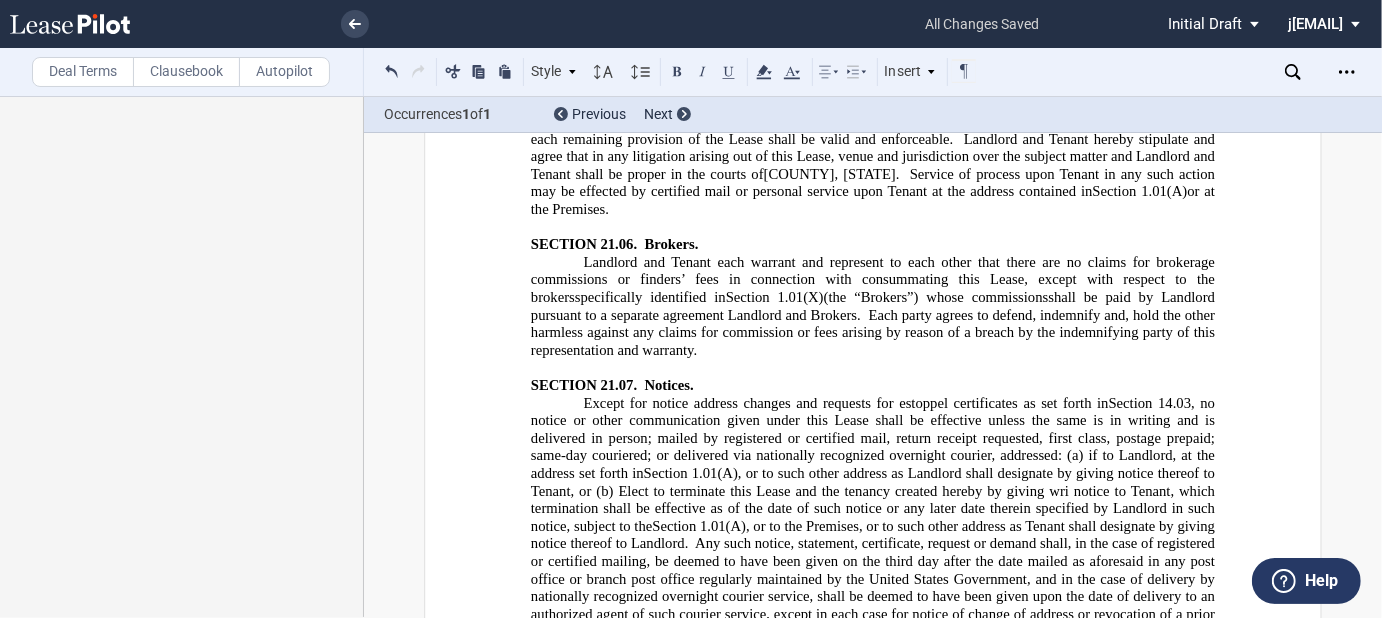 click on "[NTD: Tenant only agrees to waive non-compulsory counter-claims and to bring those in a separate action. Otherwise it could take a year or longer for Landlord to recapture possession of the Premises due to litigation over non-compulsory counter claims.]" 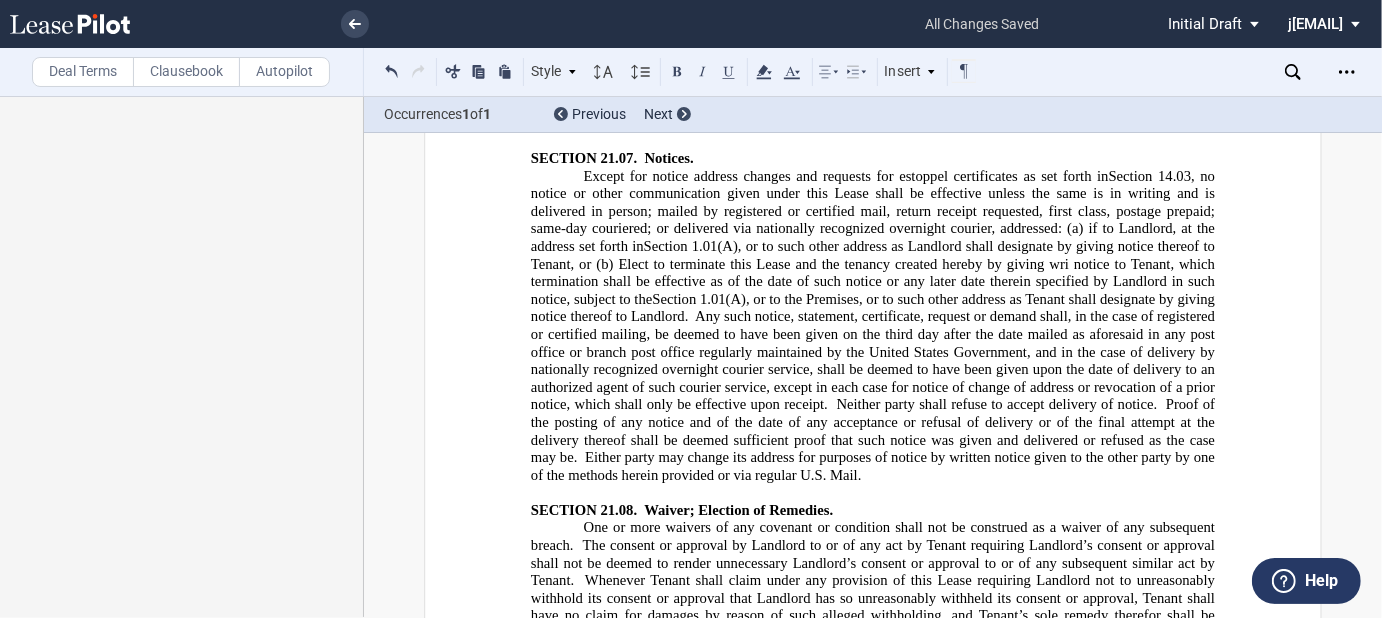 scroll, scrollTop: 27203, scrollLeft: 0, axis: vertical 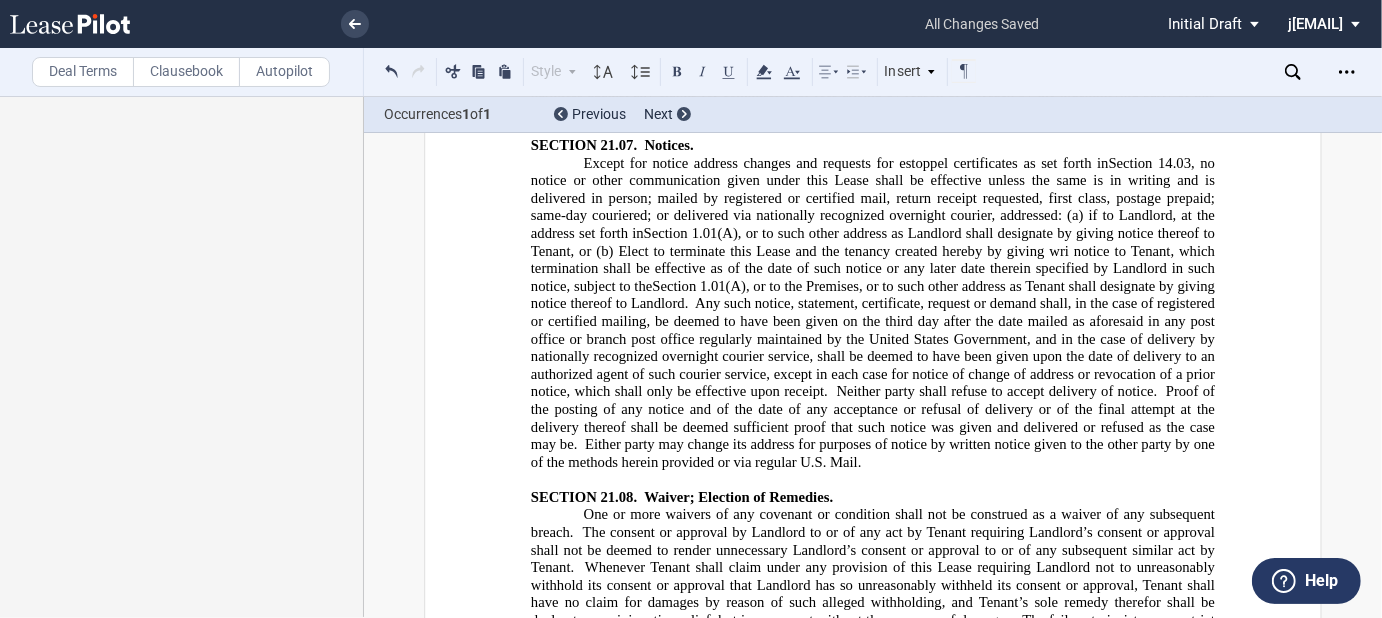 drag, startPoint x: 667, startPoint y: 396, endPoint x: 835, endPoint y: 426, distance: 170.65755 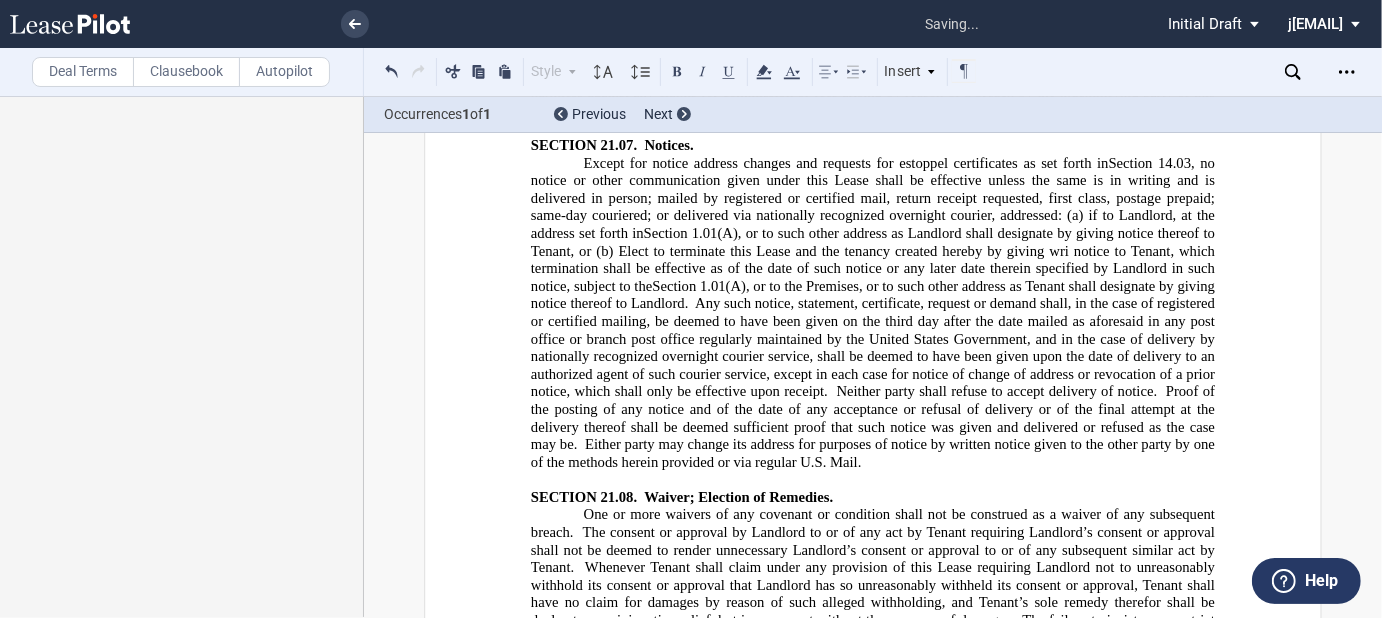 click on "Unless Tenant's financial information is publically available, upon Landlord’s written request, Tenant shall promptly furnish to Landlord, from time to time, financial statements reflecting Tenant’s current financial condition, which financial statements shall be certified as being true and correct by the chief financial officer and by the chief executive officer of Tenant, and/or by a certified public accountant, and shall upon Landlord’s written request promptly furnish Landlord, from time to time, financial statements reflecting the current financial condition of each Guarantor of this Lease, which financial statements shall be certified as being true and correct by the chief financial officer and by the chief executive officer and/or by a certified public accountant of each such Guarantor." 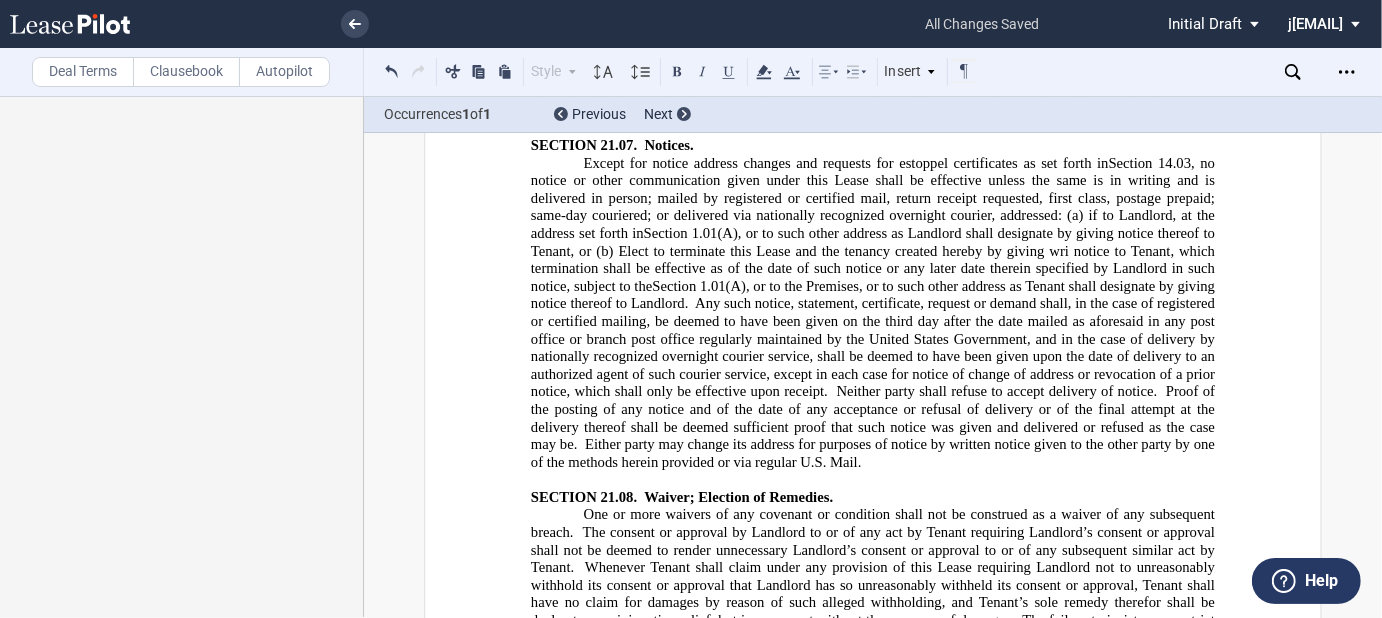 click on "Unless Tenant's financial information is publically available, upon Landlord’s written request, Tenant shall promptly furnish to Landlord, from time to time, financial statements reflecting Tenant’s current financial condition, which financial statements shall be certified as being true and correct by the chief financial officer and by the chief executive officer of Tenant, and/or by a certified public accountant, and shall upon Landlord’s written request promptly furnish Landlord, from time to time, financial statements reflecting the current financial condition of each Guarantor of this Lease, which financial statements shall be certified as being true and correct by the chief financial officer and by the chief executive officer and/or by a certified public accountant of each such Guarantor." 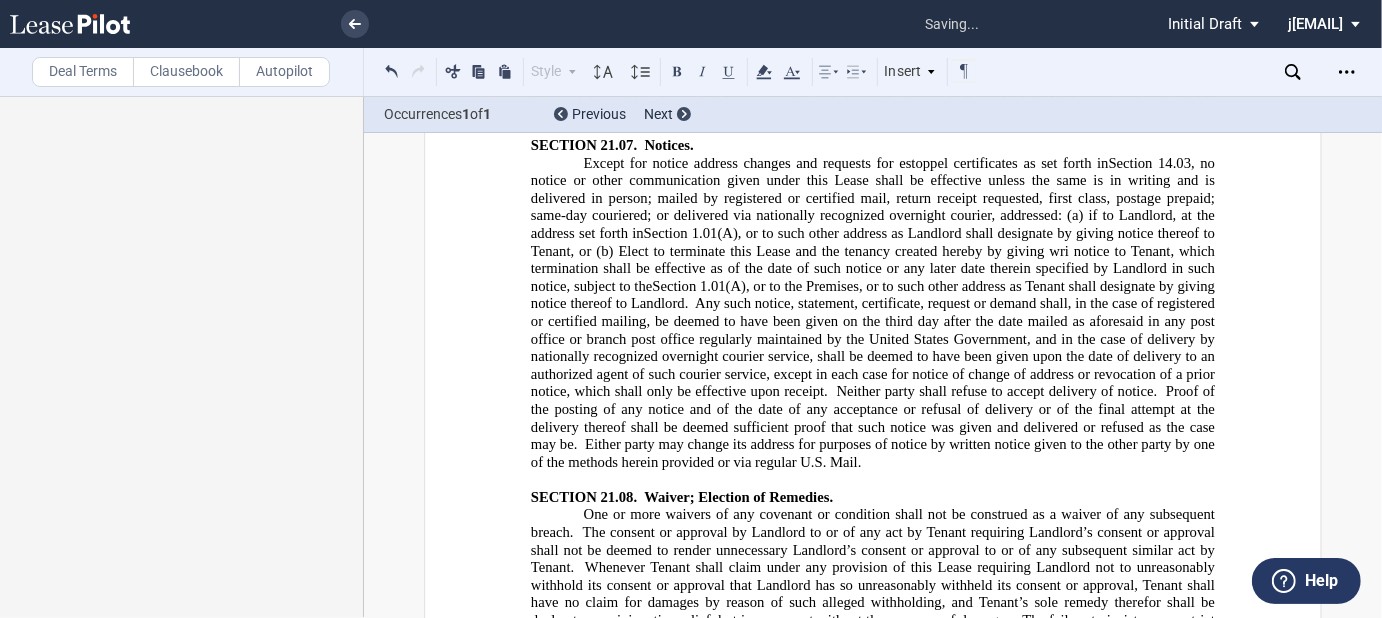 click on "Unless Tenant's financial information is publicaly available, upon Landlord’s written request, Tenant shall promptly furnish to Landlord, from time to time, financial statements reflecting Tenant’s current financial condition, which financial statements shall be certified as being true and correct by the chief financial officer and by the chief executive officer of Tenant, and/or by a certified public accountant, and shall upon Landlord’s written request promptly furnish Landlord, from time to time, financial statements reflecting the current financial condition of each Guarantor of this Lease, which financial statements shall be certified as being true and correct by the chief financial officer and by the chief executive officer and/or by a certified public accountant of each such Guarantor." 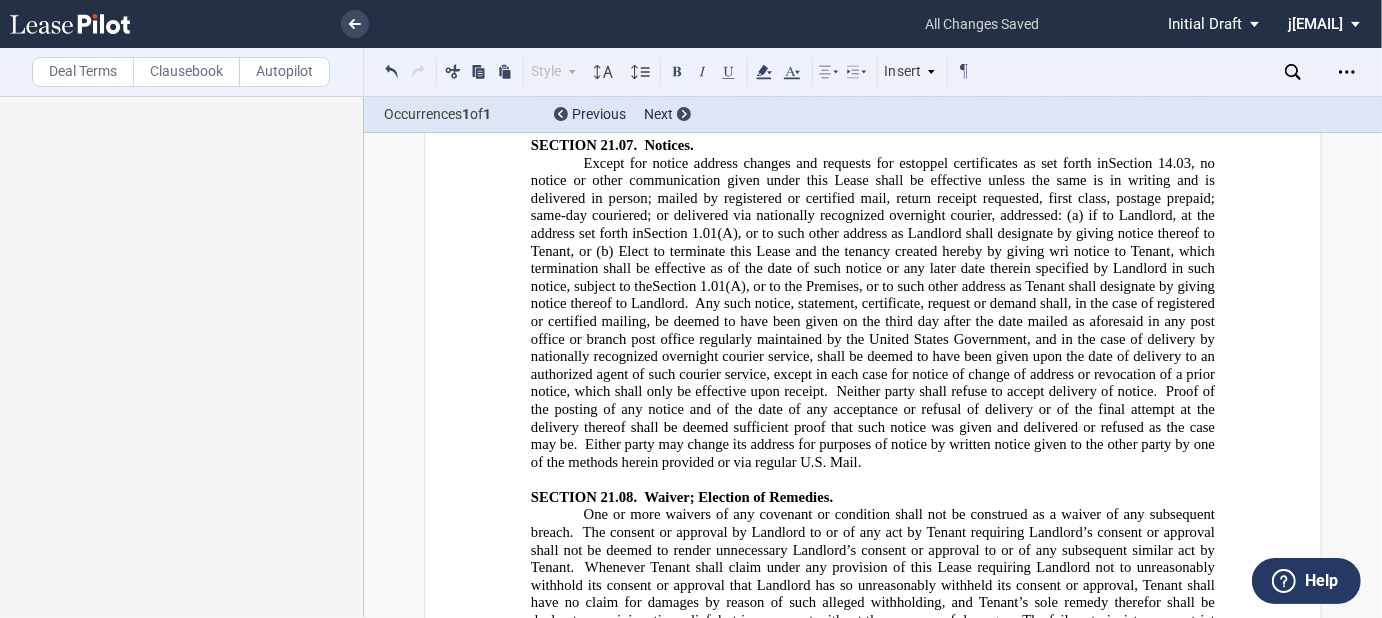 click on "Unless Tenant's financial information is publicaly available, upon Landlord’s written request, Tenant shall promptly furnish to Landlord, from time to time, financial statements reflecting Tenant’s current financial condition, which financial statements shall be certified as being true and correct by the chief financial officer and by the chief executive officer of Tenant, and/or by a certified public accountant, and shall upon Landlord’s written request promptly furnish Landlord, from time to time, financial statements reflecting the current financial condition of each Guarantor of this Lease, which financial statements shall be certified as being true and correct by the chief financial officer and by the chief executive officer and/or by a certified public accountant of each such Guarantor." 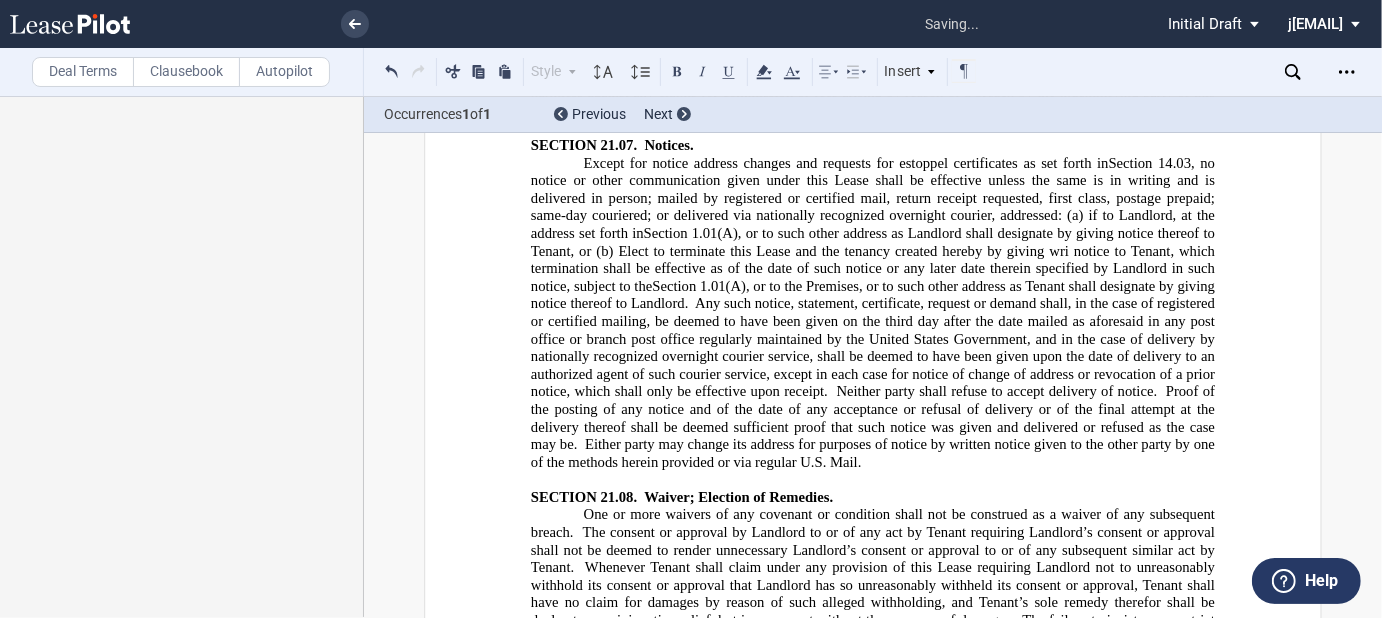 click on "Unless Tenant's financial information is publicly available, upon Landlord’s written request, Tenant shall promptly furnish to Landlord, from time to time, financial statements reflecting Tenant’s current financial condition, which financial statements shall be certified as being true and correct by the chief financial officer and by the chief executive officer of Tenant, and/or by a certified public accountant, and shall upon Landlord’s written request promptly furnish Landlord, from time to time, financial statements reflecting the current financial condition of each Guarantor of this Lease, which financial statements shall be certified as being true and correct by the chief financial officer and by the chief executive officer and/or by a certified public accountant of each such Guarantor." 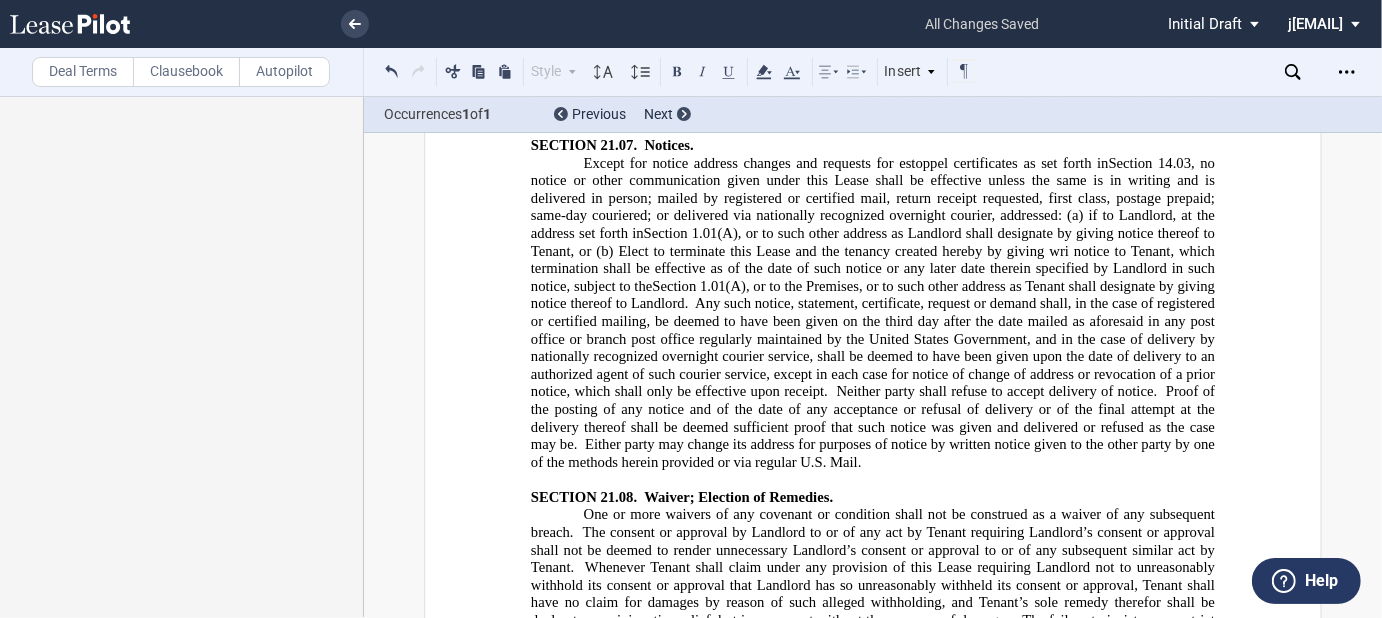 drag, startPoint x: 1126, startPoint y: 505, endPoint x: 997, endPoint y: 502, distance: 129.03488 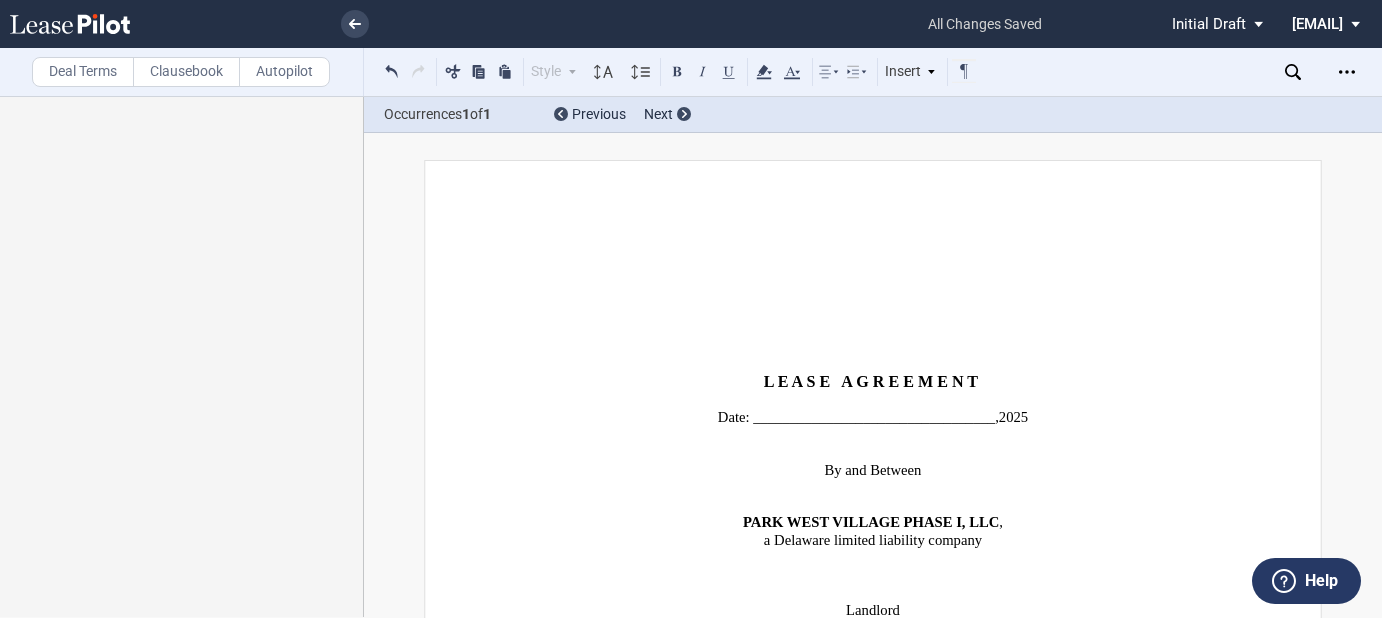 click on "Unless Tenant's financial information is publicly available, upon Landlord’s written request, Tenant shall promptly furnish to Landlord, from time to time, financial statements reflecting Tenant’s current financial condition, which financial statements shall be certified as being true and correct by the chief financial officer and by the chief executive officer of Tenant, and/or by a certified public accountant, and shall upon Landlord’s written request promptly furnish Landlord, from time to time, financial statements reflecting the current financial condition of each Guarantor of this Lease, which financial statements shall be certified as being true and correct by the chief financial officer and by the chief executive officer and/or by a certified public accountant of each such Guarantor." 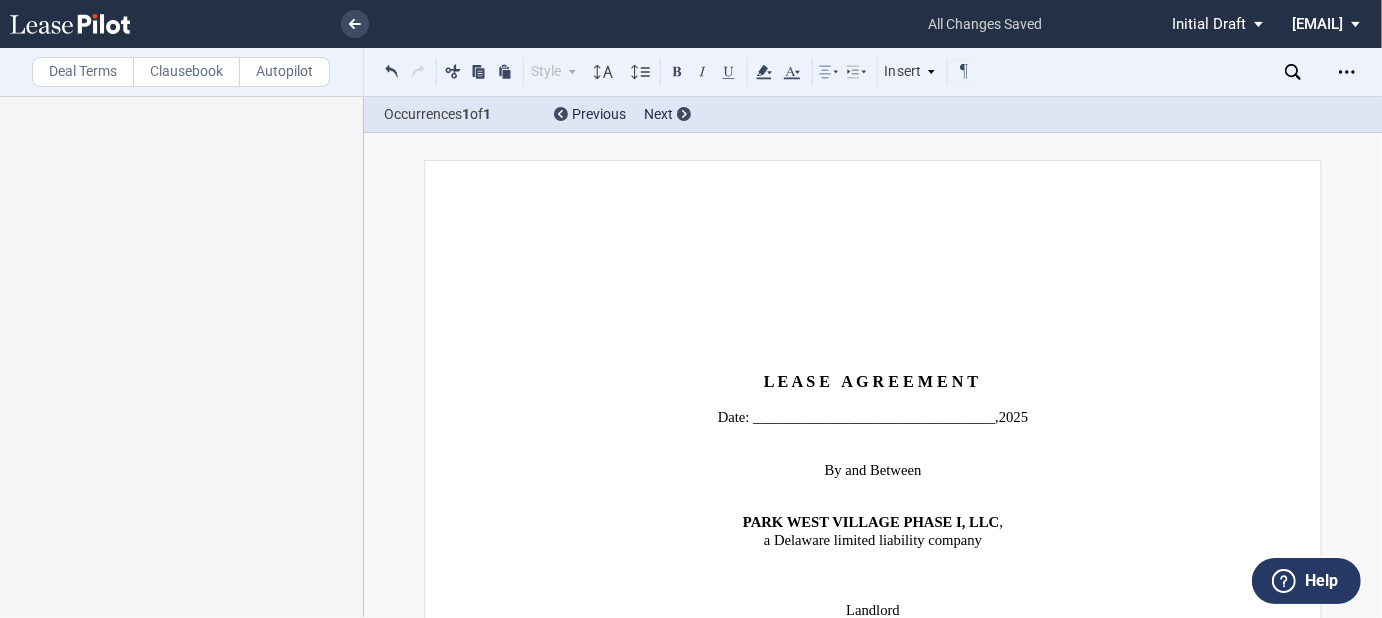 scroll, scrollTop: 27203, scrollLeft: 0, axis: vertical 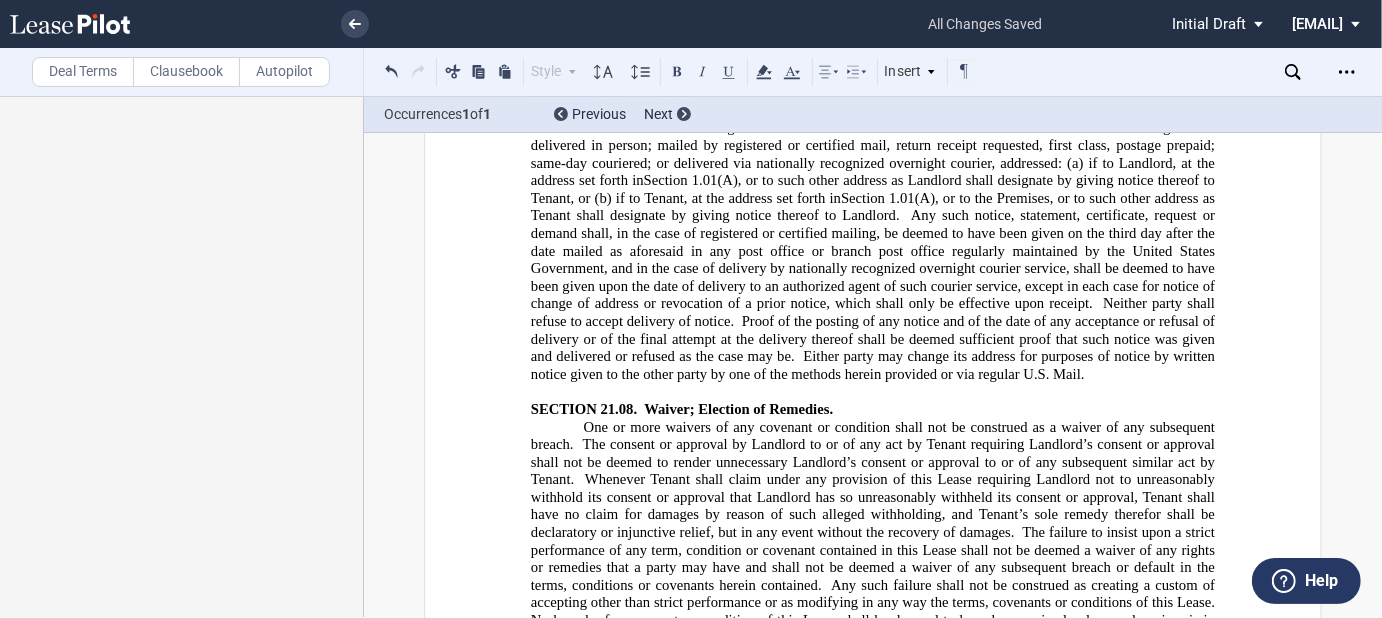 click on "﻿   Unless Tenant's financial information is publicly available, upon Landlord’s written request, Tenant shall promptly furnish to Landlord, from time to time, financial statements reflecting Tenant’s current financial condition, which financial statements shall be certified as being true and correct by the chief financial officer and by the chief executive officer of Tenant, and/or by a certified public accountant, and shall upon Landlord’s written request promptly furnish Landlord, from time to time, financial statements reflecting the current financial condition of each Guarantor of this Lease, which financial statements shall be certified as being true and correct by the chief financial officer and by the chief executive officer and/or by a certified public accountant of each such Guarantor." at bounding box center (873, 1482) 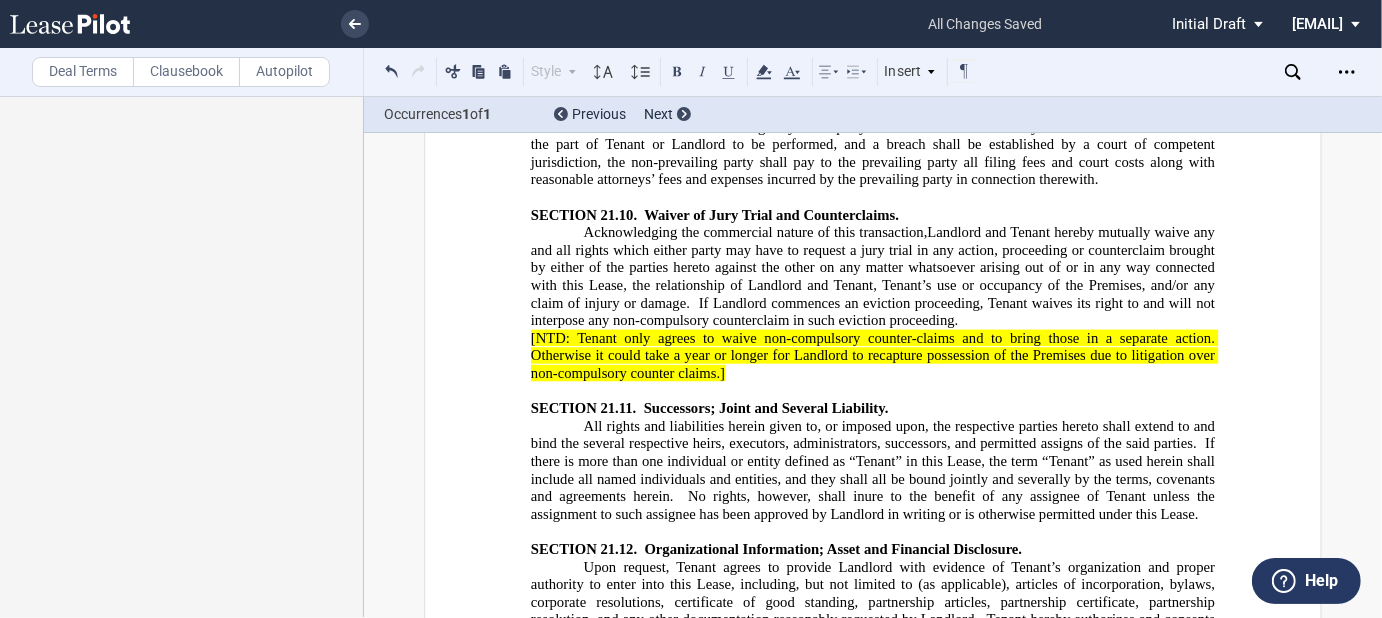 scroll, scrollTop: 27923, scrollLeft: 0, axis: vertical 